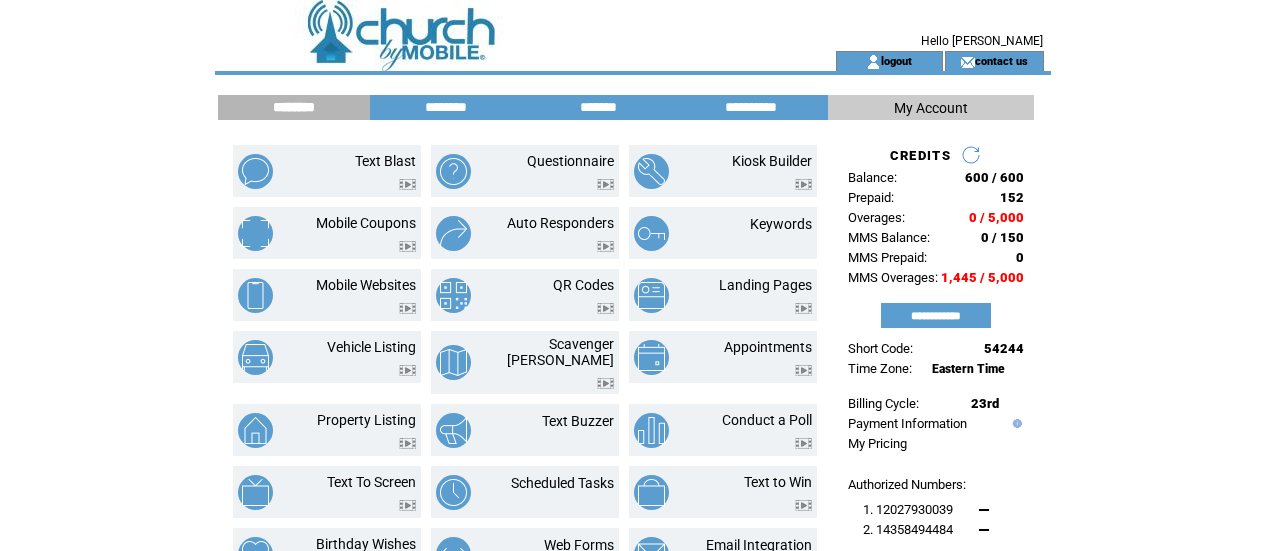 scroll, scrollTop: 0, scrollLeft: 0, axis: both 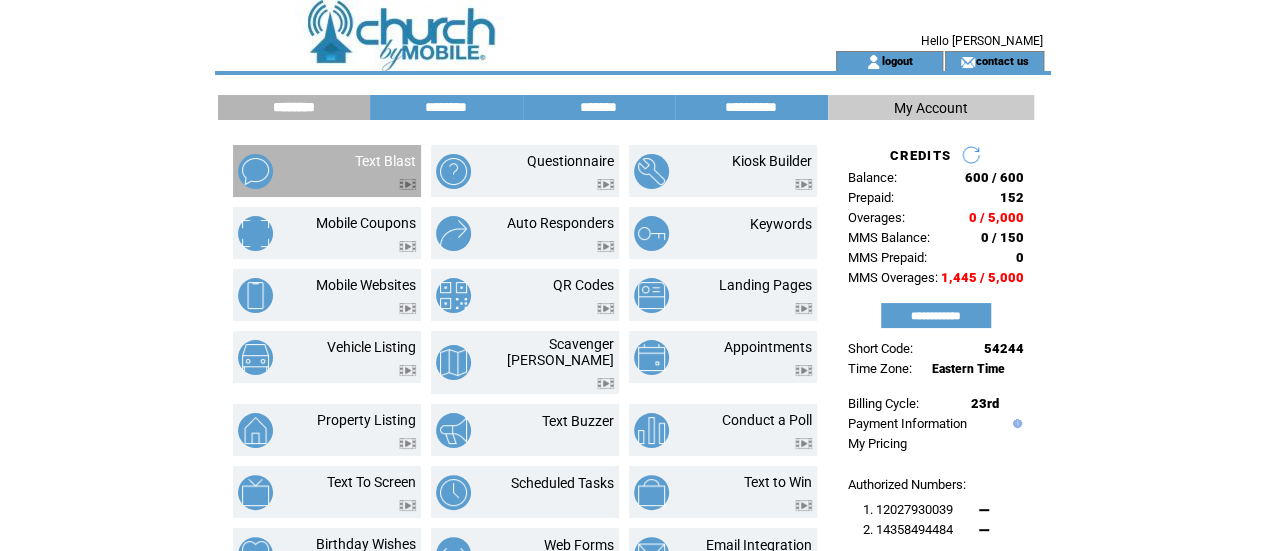 click on "Text Blast" at bounding box center [362, 171] 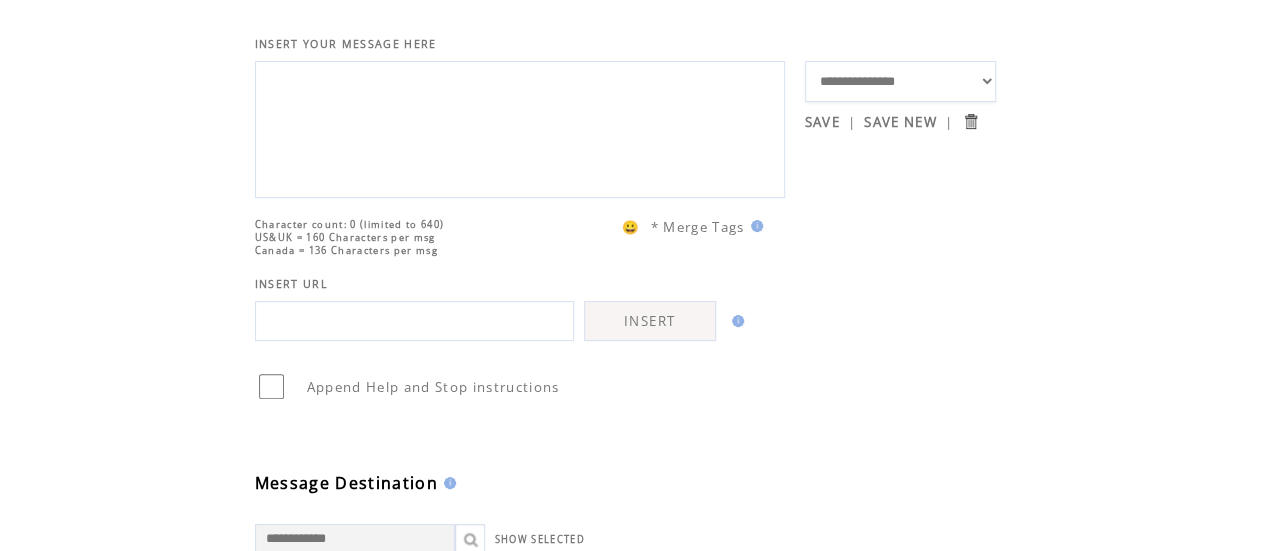 scroll, scrollTop: 0, scrollLeft: 0, axis: both 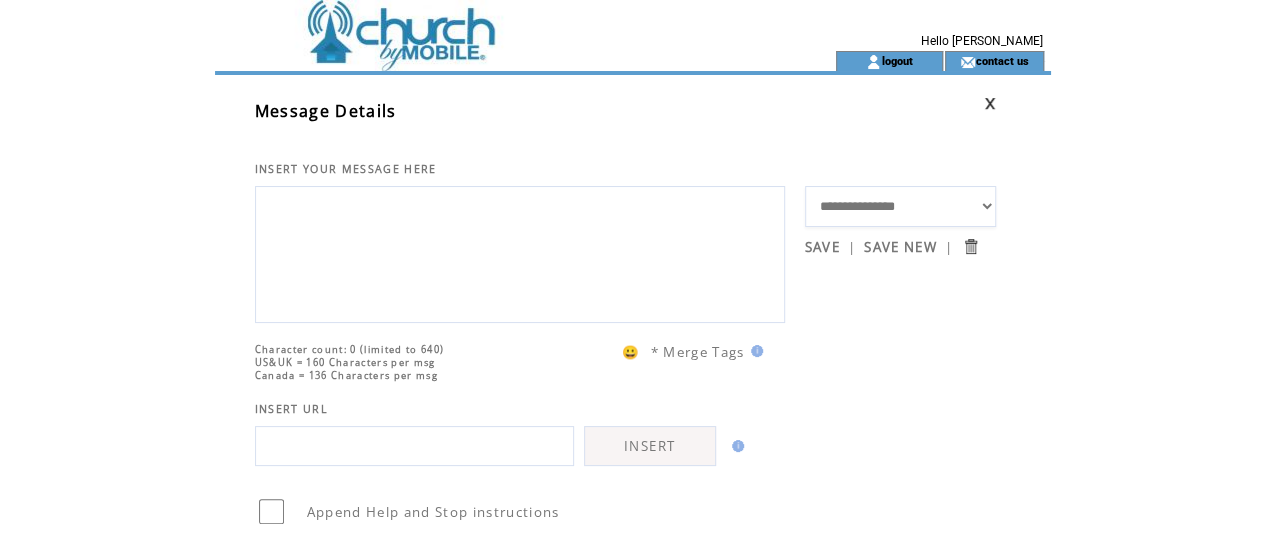 click at bounding box center [520, 252] 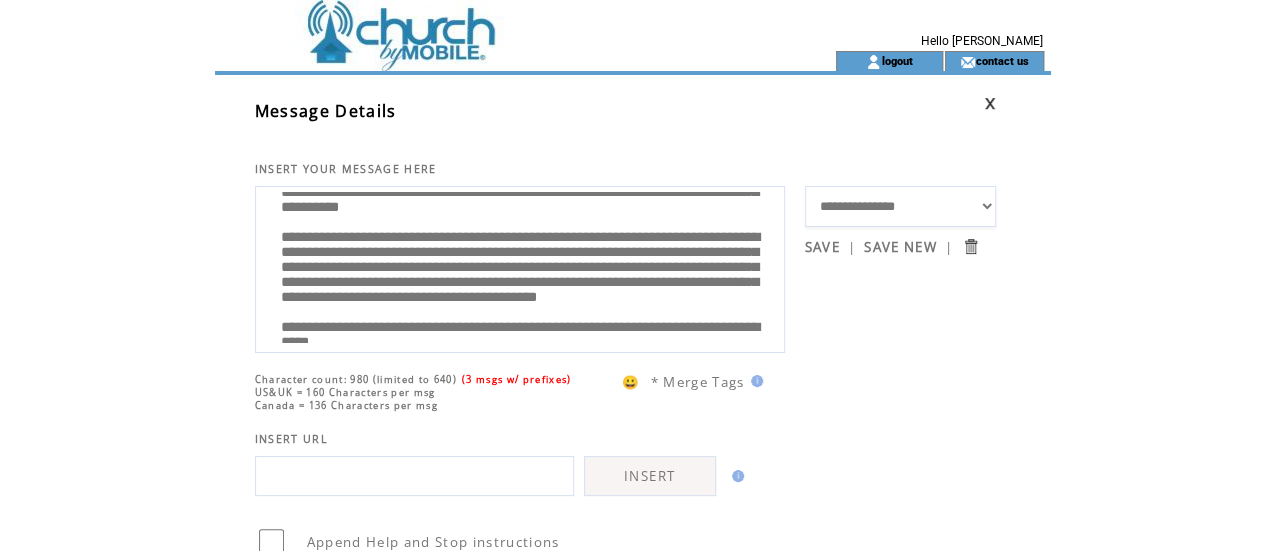 scroll, scrollTop: 0, scrollLeft: 0, axis: both 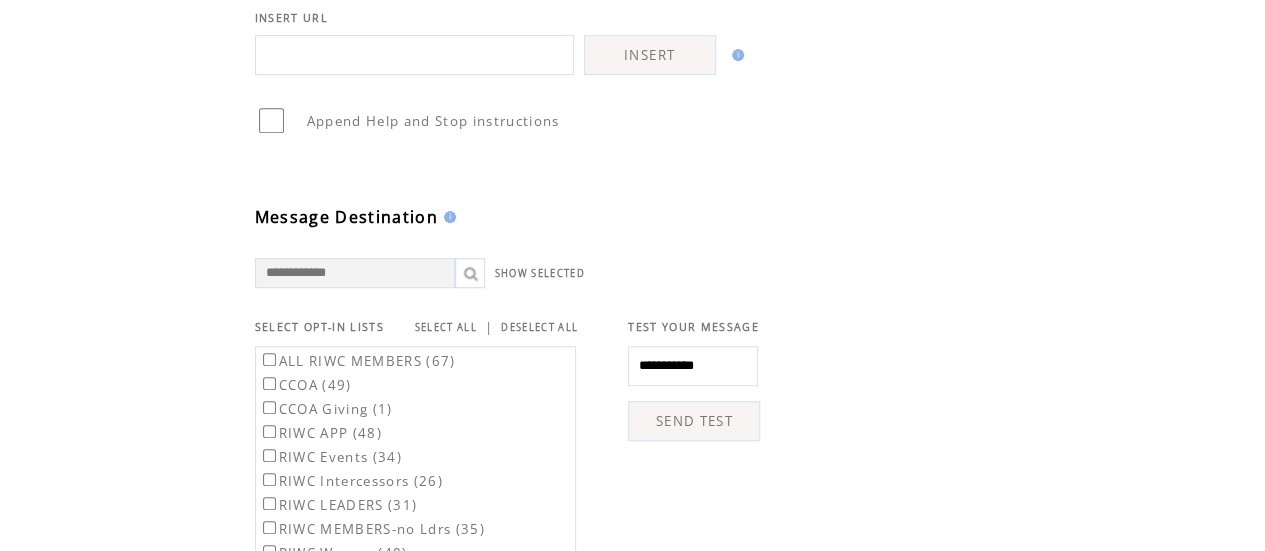 type on "**********" 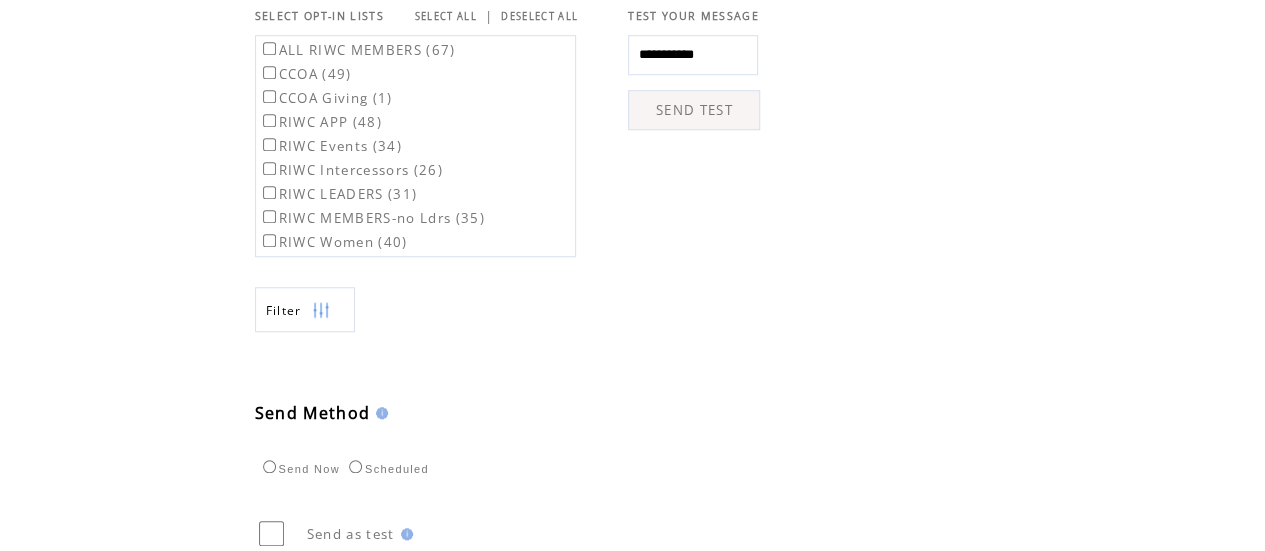 scroll, scrollTop: 731, scrollLeft: 0, axis: vertical 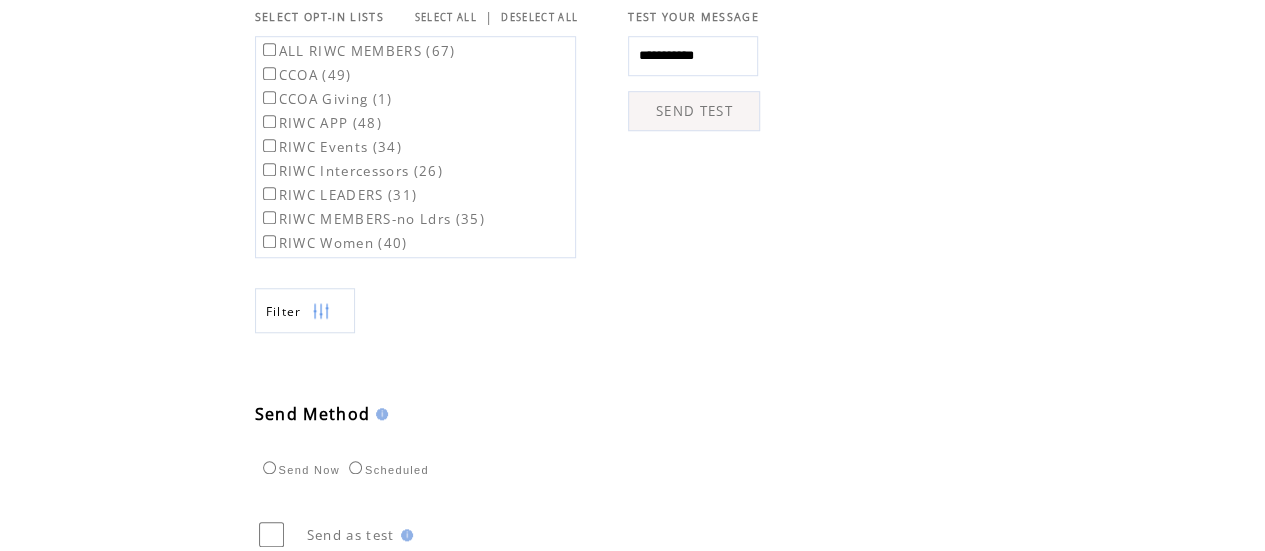 click on "SEND TEST" at bounding box center (694, 111) 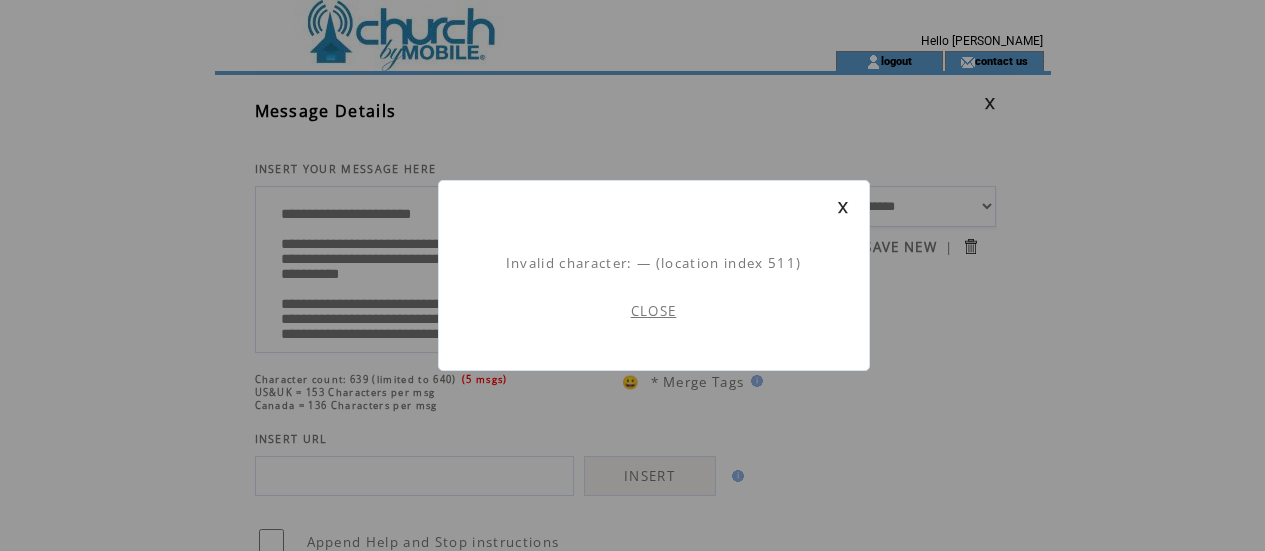 scroll, scrollTop: 1, scrollLeft: 0, axis: vertical 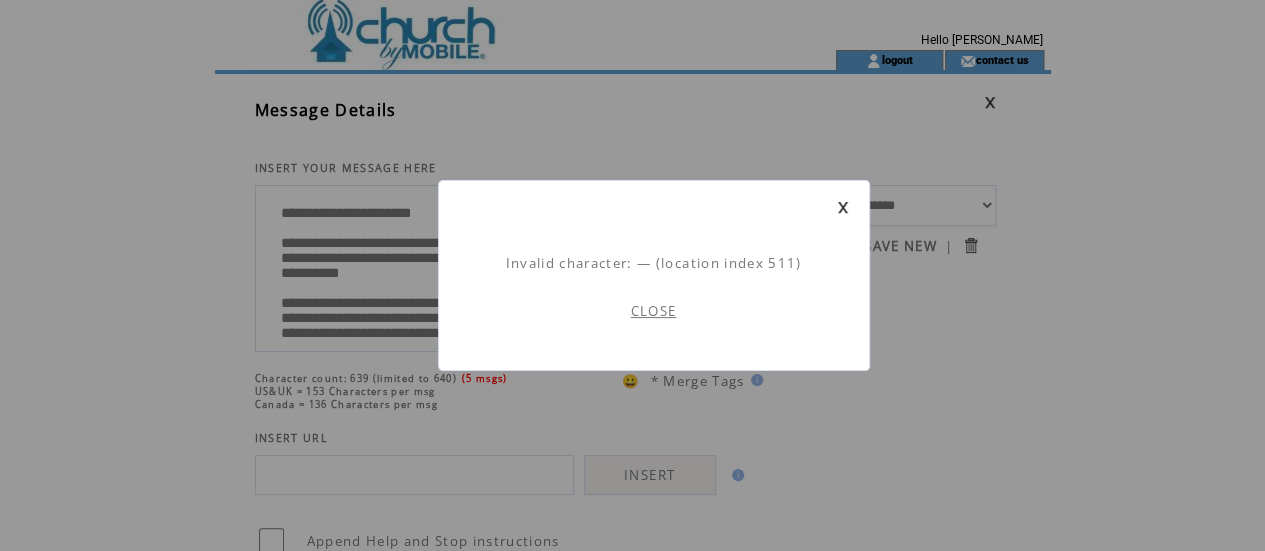 click on "CLOSE" at bounding box center (654, 311) 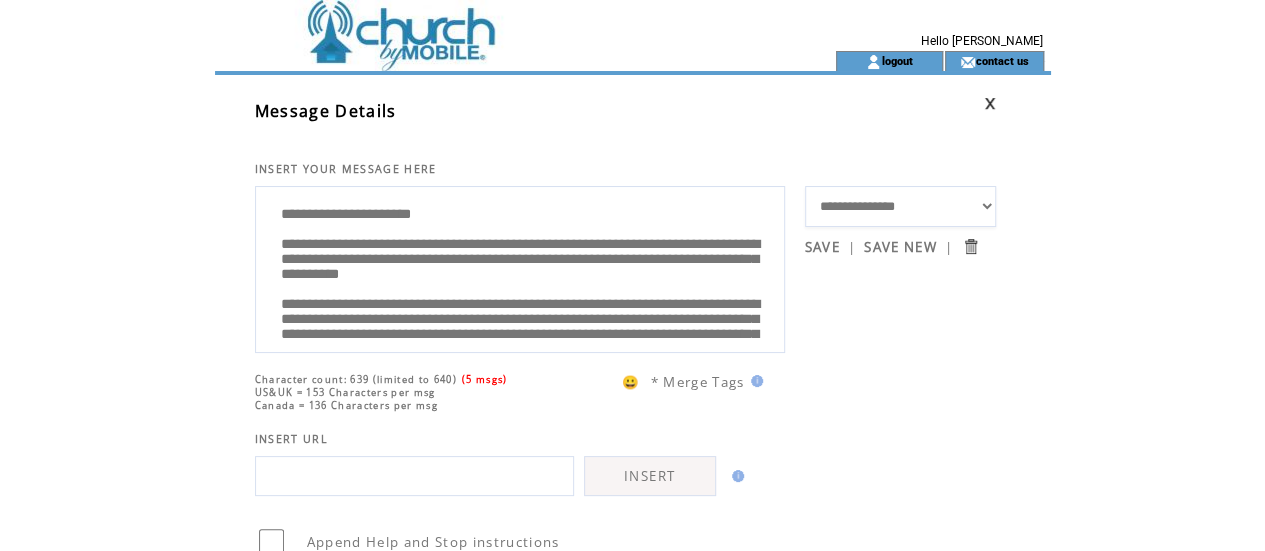 click on "**********" at bounding box center (520, 269) 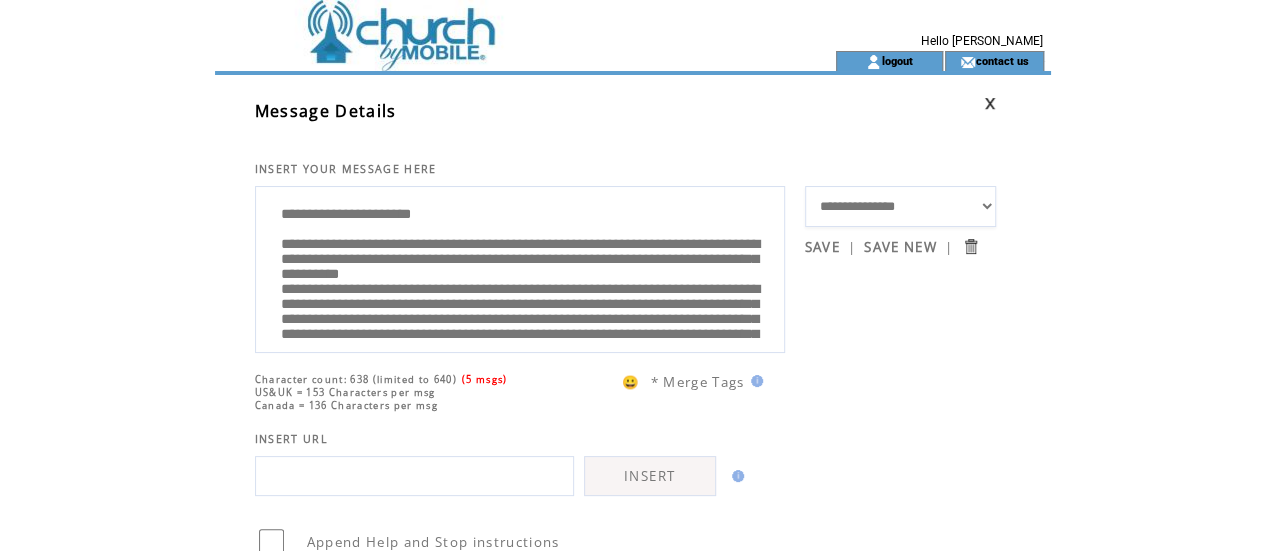 type on "**********" 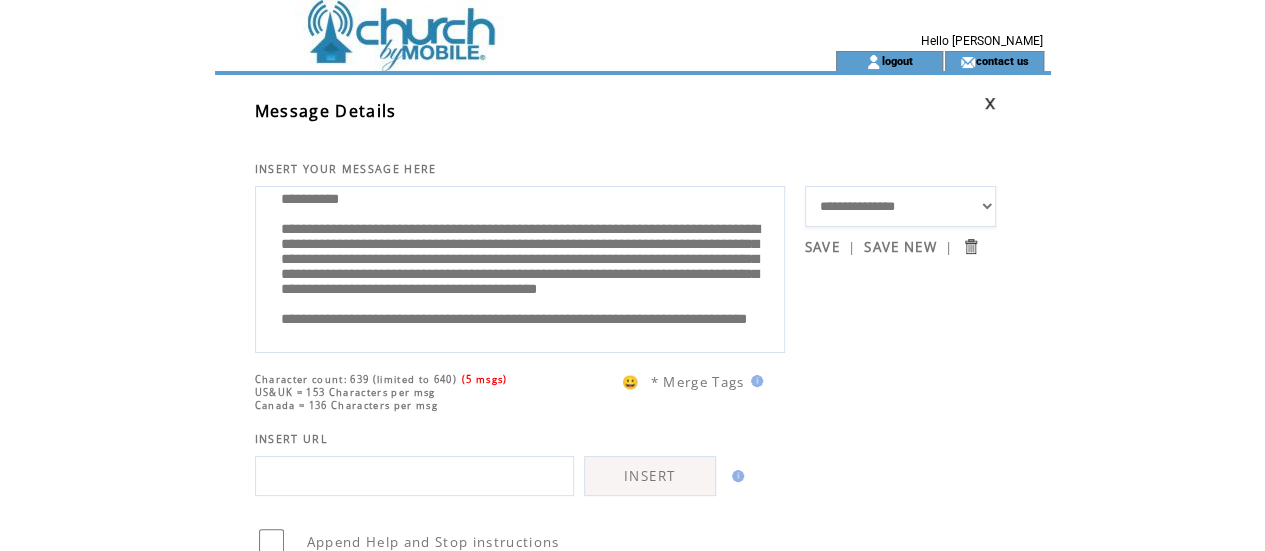 scroll, scrollTop: 220, scrollLeft: 0, axis: vertical 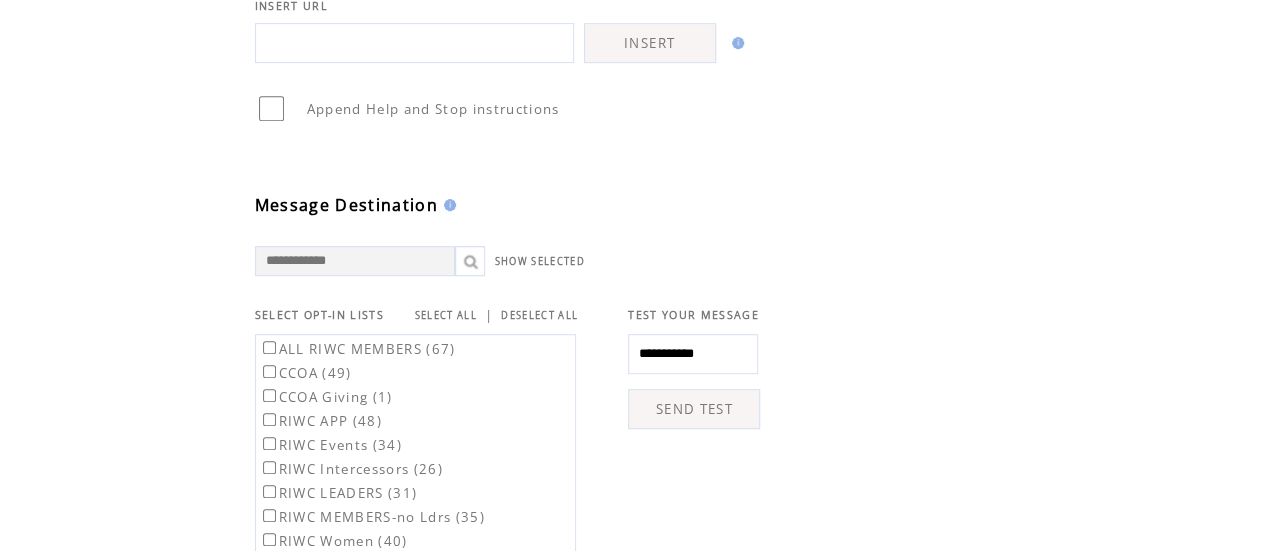 click on "SEND TEST" at bounding box center [694, 409] 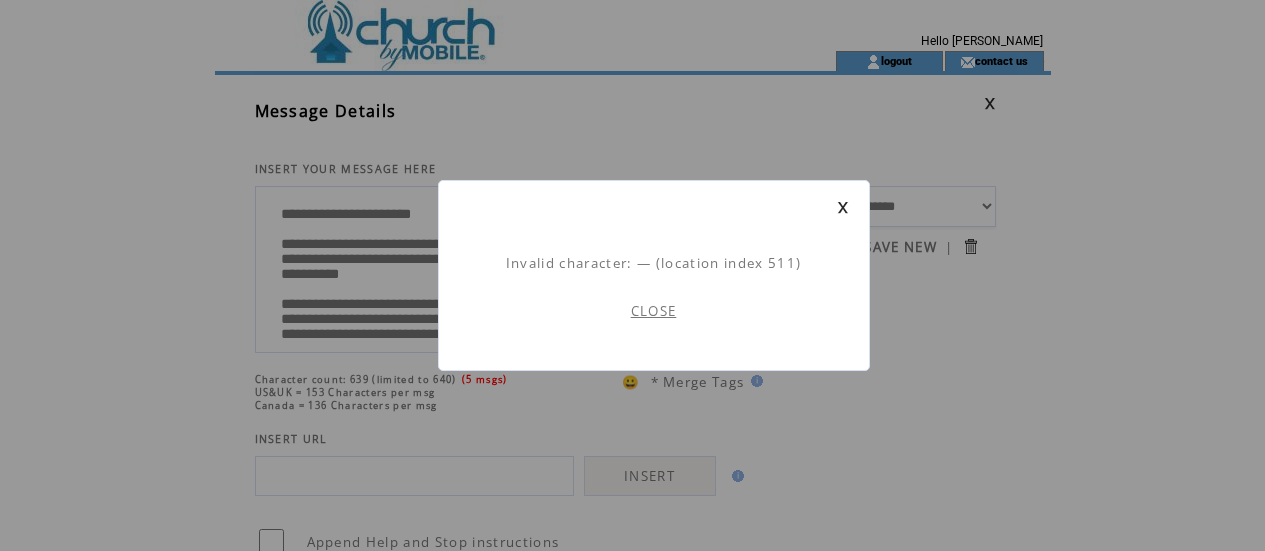scroll, scrollTop: 1, scrollLeft: 0, axis: vertical 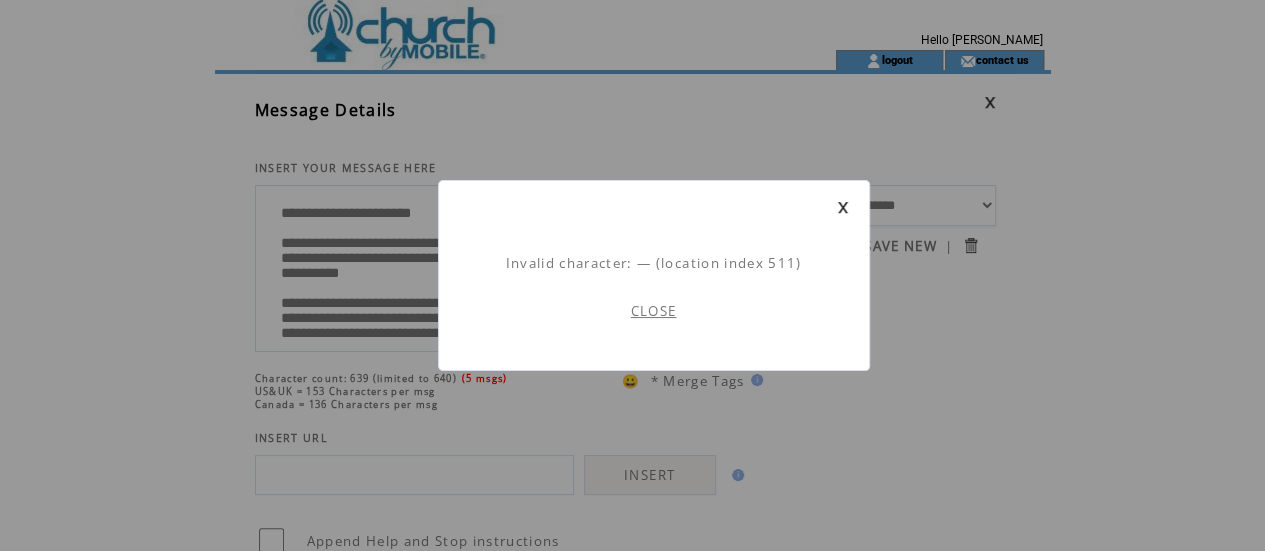 click on "CLOSE" at bounding box center [654, 311] 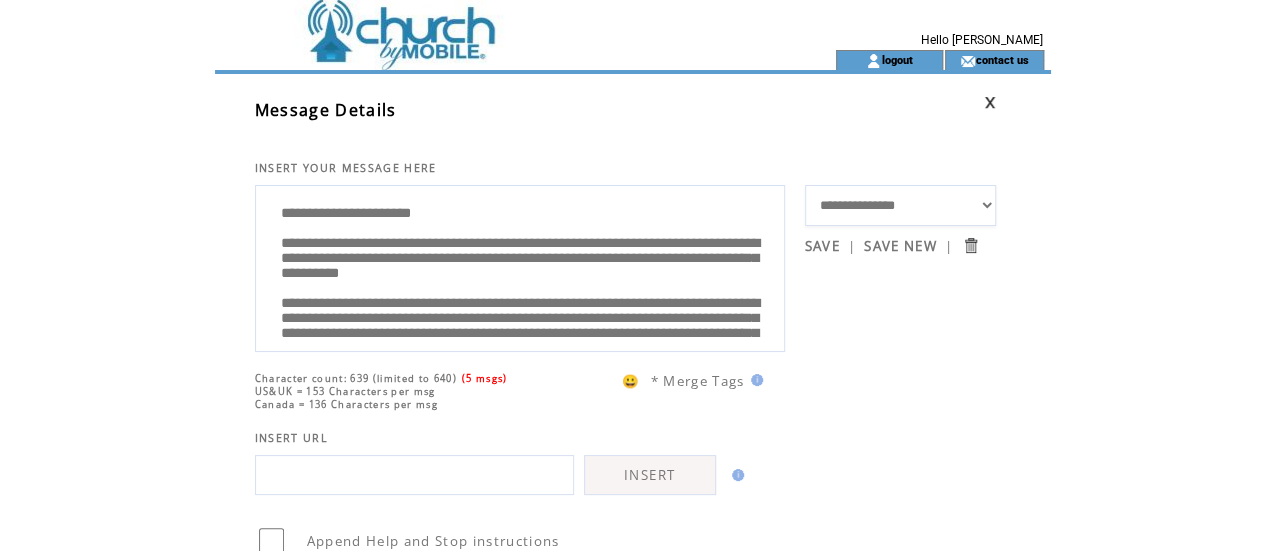 scroll, scrollTop: 0, scrollLeft: 0, axis: both 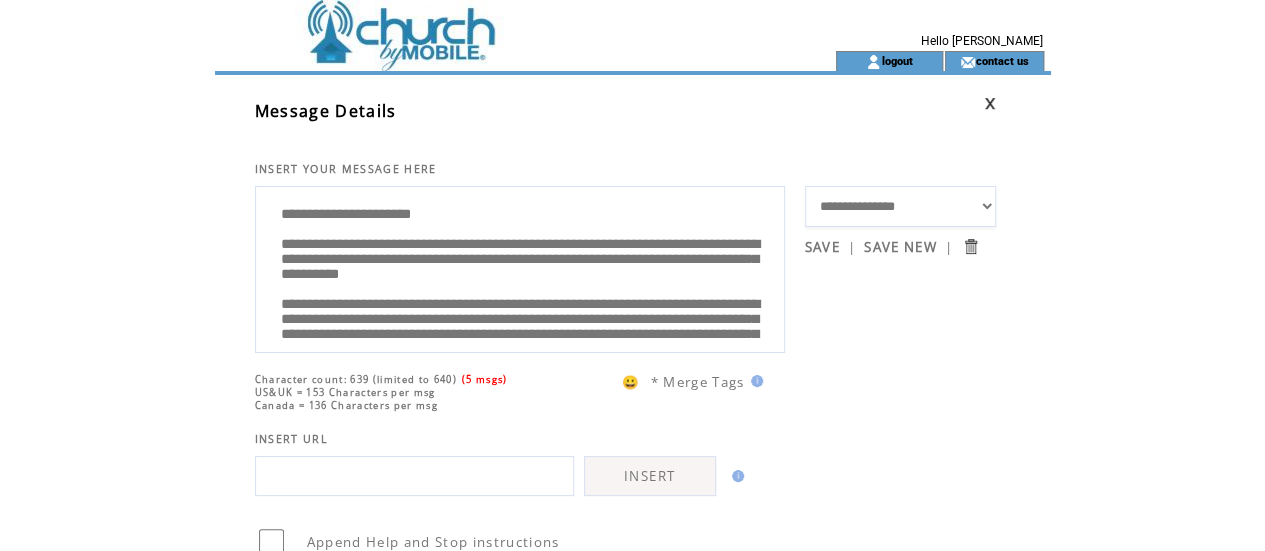 click at bounding box center (990, 103) 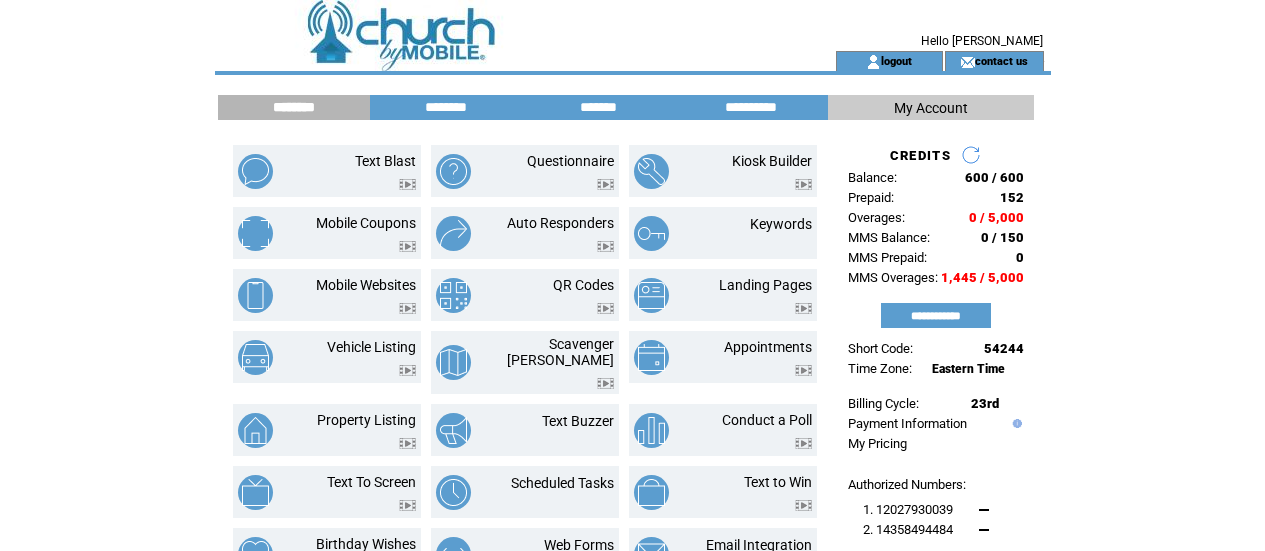 scroll, scrollTop: 0, scrollLeft: 0, axis: both 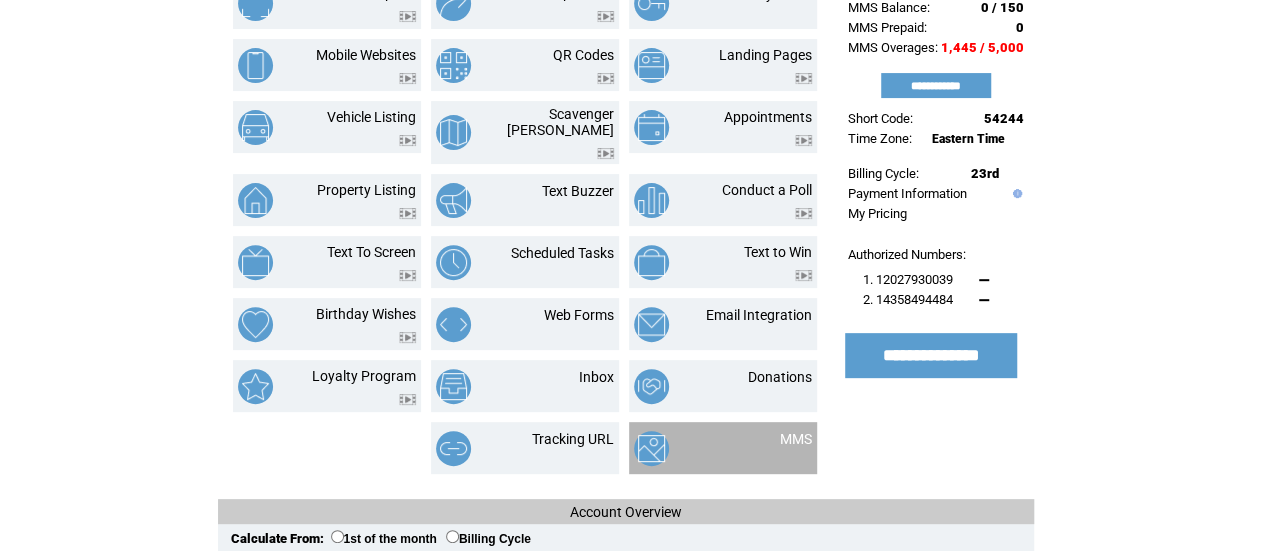 click at bounding box center [683, 448] 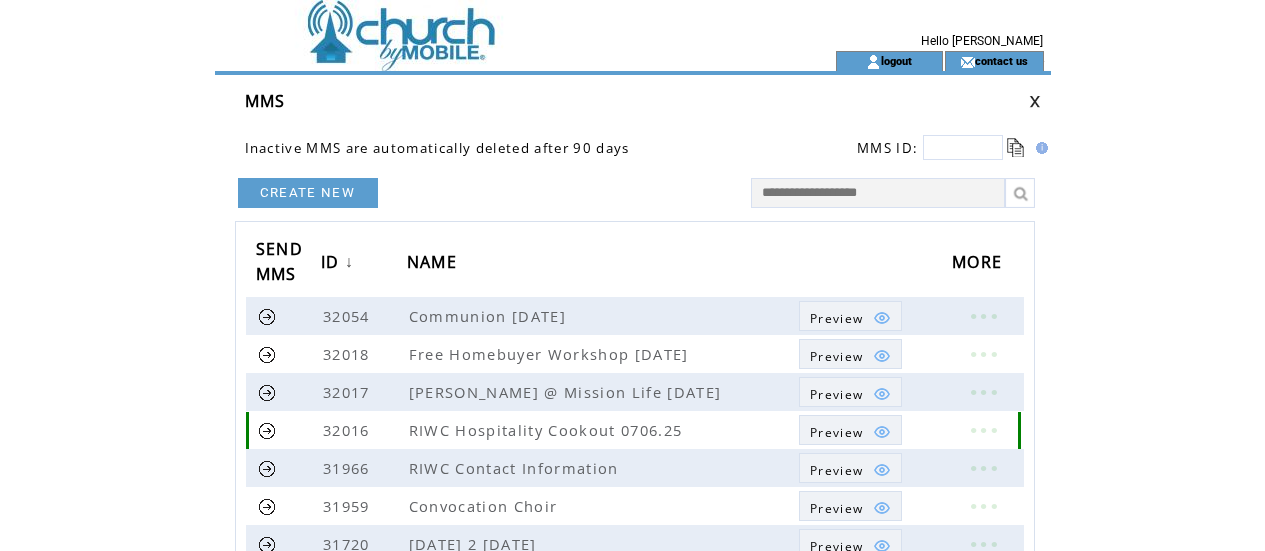 scroll, scrollTop: 0, scrollLeft: 0, axis: both 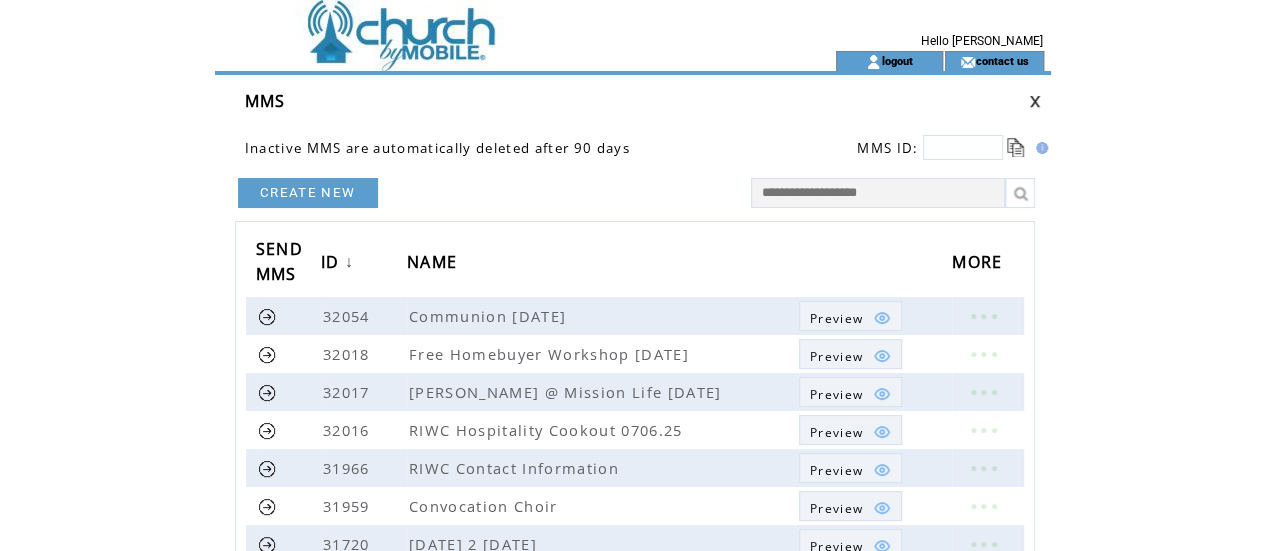 click on "CREATE NEW" at bounding box center [308, 193] 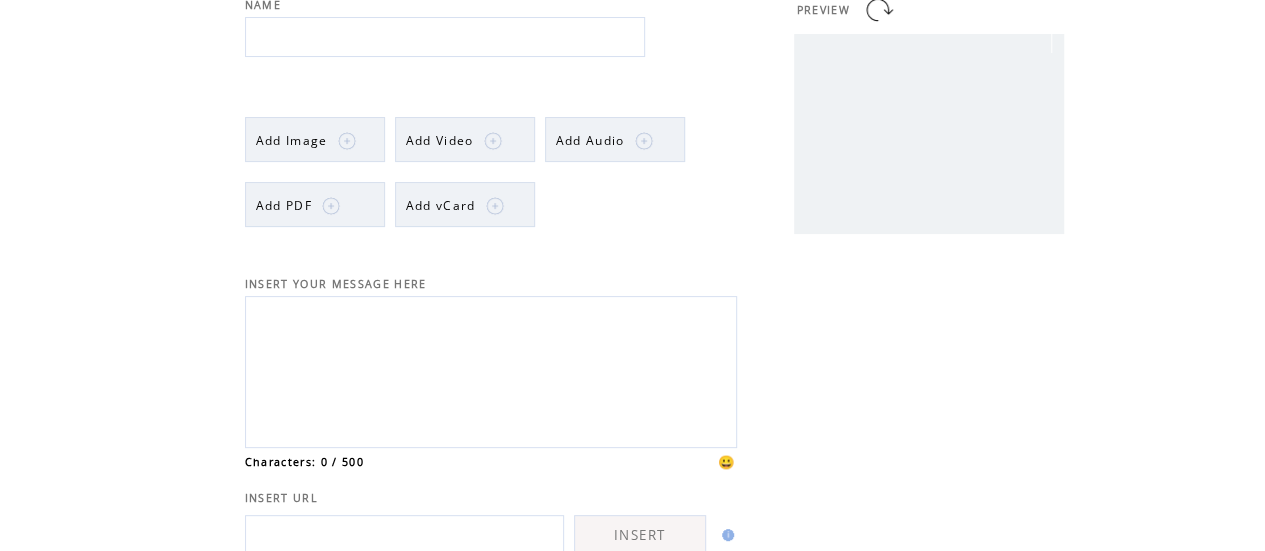 scroll, scrollTop: 135, scrollLeft: 0, axis: vertical 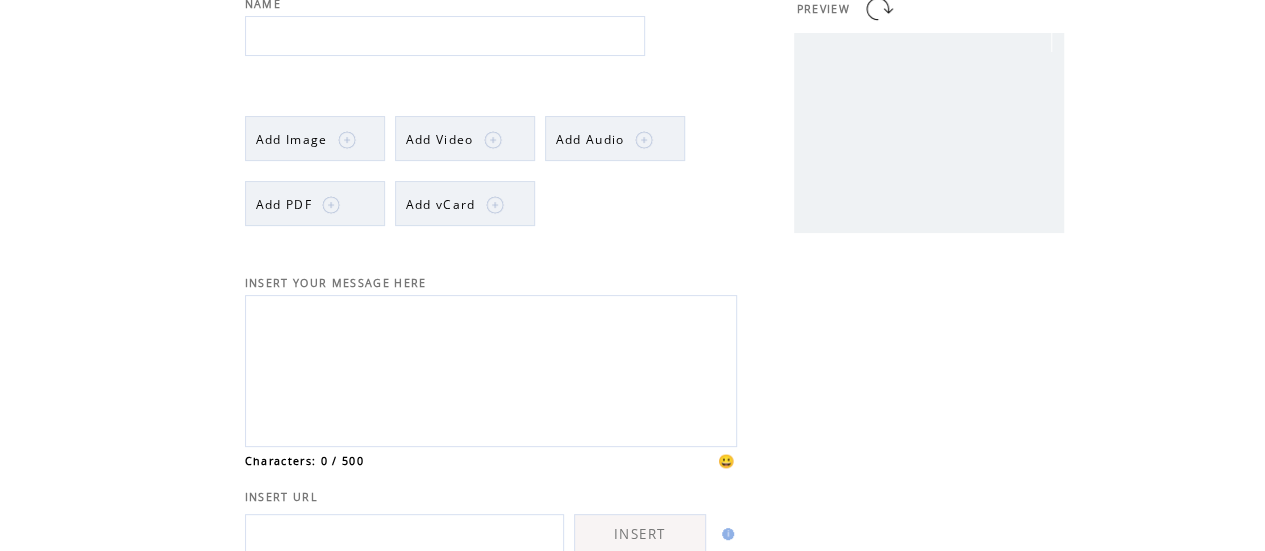 click at bounding box center (491, 371) 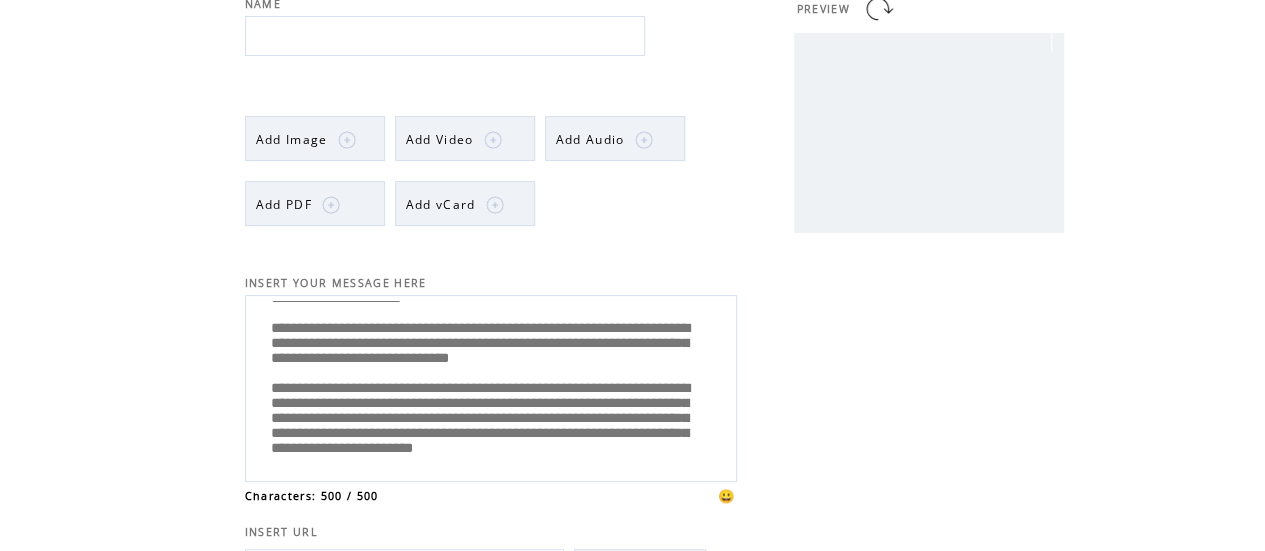 scroll, scrollTop: 139, scrollLeft: 0, axis: vertical 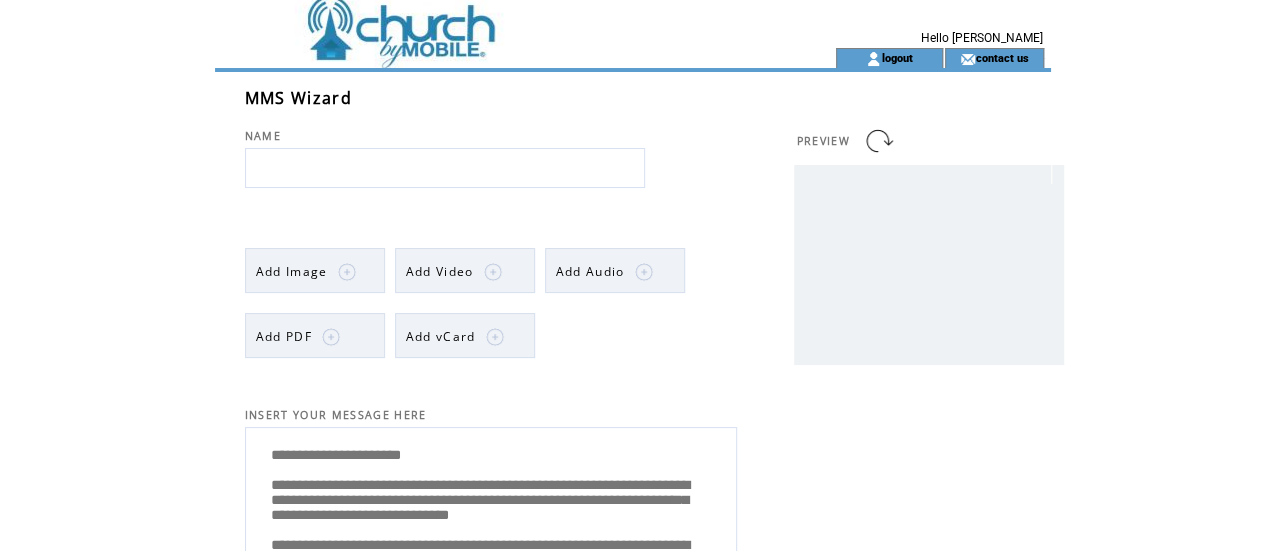 type on "**********" 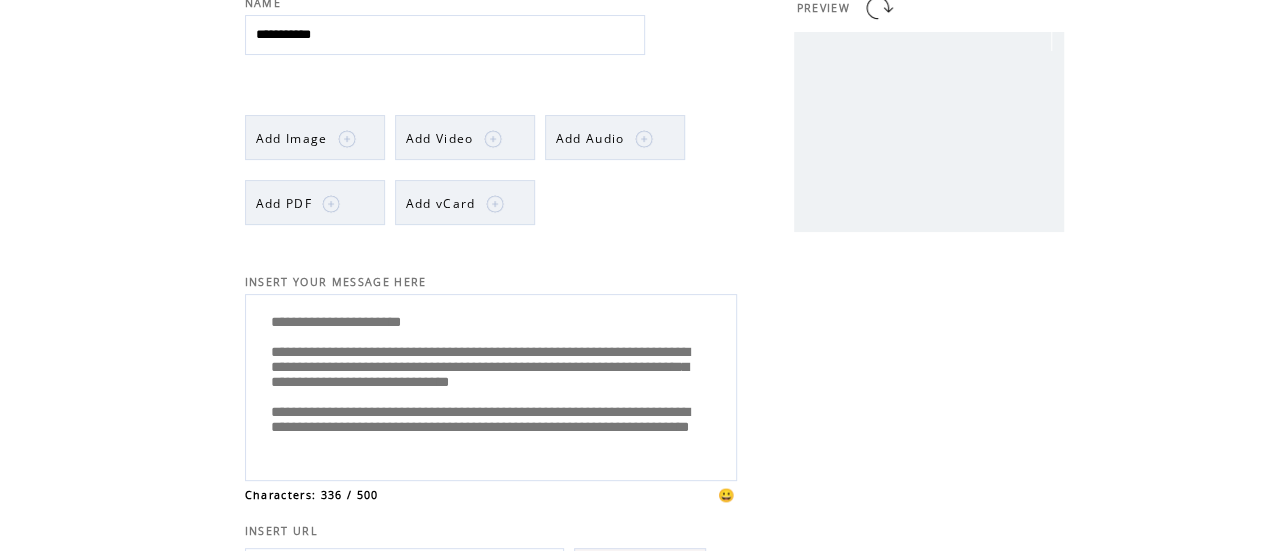 scroll, scrollTop: 138, scrollLeft: 0, axis: vertical 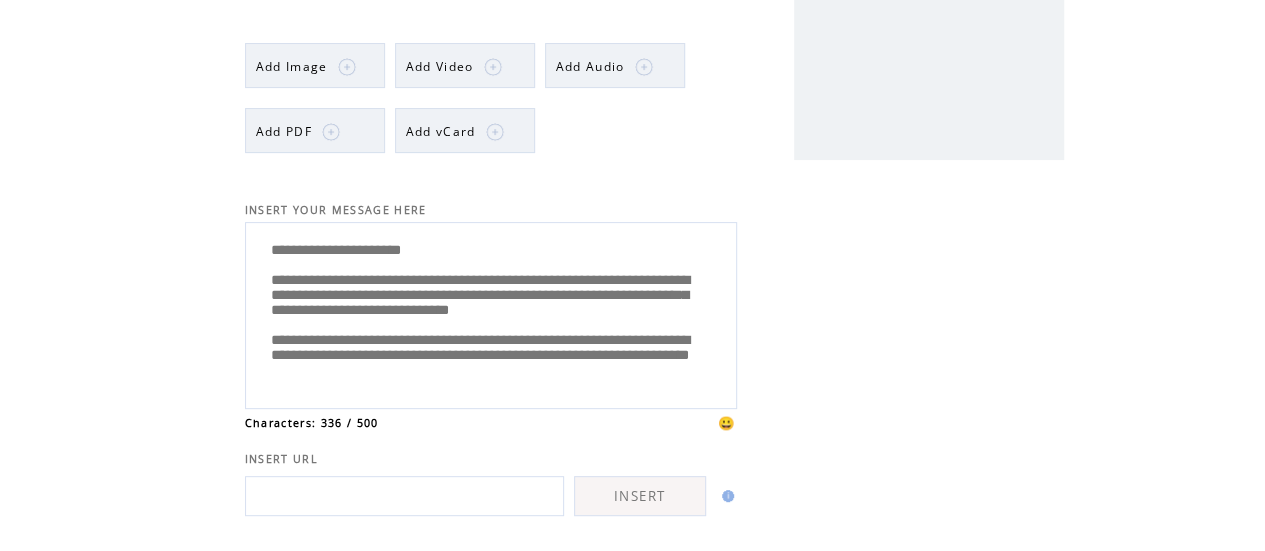 type on "**********" 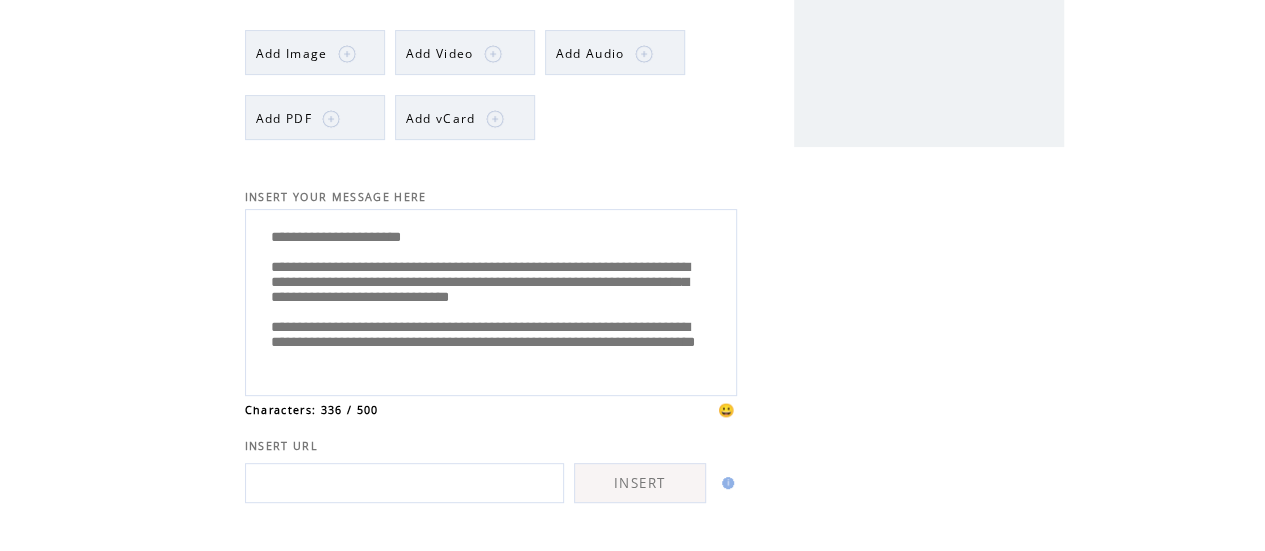 scroll, scrollTop: 351, scrollLeft: 0, axis: vertical 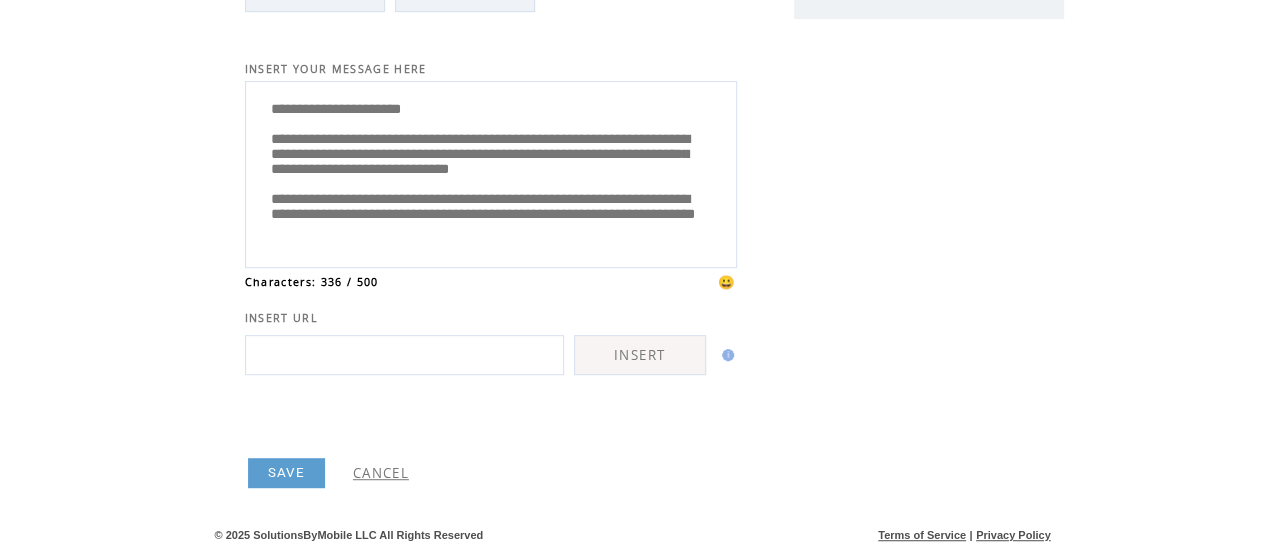 type on "**********" 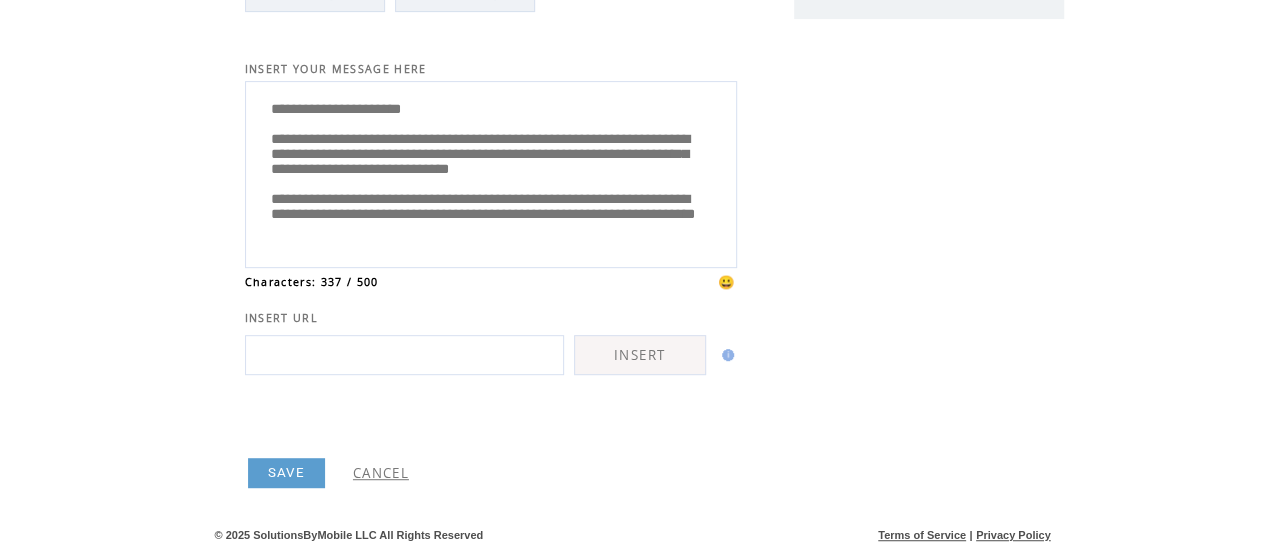click on "SAVE" at bounding box center (286, 473) 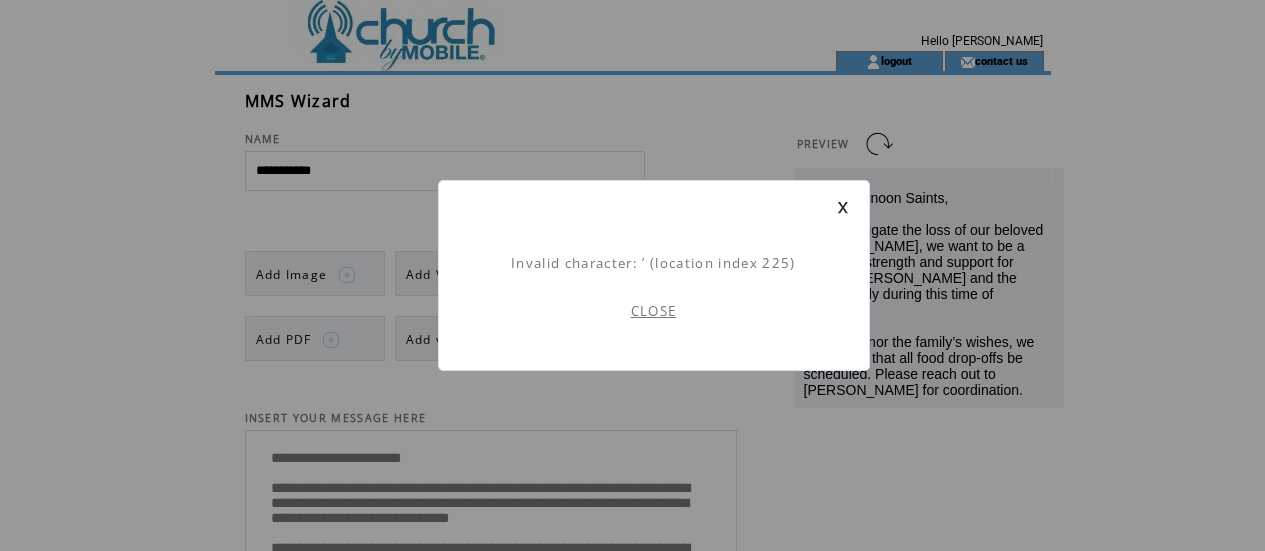 scroll, scrollTop: 1, scrollLeft: 0, axis: vertical 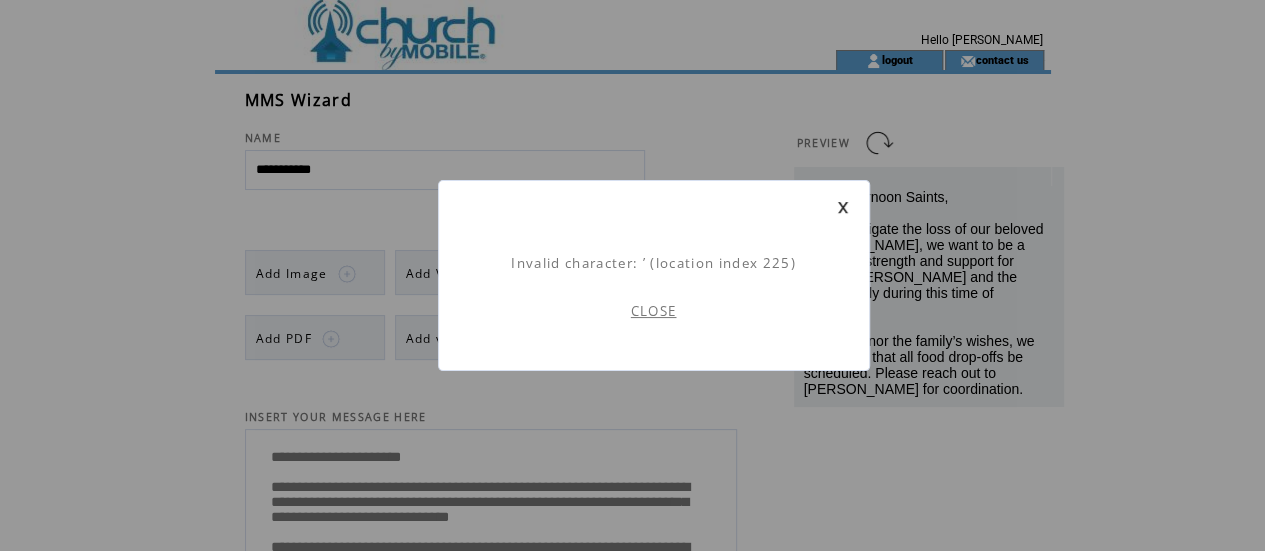 click on "CLOSE" at bounding box center (654, 311) 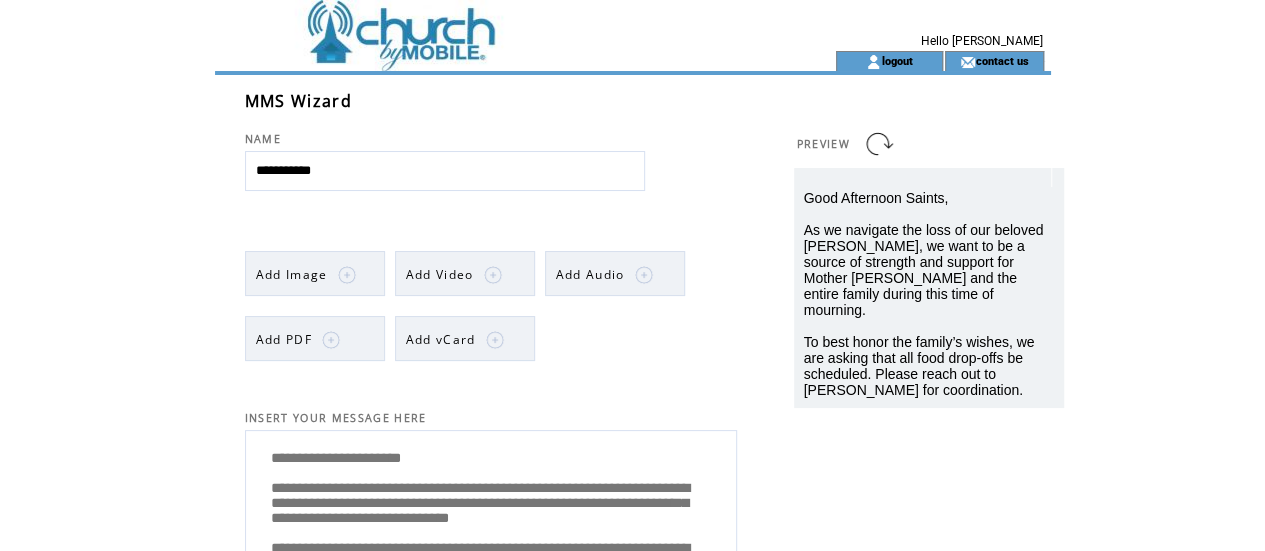 scroll, scrollTop: 104, scrollLeft: 0, axis: vertical 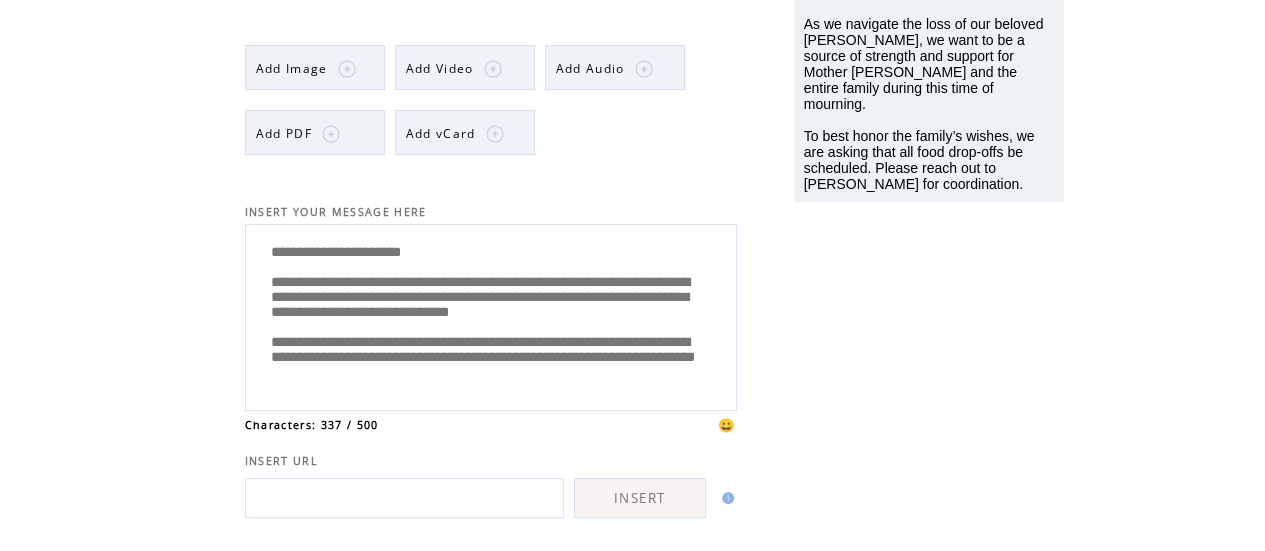 drag, startPoint x: 267, startPoint y: 259, endPoint x: 664, endPoint y: 387, distance: 417.1247 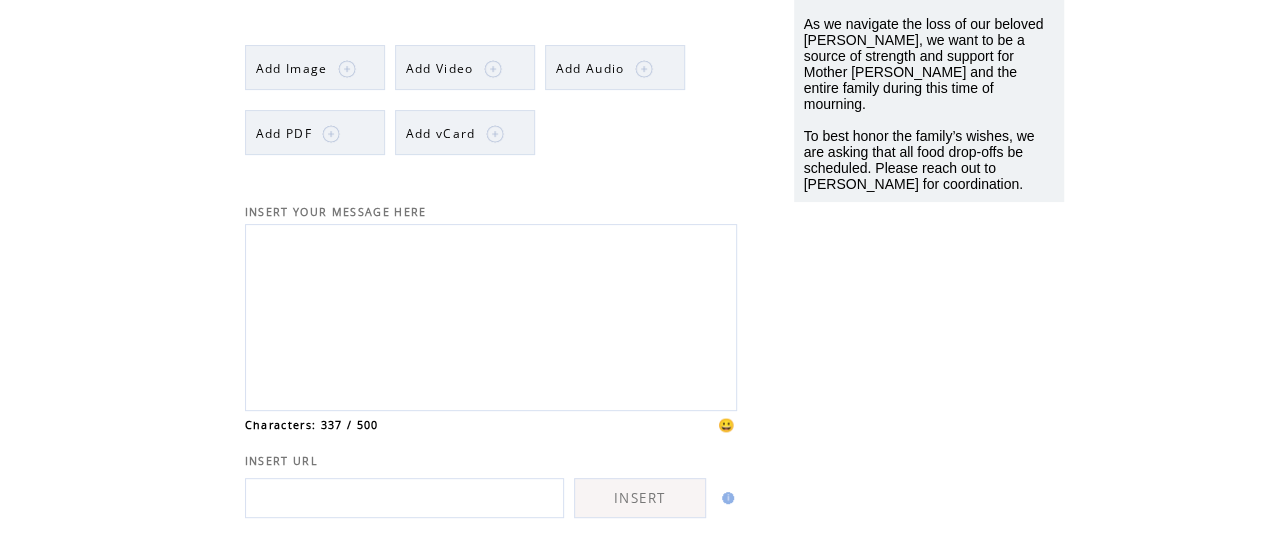 scroll, scrollTop: 0, scrollLeft: 0, axis: both 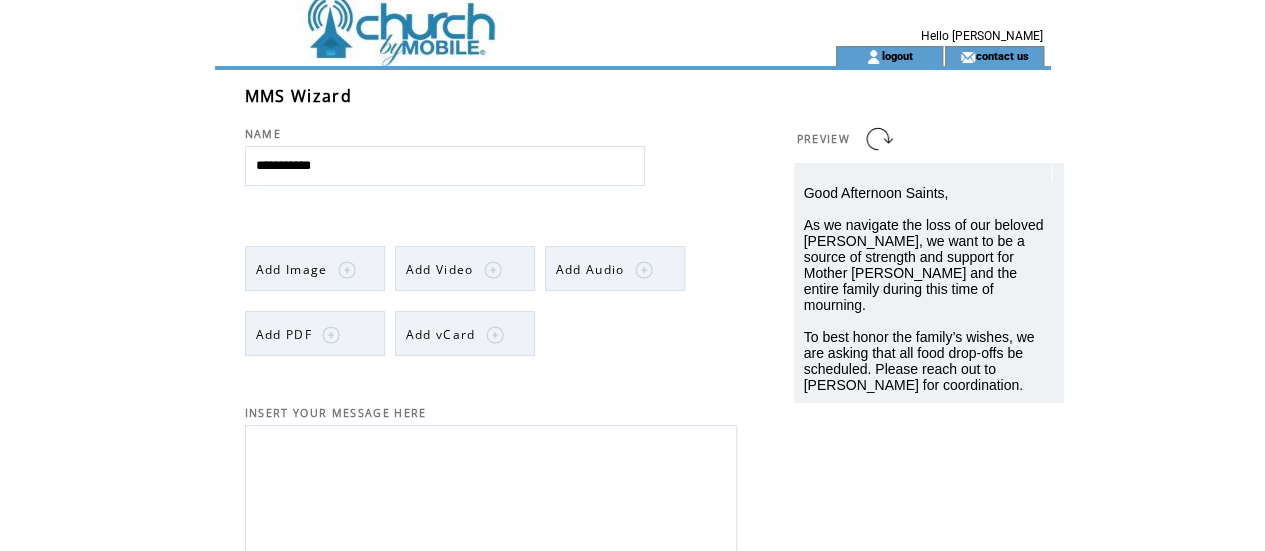 type 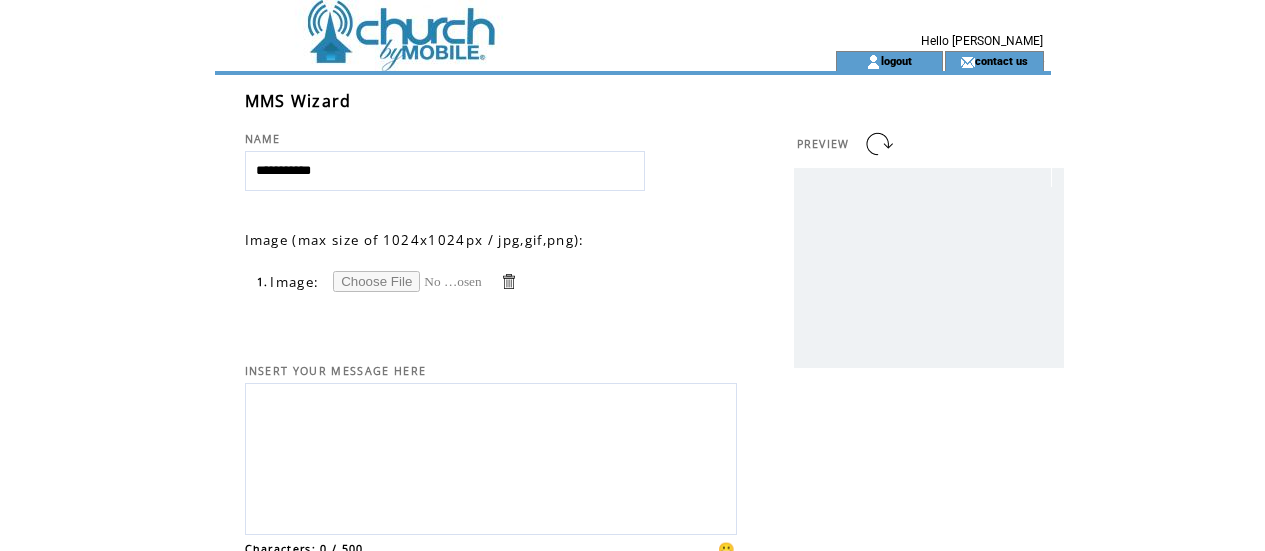 scroll, scrollTop: 0, scrollLeft: 0, axis: both 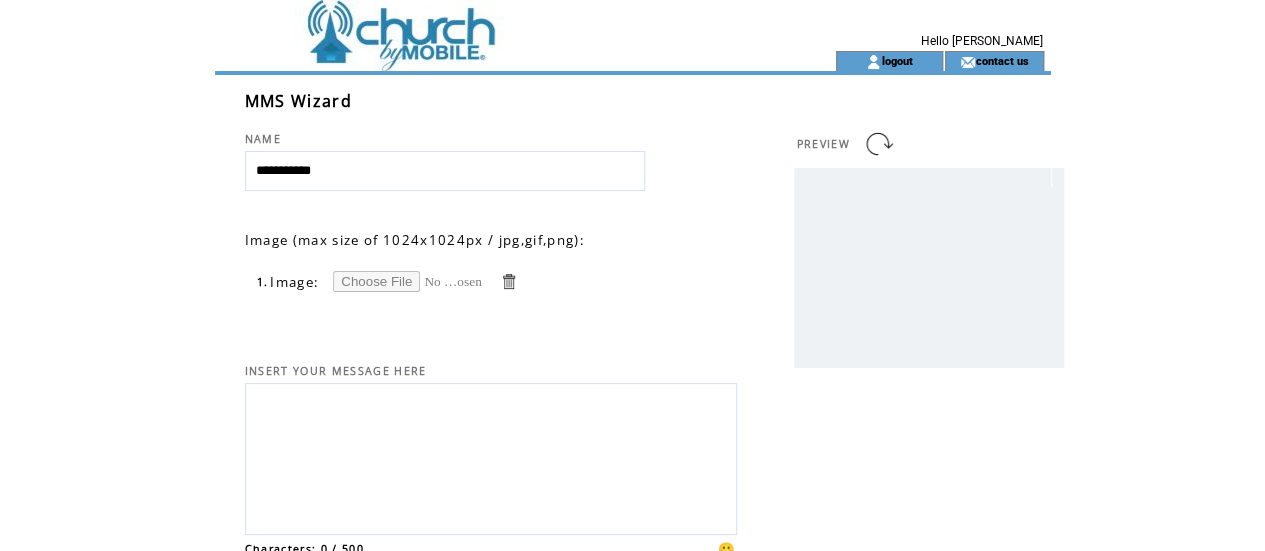click at bounding box center (408, 281) 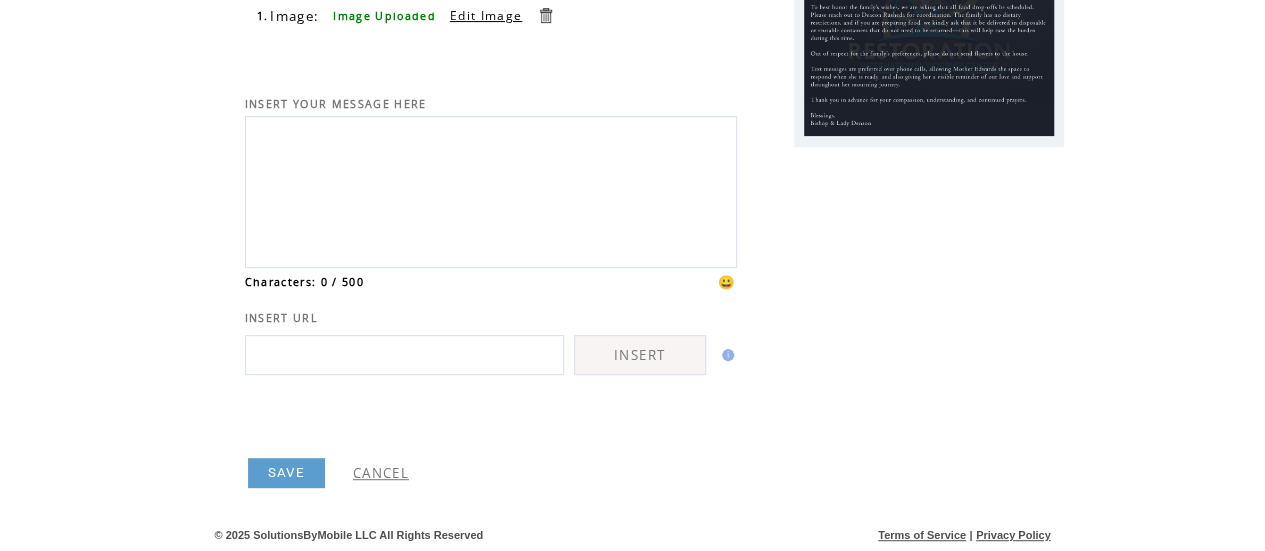 scroll, scrollTop: 299, scrollLeft: 0, axis: vertical 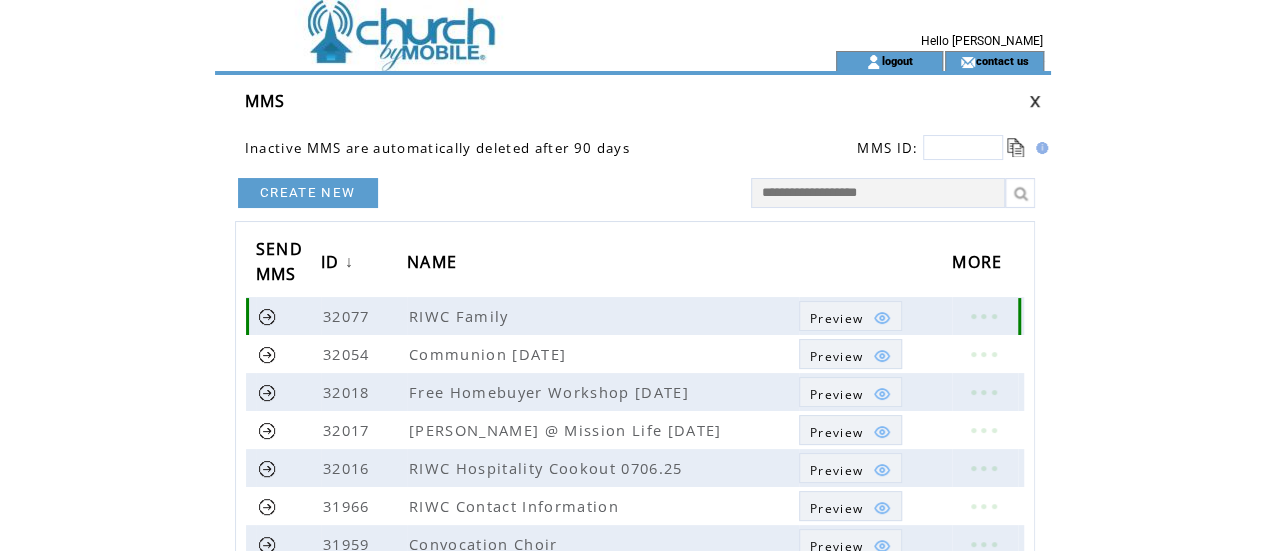 click at bounding box center [868, 318] 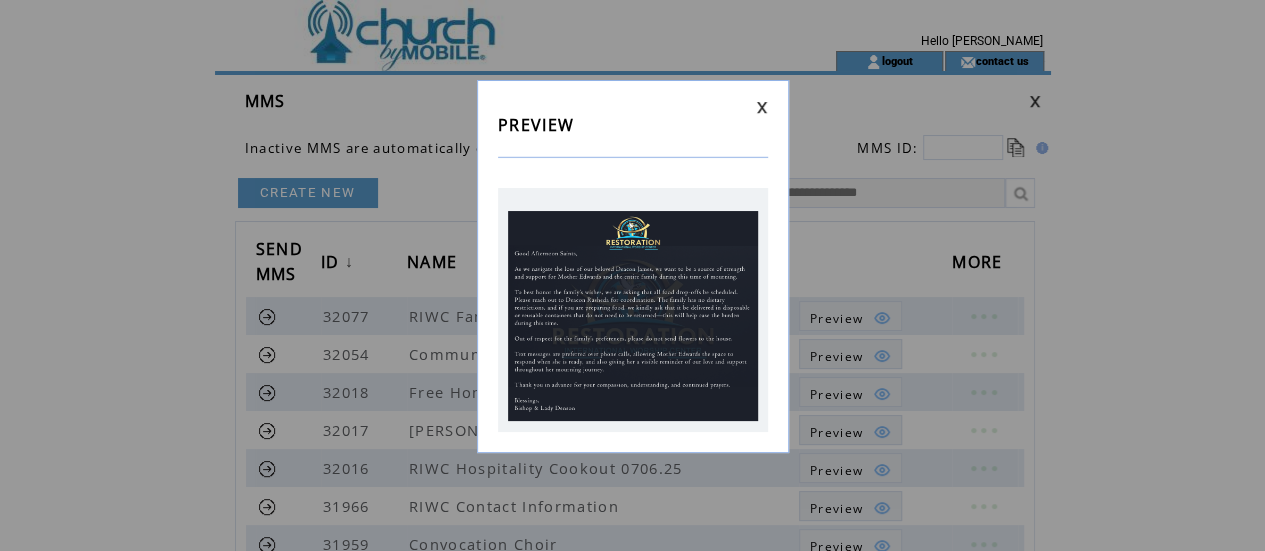 click on "PREVIEW" at bounding box center (632, 275) 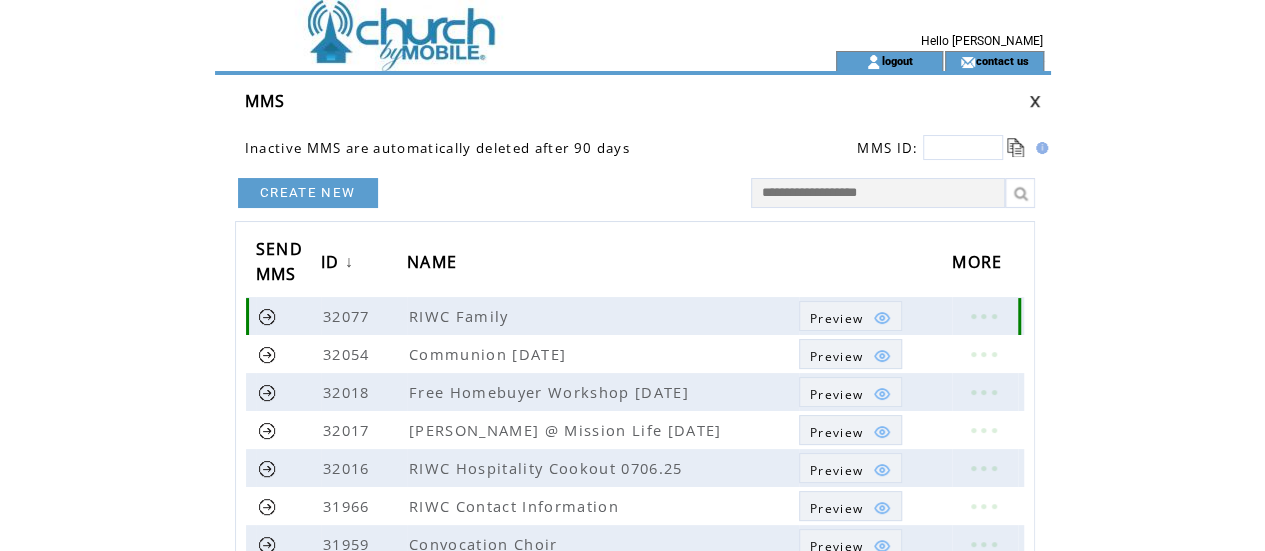 click at bounding box center (983, 316) 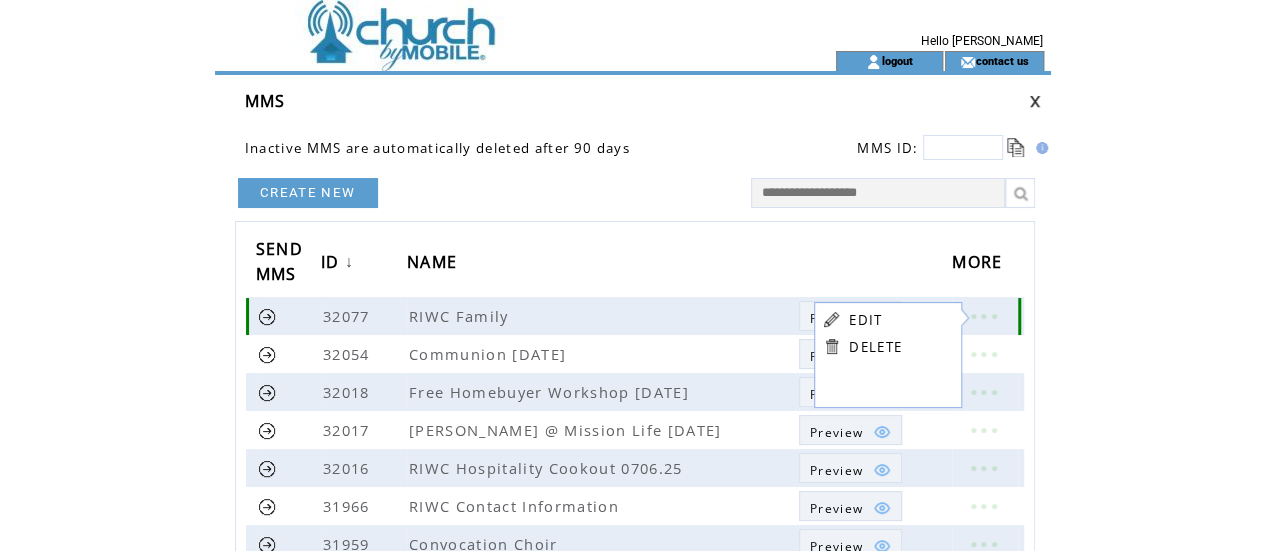 click at bounding box center (267, 316) 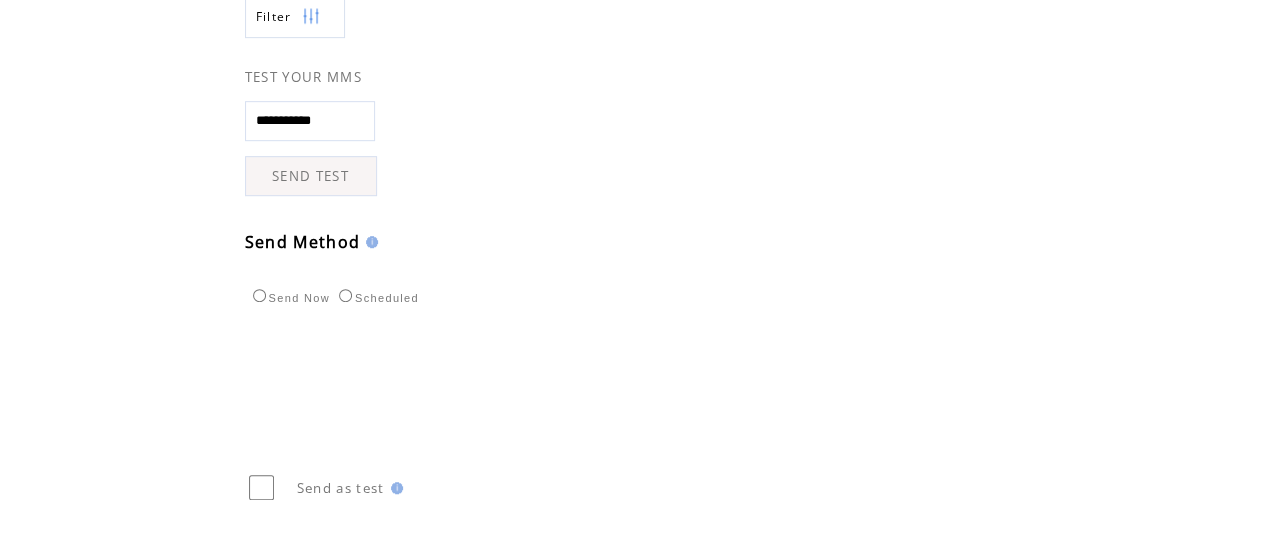 scroll, scrollTop: 390, scrollLeft: 0, axis: vertical 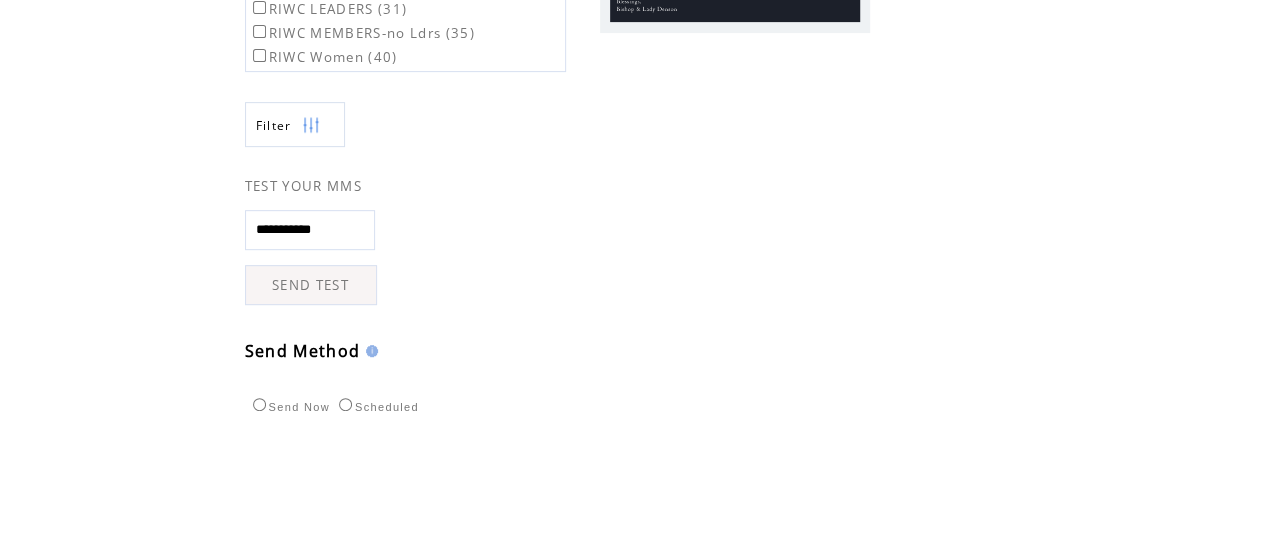 click on "SEND TEST" at bounding box center [311, 285] 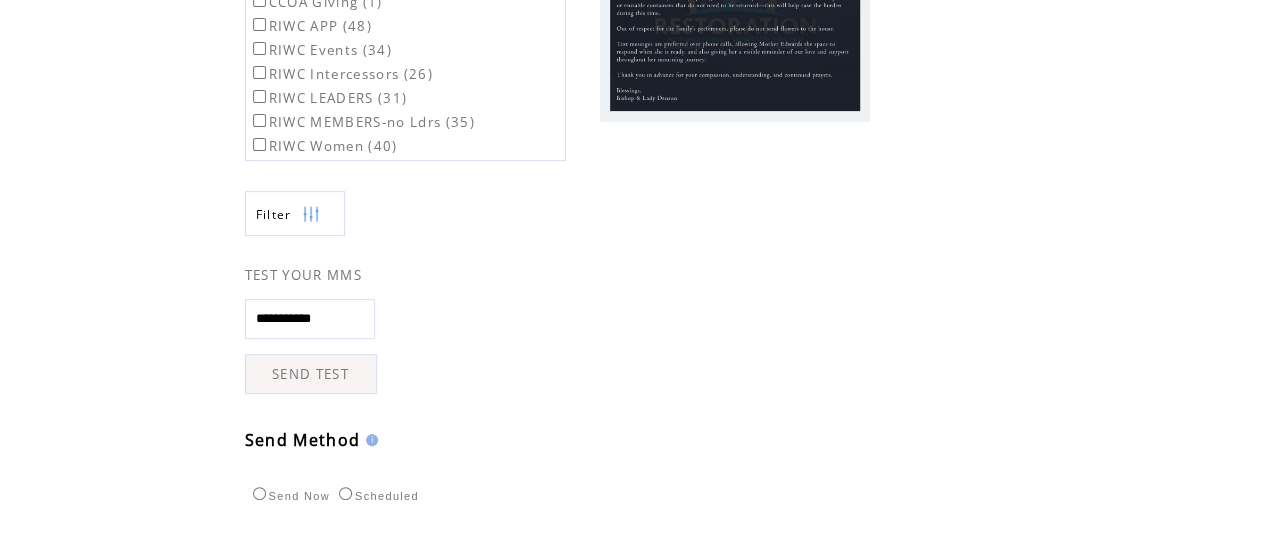 scroll, scrollTop: 300, scrollLeft: 0, axis: vertical 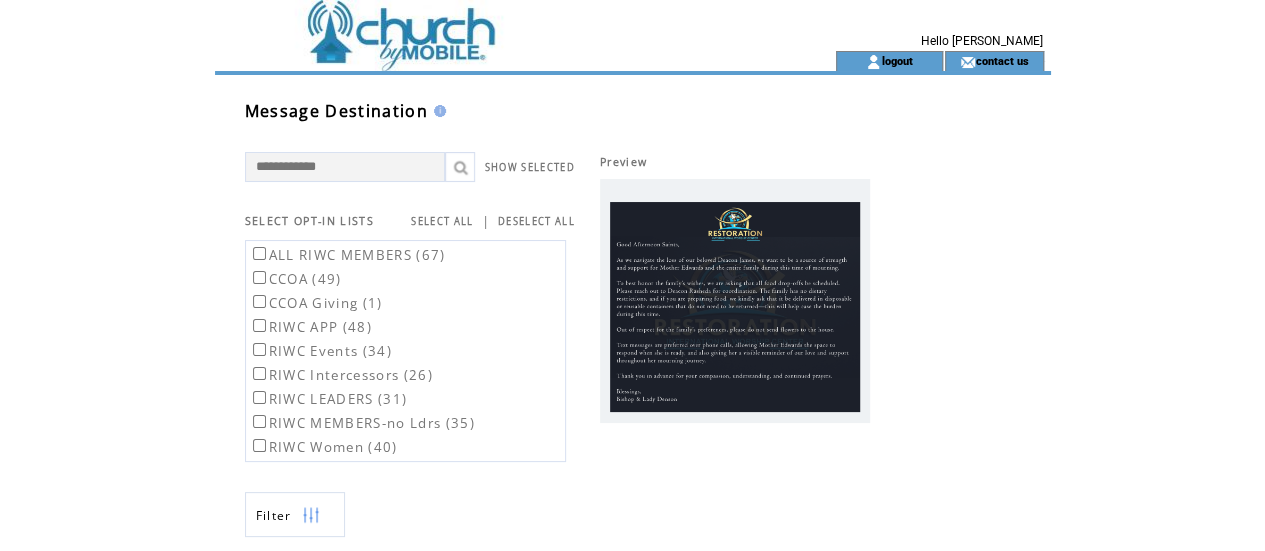 click at bounding box center [489, 25] 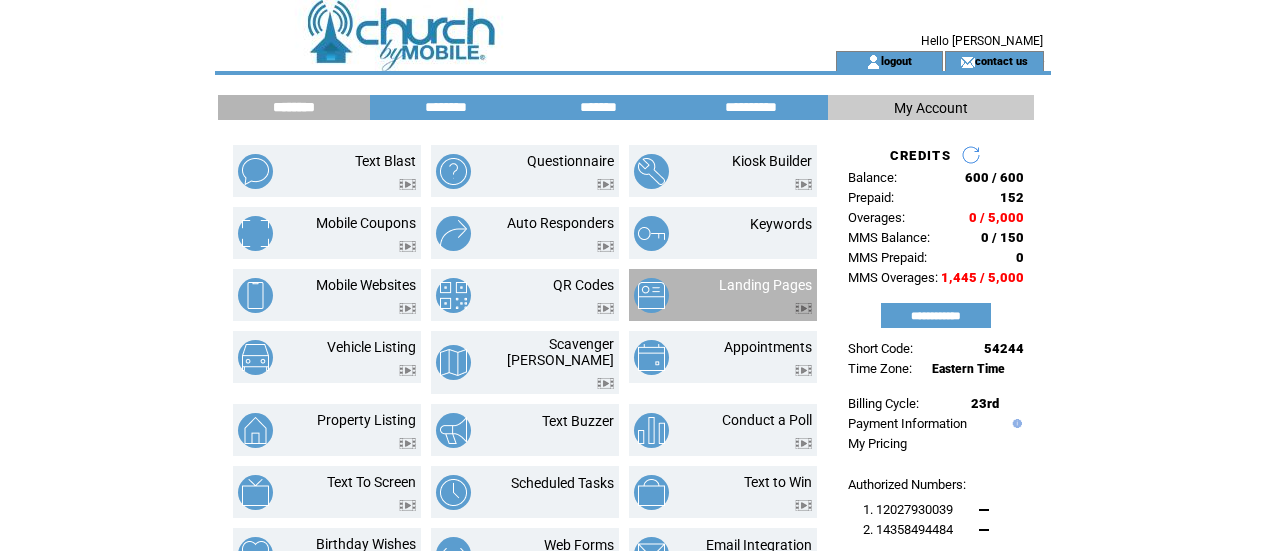 scroll, scrollTop: 0, scrollLeft: 0, axis: both 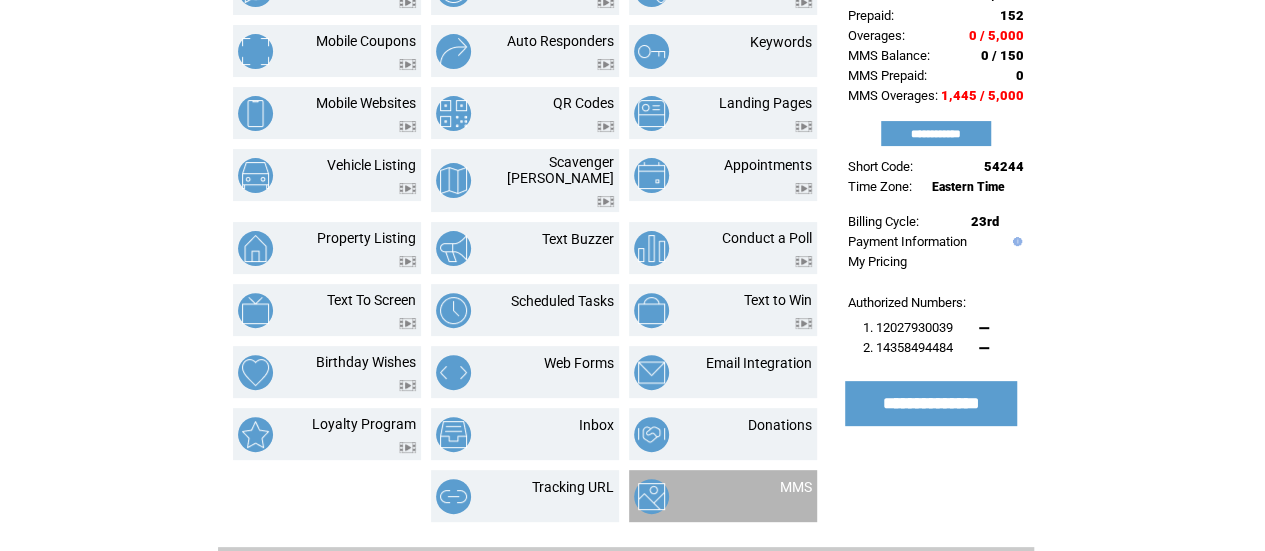 click on "MMS" at bounding box center (723, 496) 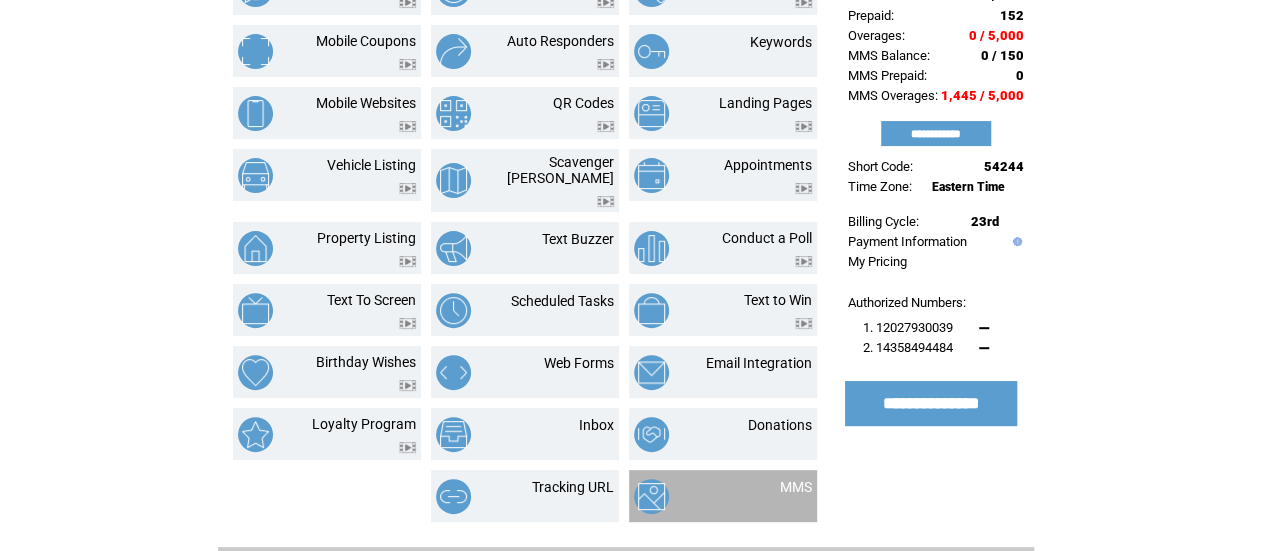 click on "MMS" at bounding box center [723, 496] 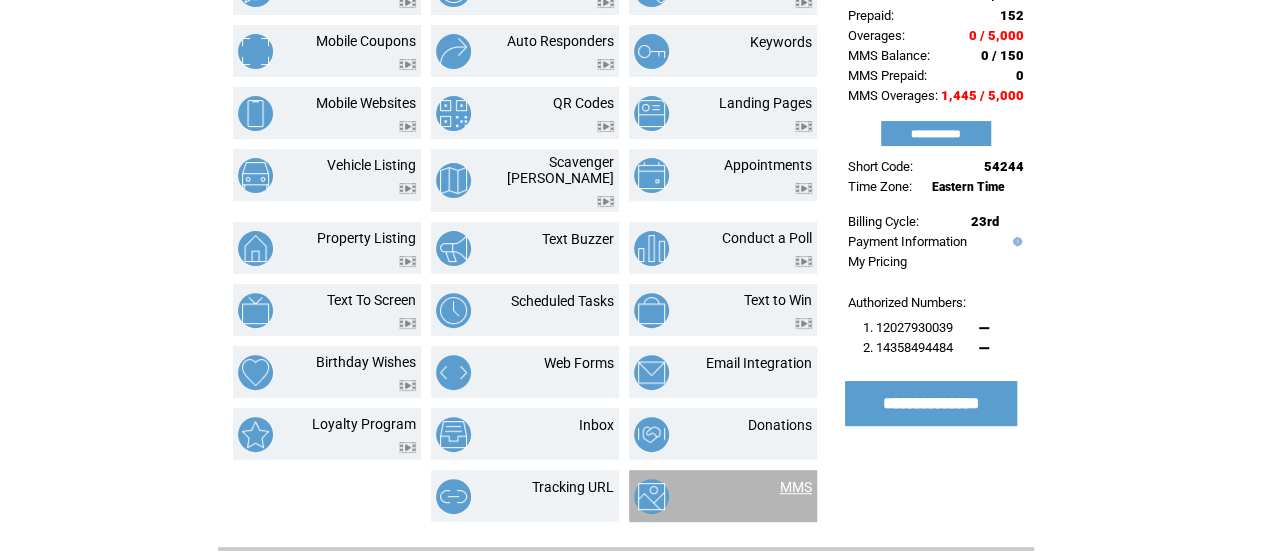 click on "MMS" at bounding box center [796, 487] 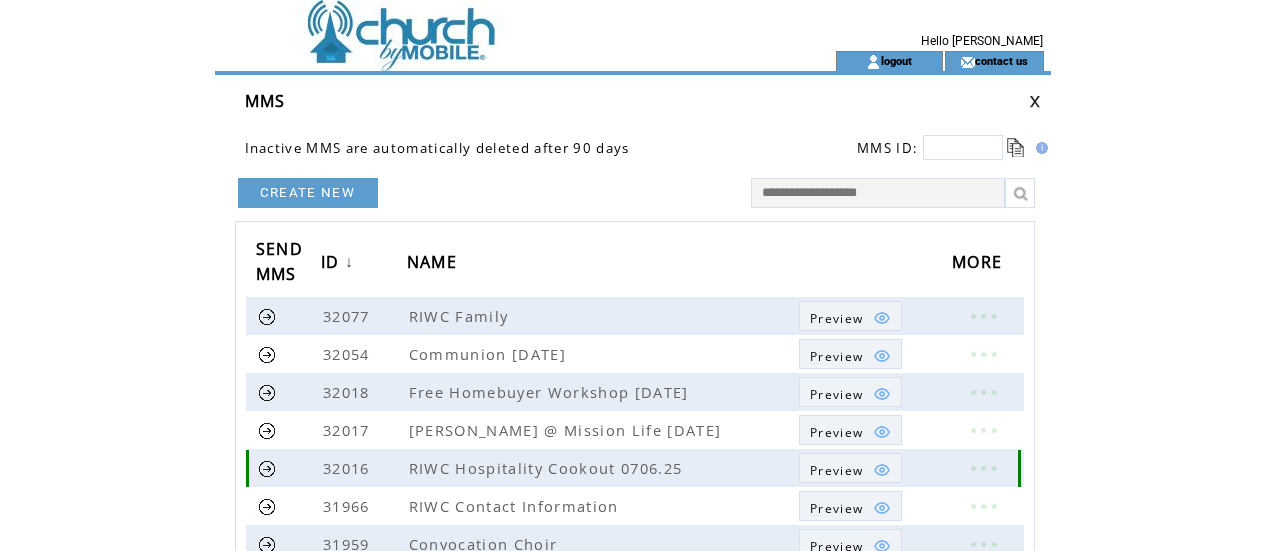 scroll, scrollTop: 0, scrollLeft: 0, axis: both 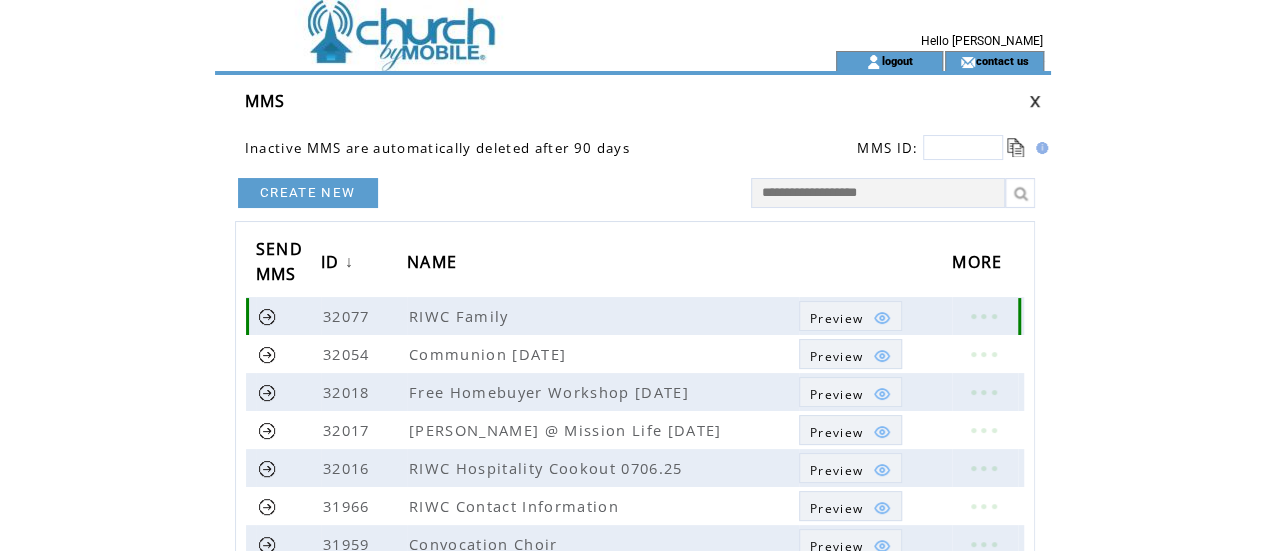 click at bounding box center [882, 318] 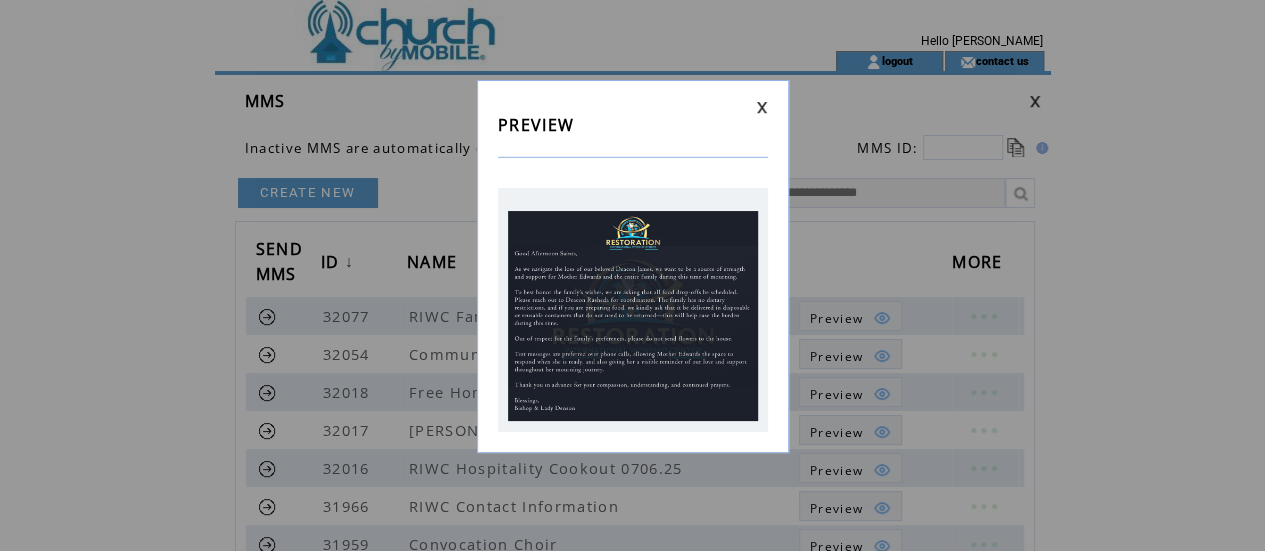 click at bounding box center [762, 107] 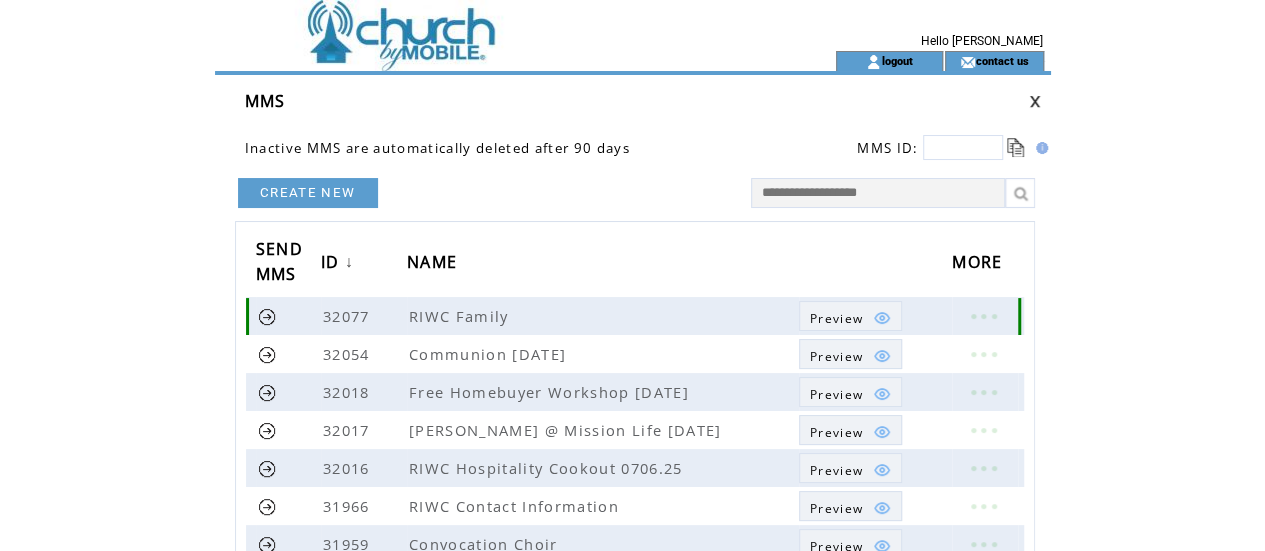 click at bounding box center (983, 316) 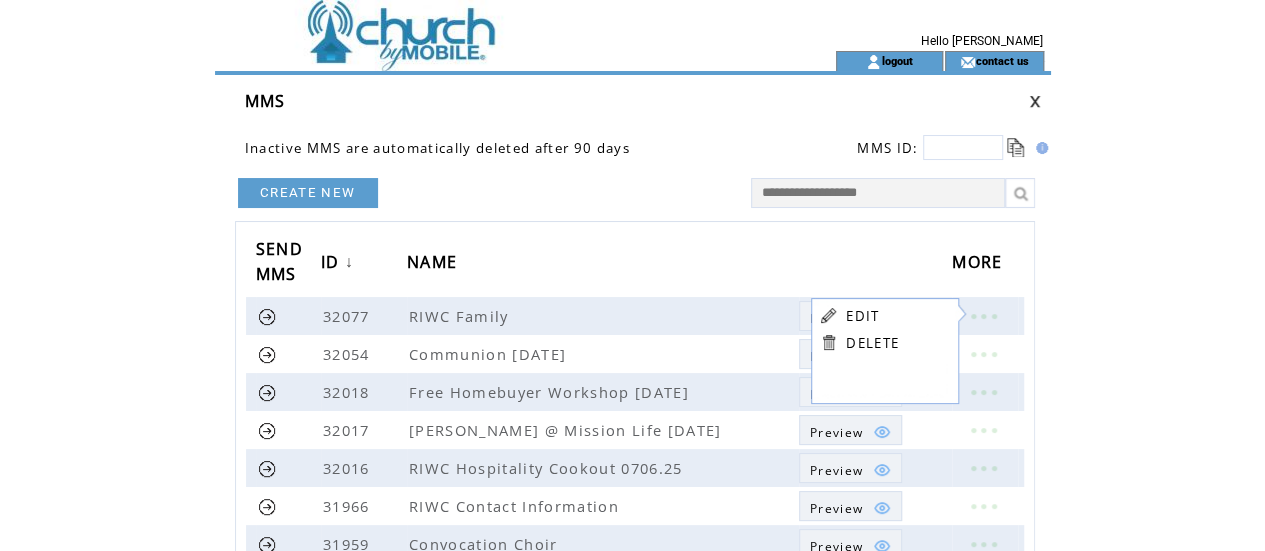 click on "EDIT" at bounding box center [862, 316] 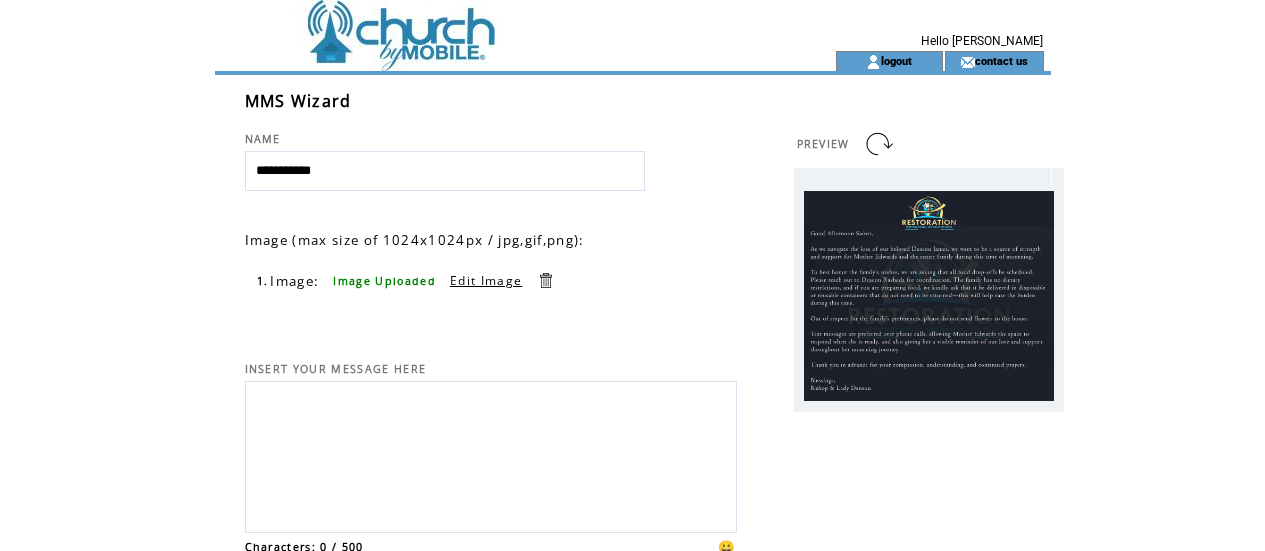 scroll, scrollTop: 0, scrollLeft: 0, axis: both 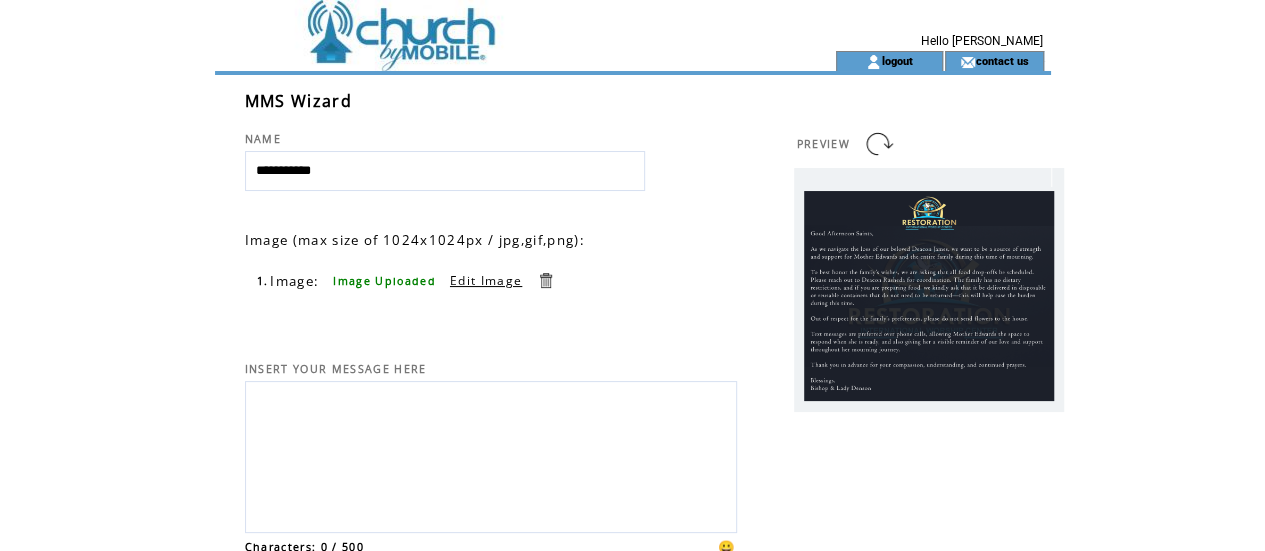 click on "Edit Image" at bounding box center [486, 280] 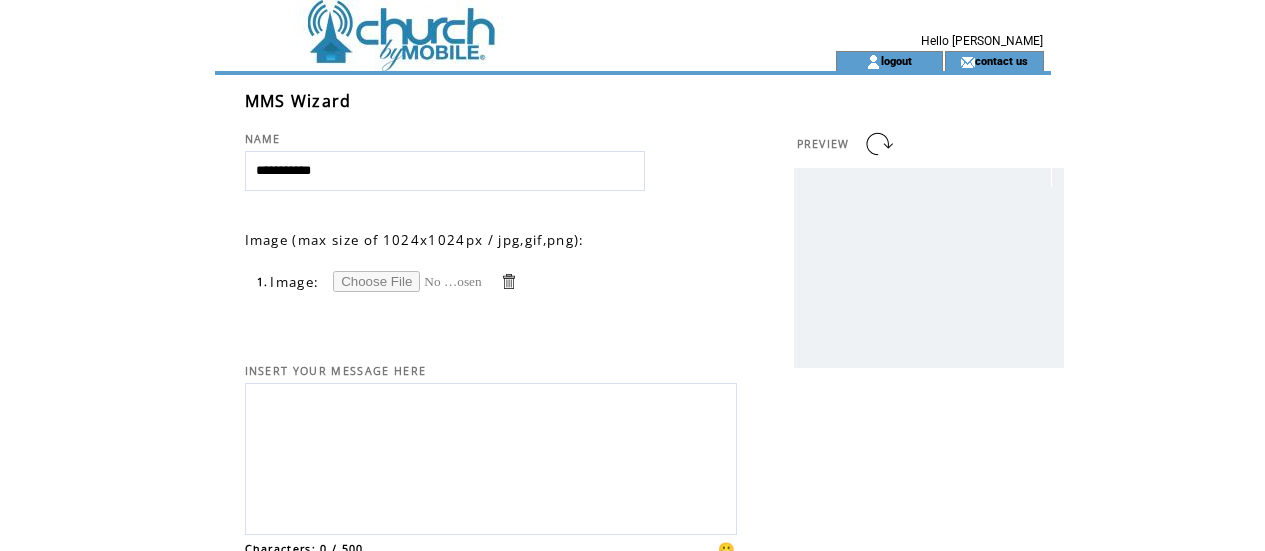 scroll, scrollTop: 0, scrollLeft: 0, axis: both 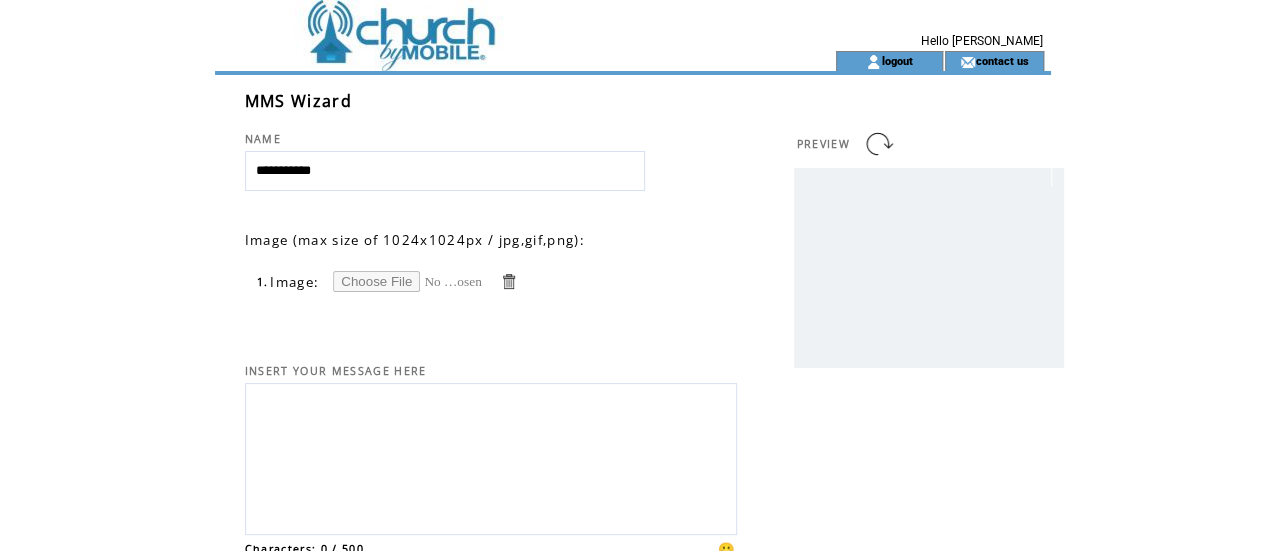 click at bounding box center (408, 281) 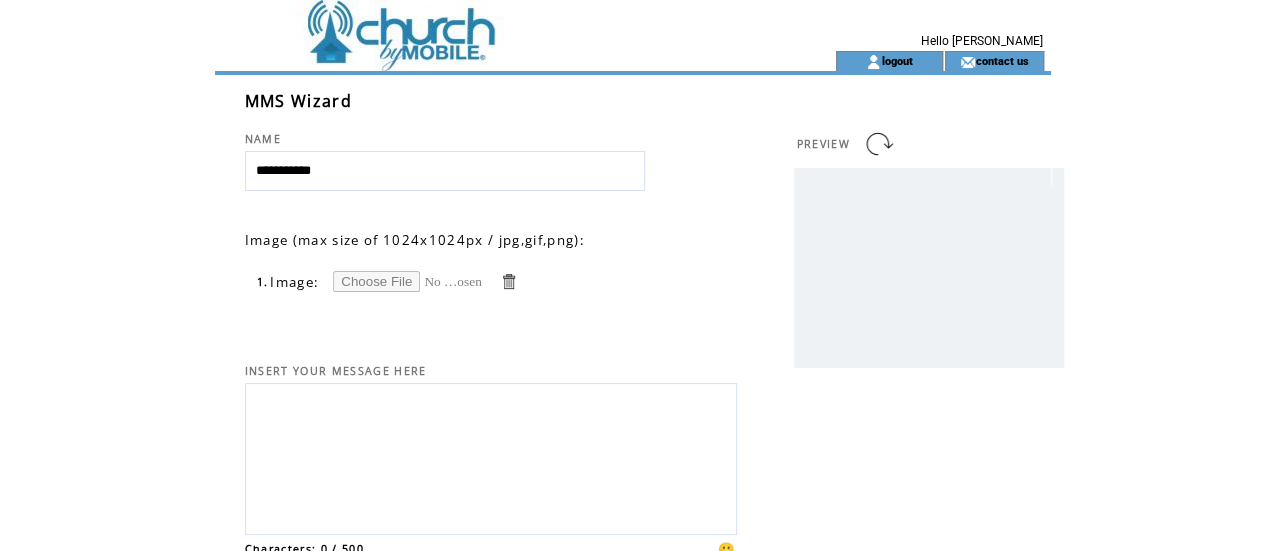 type on "**********" 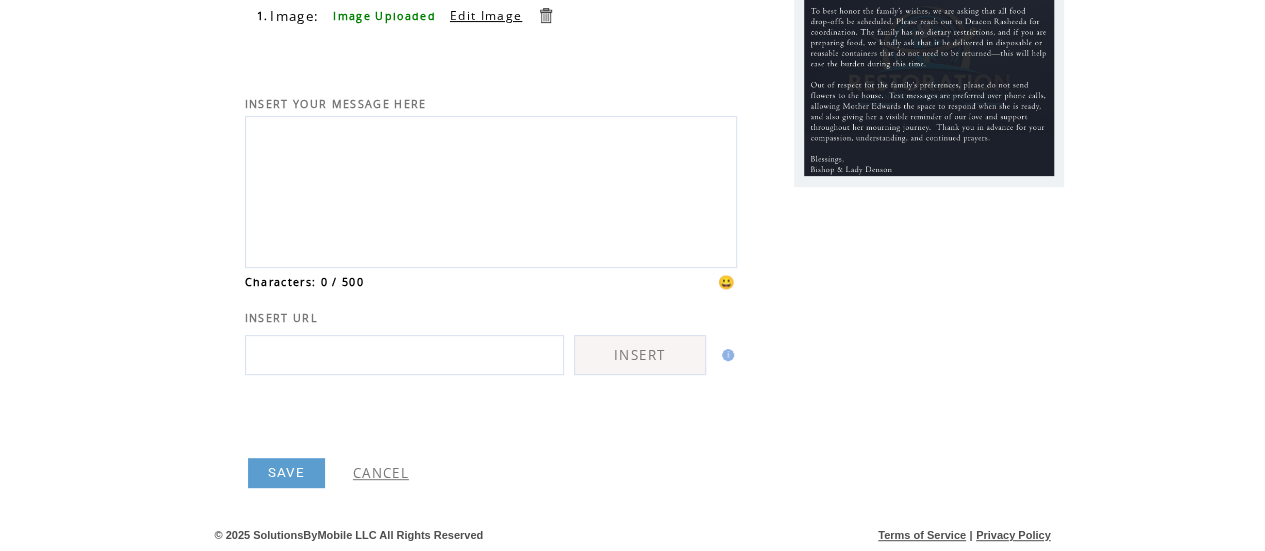 scroll, scrollTop: 292, scrollLeft: 0, axis: vertical 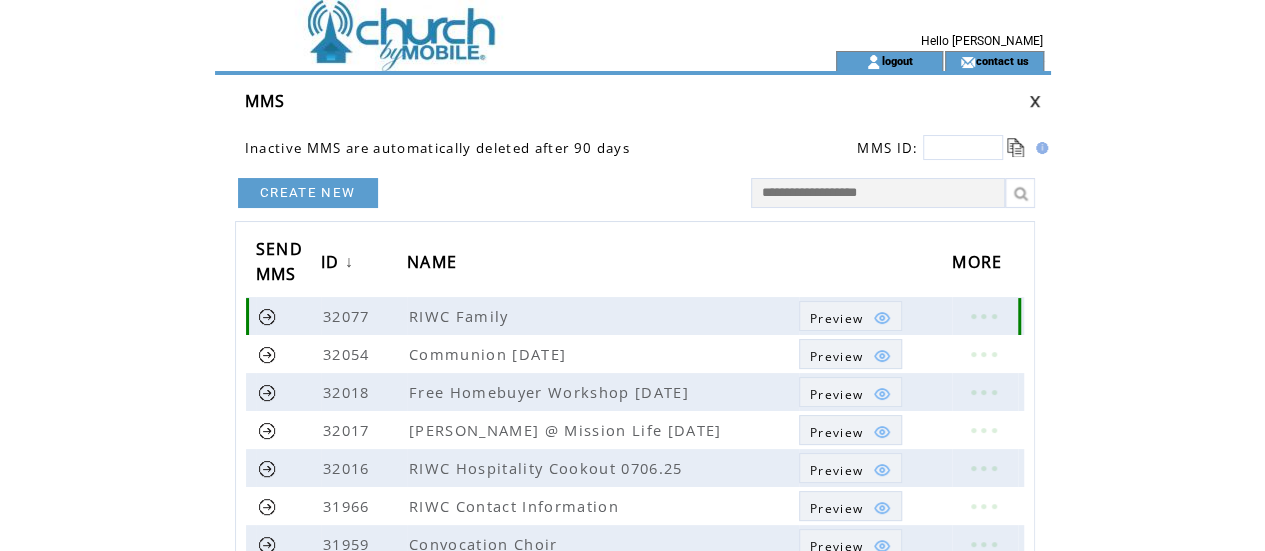click on "Preview" at bounding box center (836, 318) 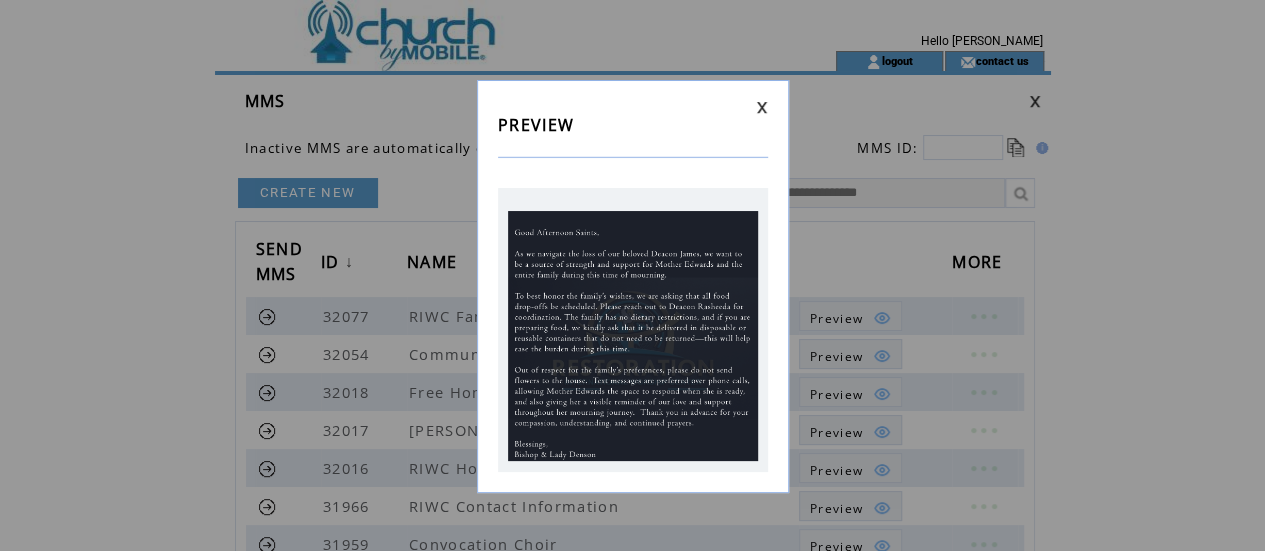 click at bounding box center [762, 107] 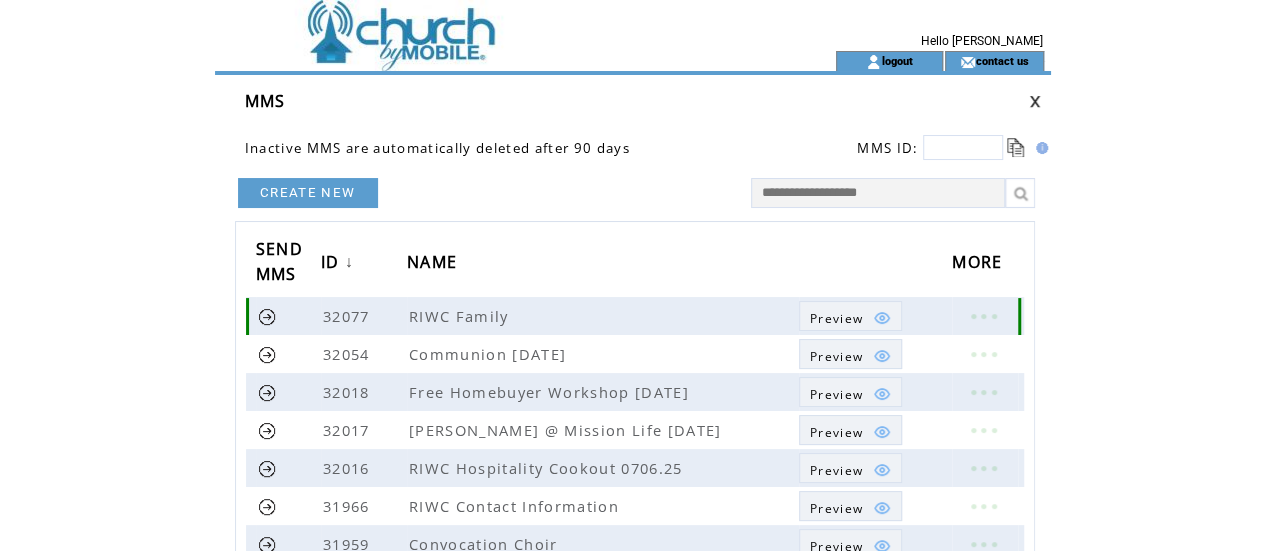 click at bounding box center (267, 316) 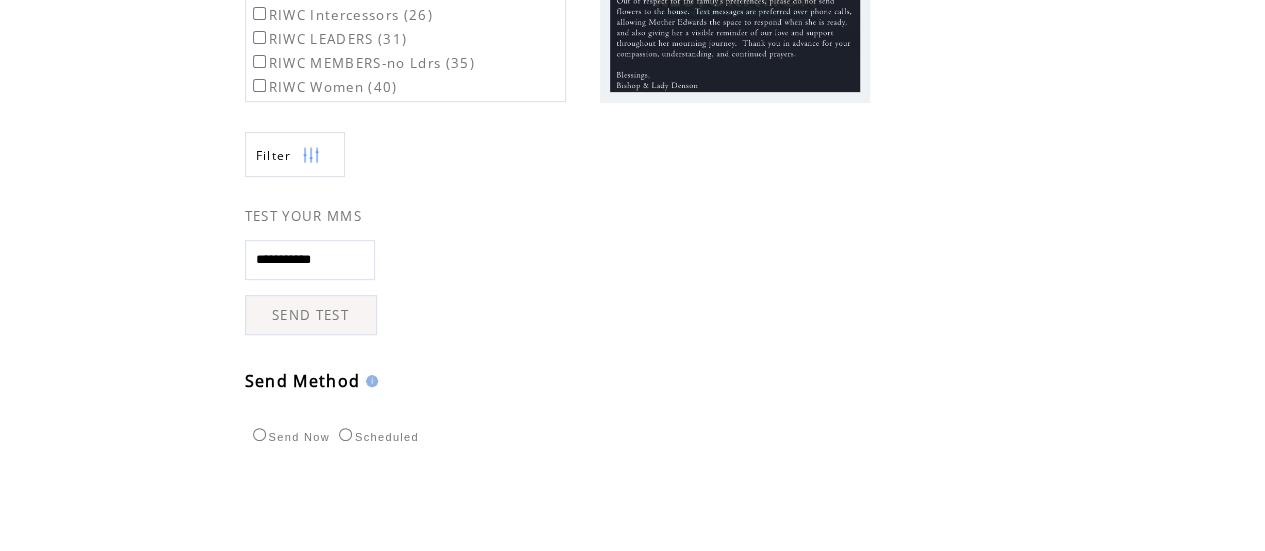 scroll, scrollTop: 381, scrollLeft: 0, axis: vertical 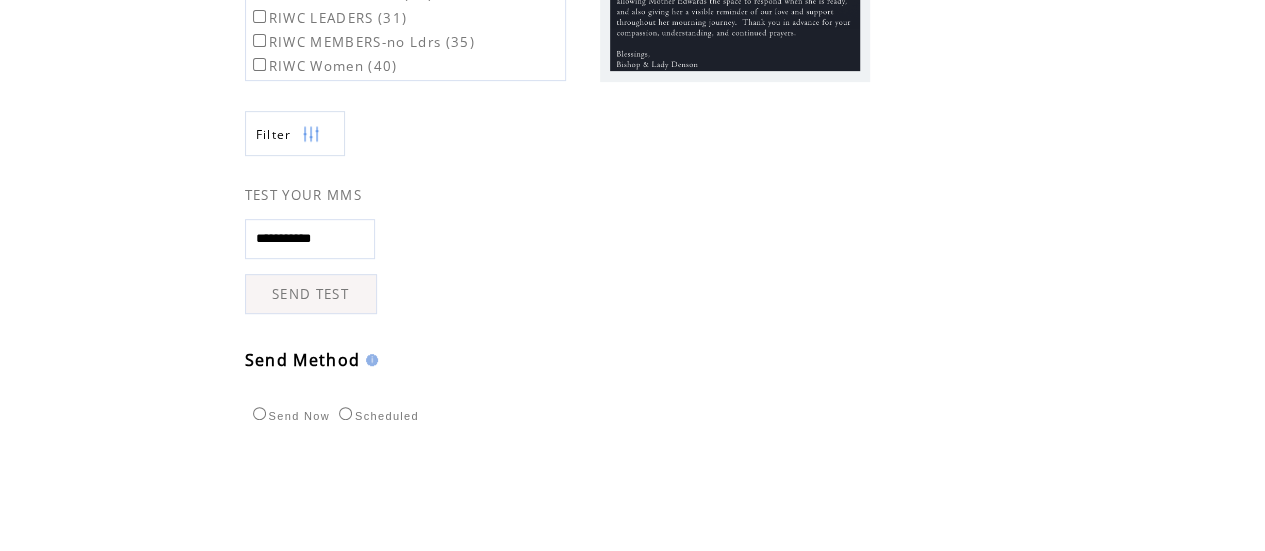 click on "SEND TEST" at bounding box center [311, 294] 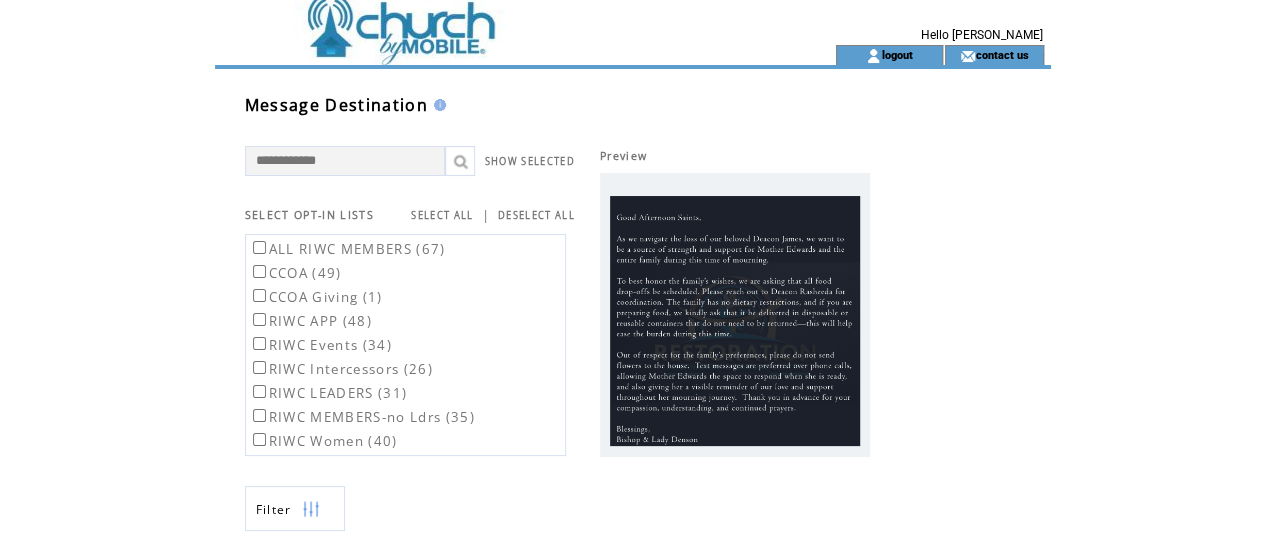 scroll, scrollTop: 0, scrollLeft: 0, axis: both 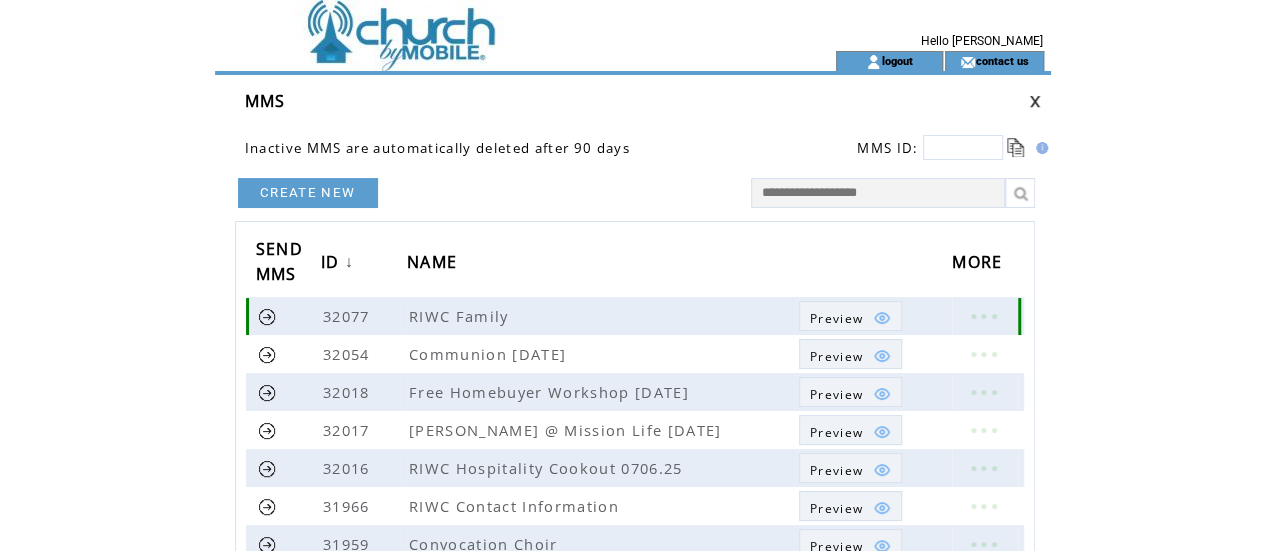 click at bounding box center [983, 316] 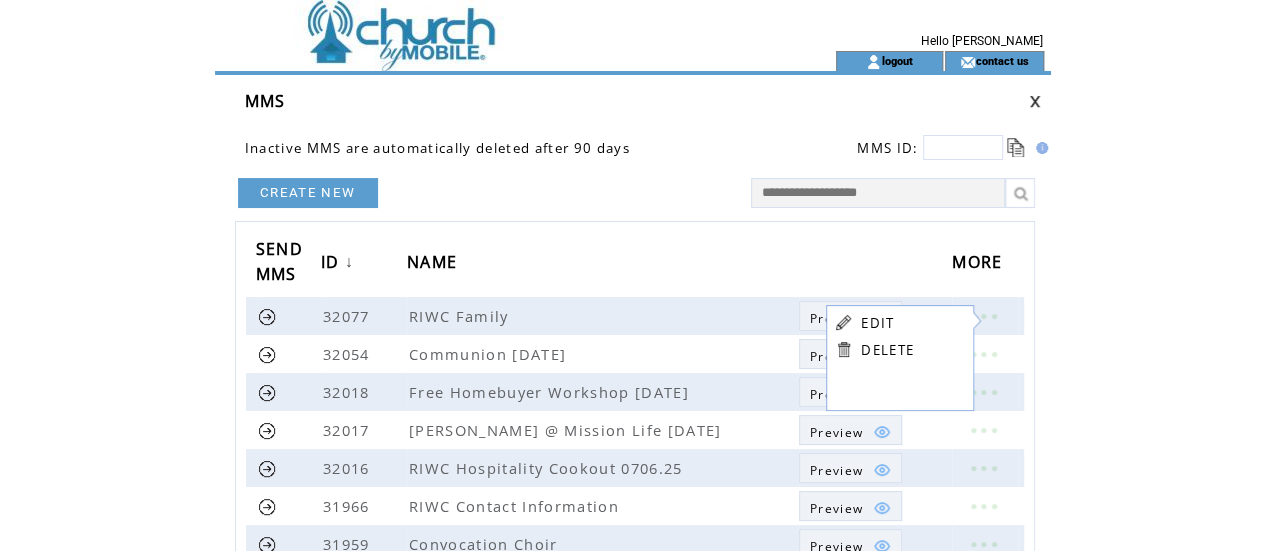 click on "EDIT" at bounding box center (877, 323) 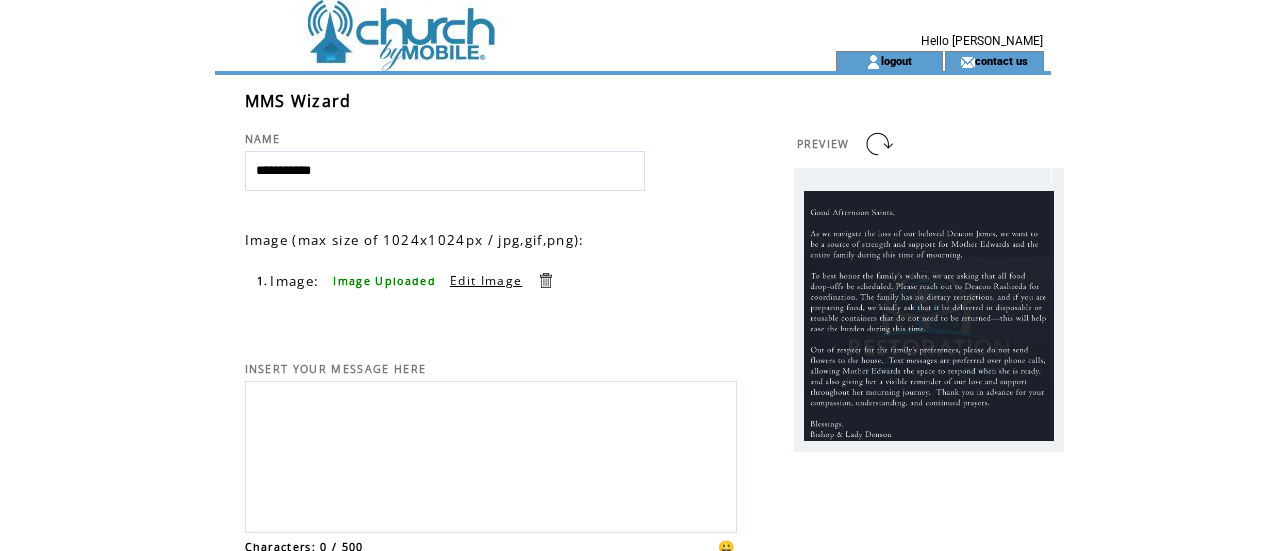 scroll, scrollTop: 0, scrollLeft: 0, axis: both 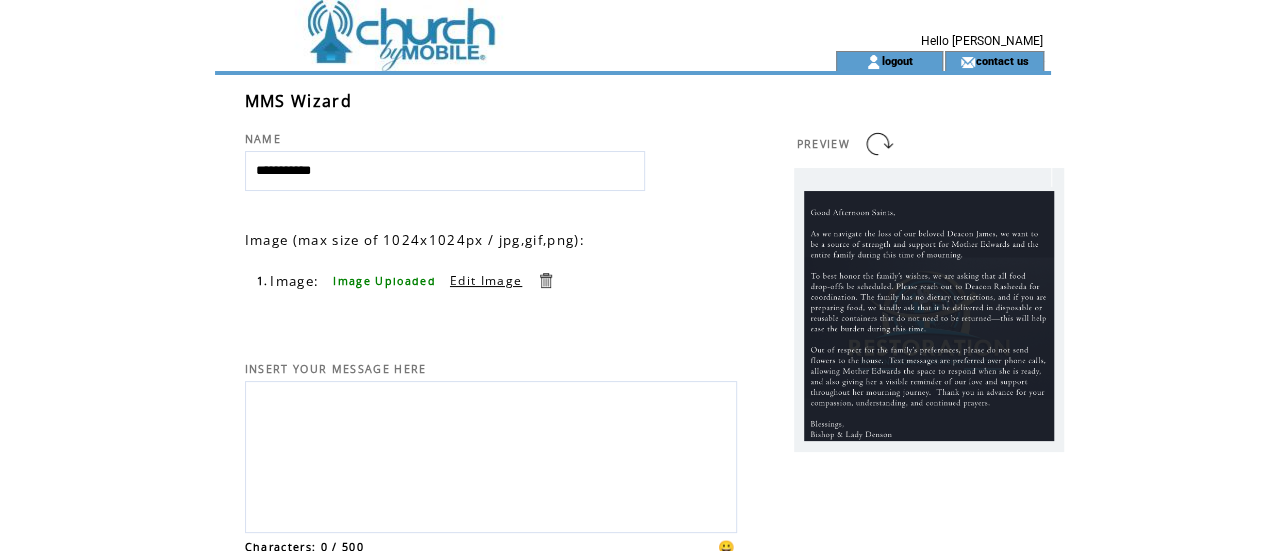 click at bounding box center (491, 454) 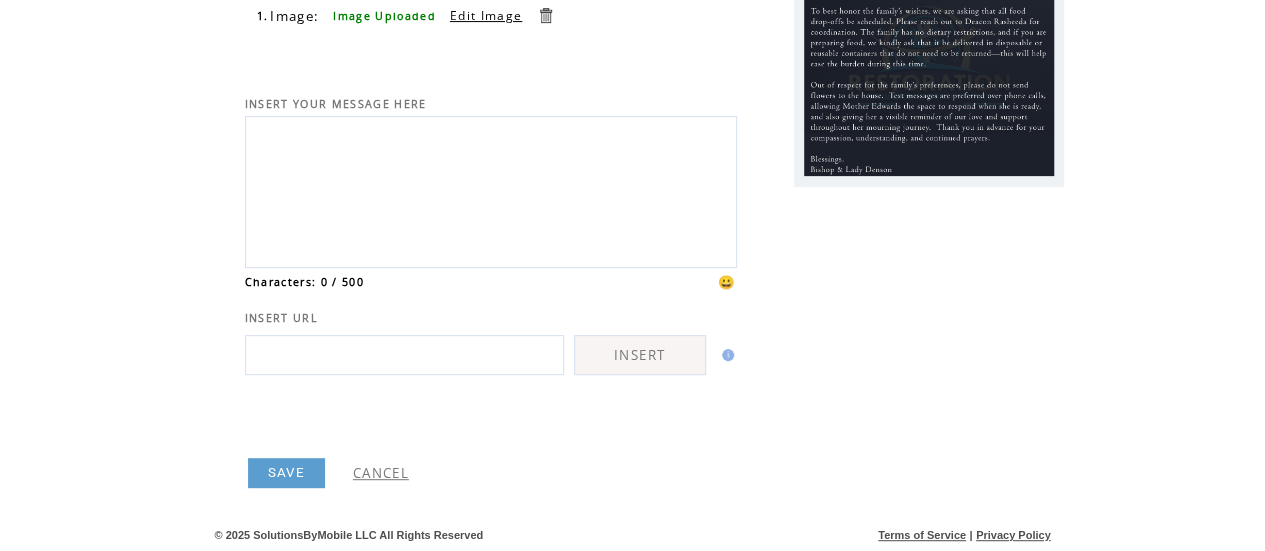 scroll, scrollTop: 302, scrollLeft: 0, axis: vertical 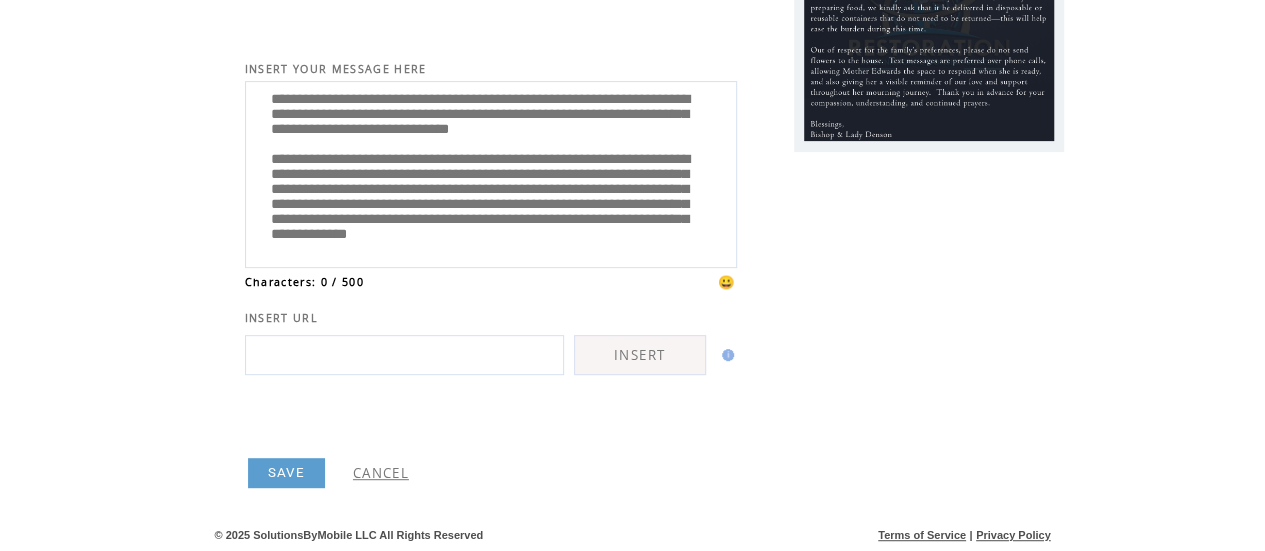 click on "**********" at bounding box center [491, 172] 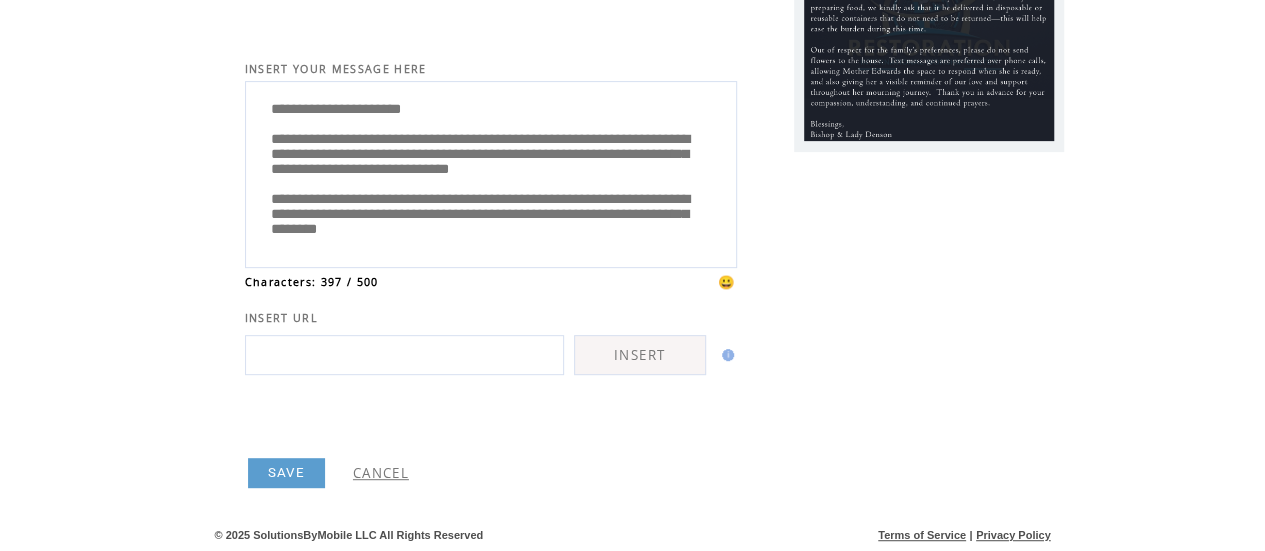 scroll, scrollTop: 60, scrollLeft: 0, axis: vertical 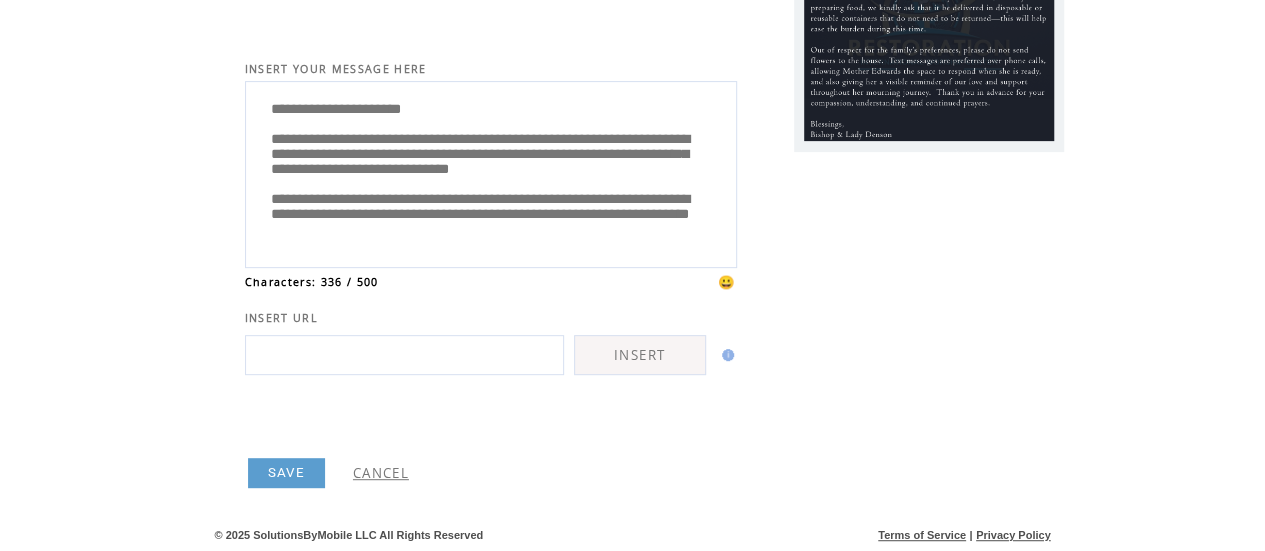 click on "**********" at bounding box center (491, 172) 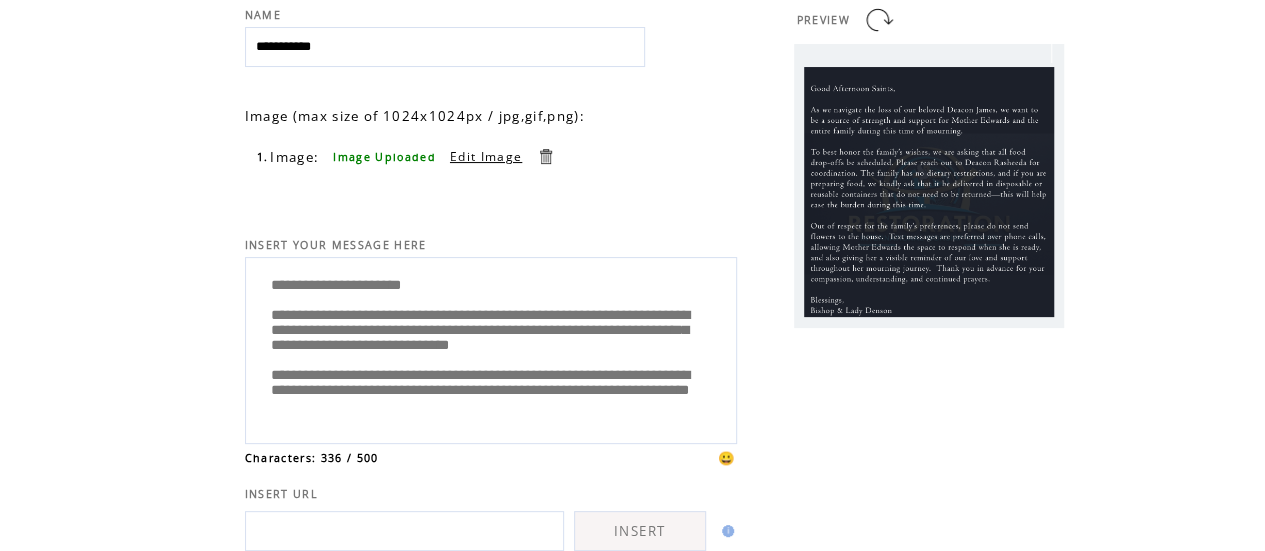 scroll, scrollTop: 302, scrollLeft: 0, axis: vertical 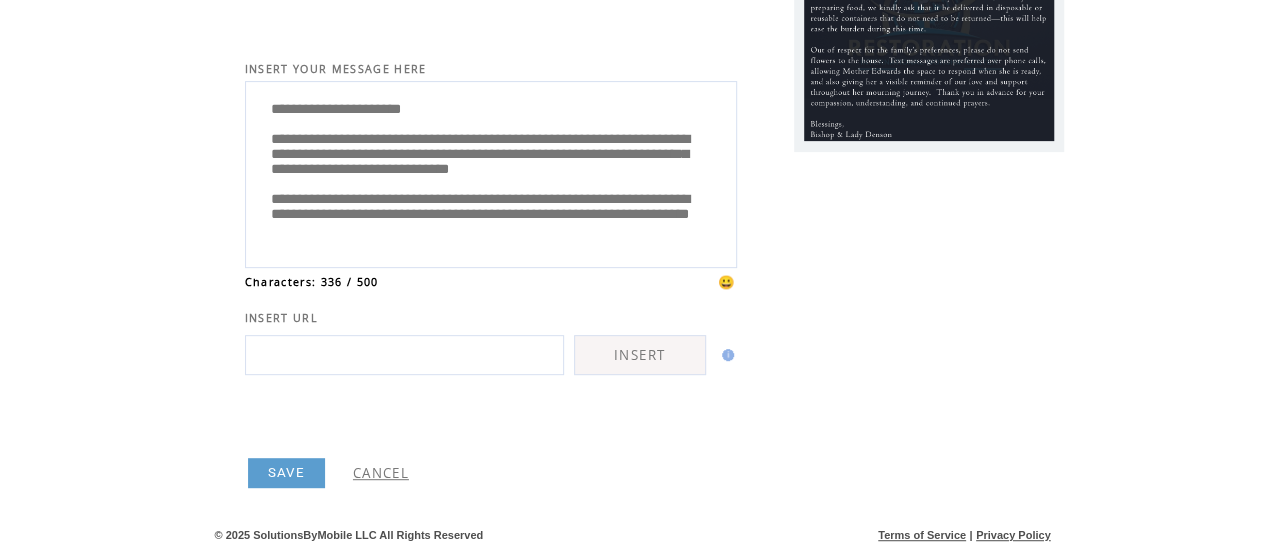 type on "**********" 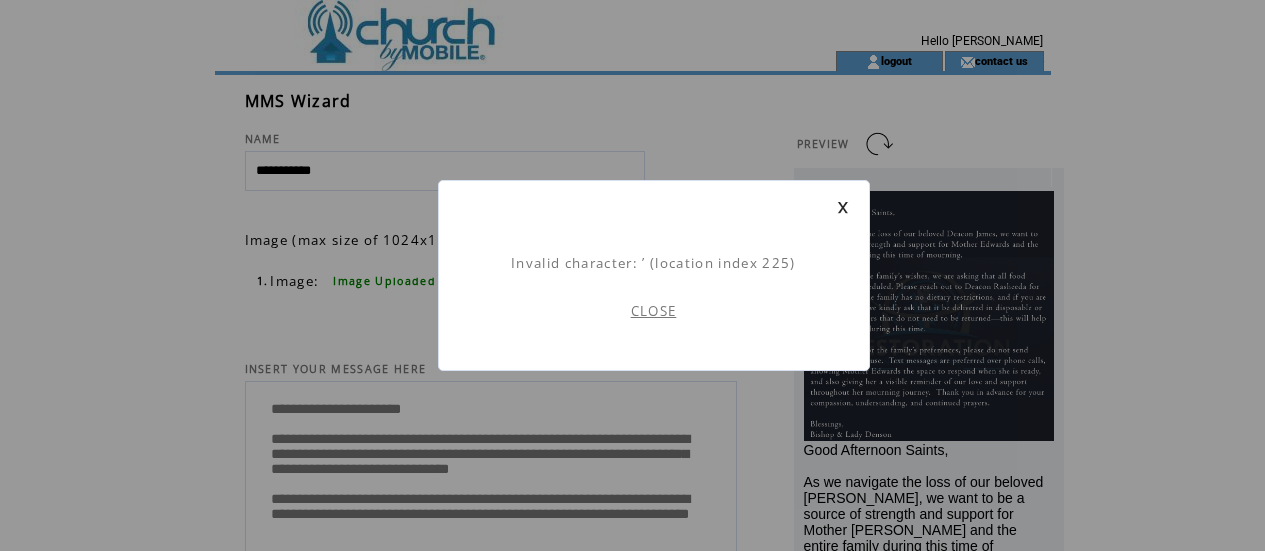 scroll, scrollTop: 1, scrollLeft: 0, axis: vertical 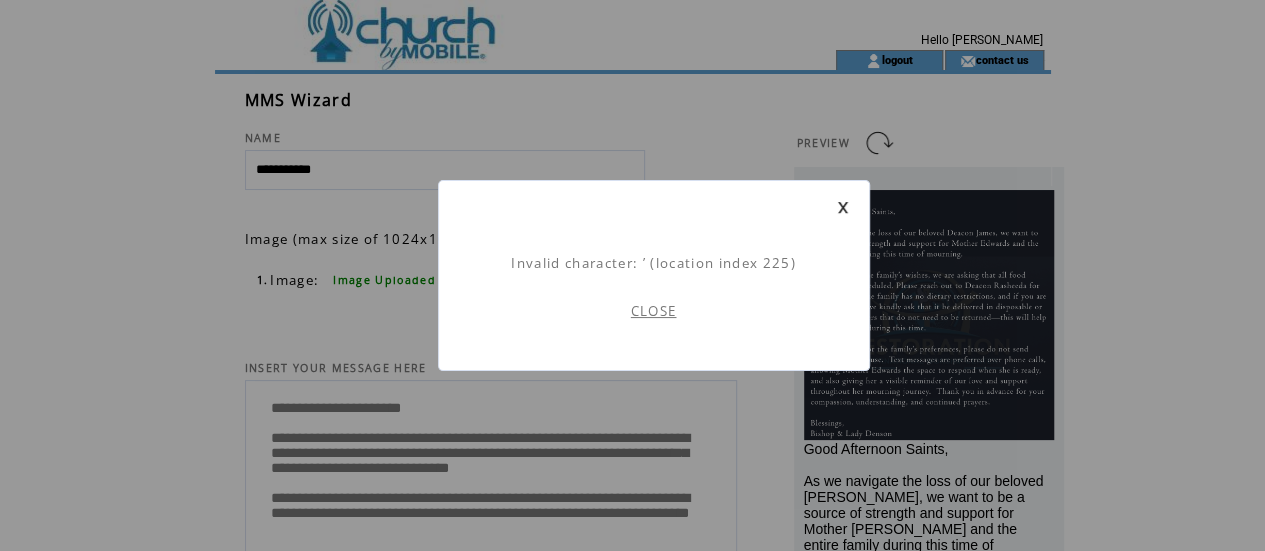 click at bounding box center [843, 207] 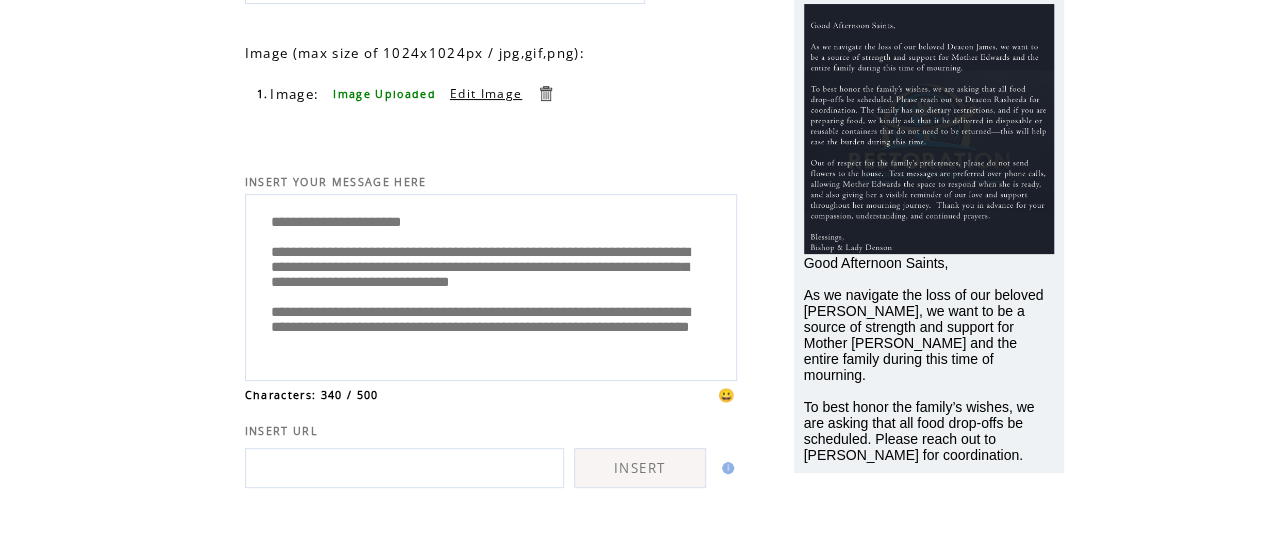 scroll, scrollTop: 188, scrollLeft: 0, axis: vertical 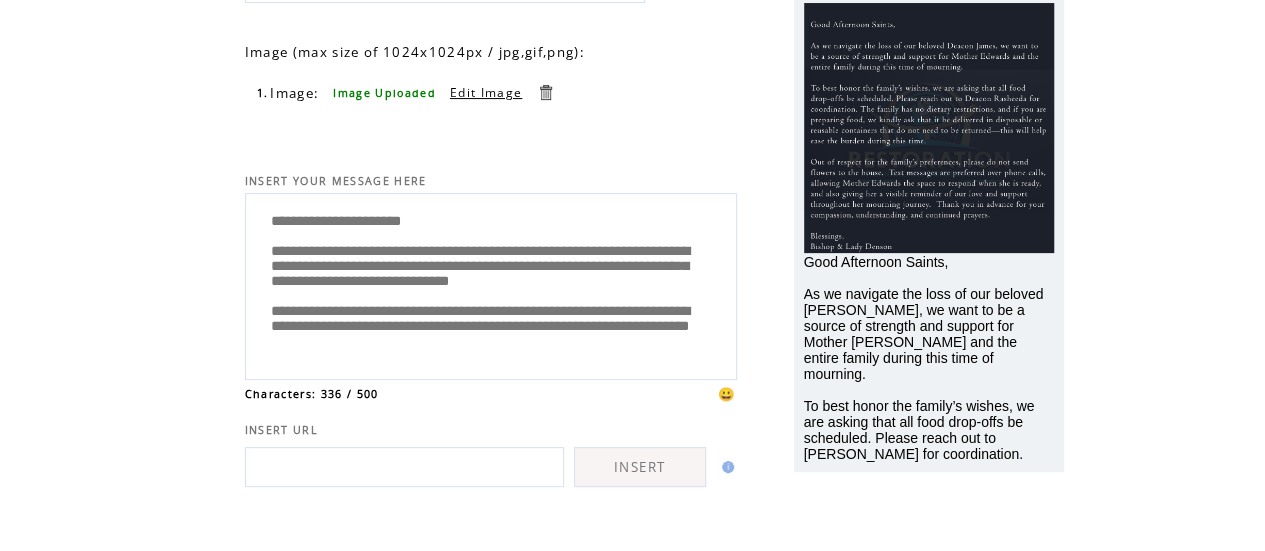 drag, startPoint x: 268, startPoint y: 221, endPoint x: 848, endPoint y: 288, distance: 583.857 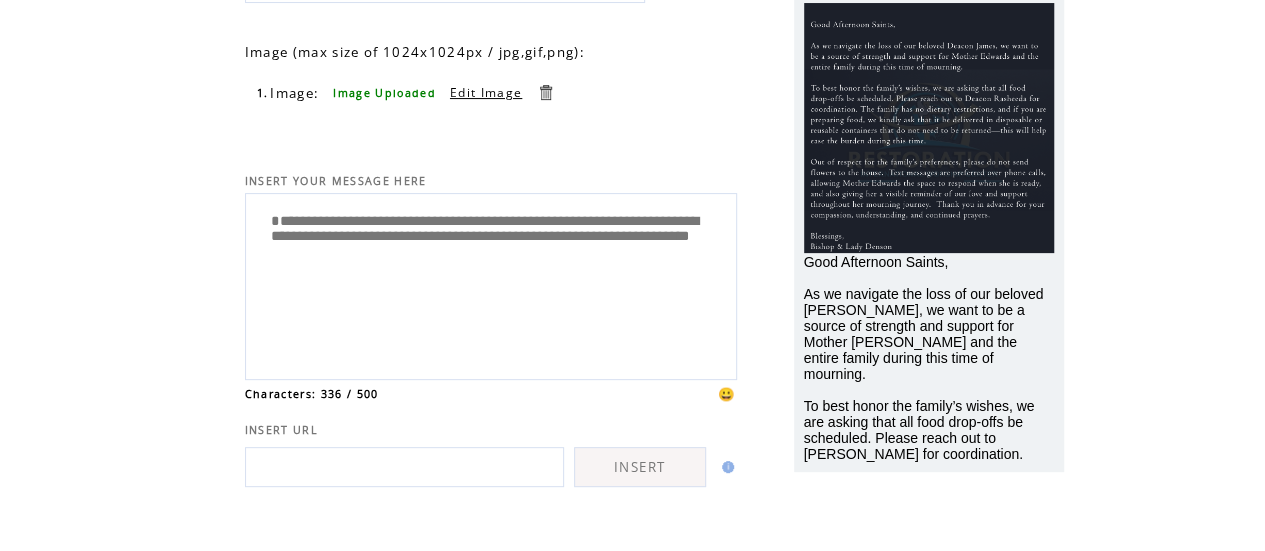 scroll, scrollTop: 0, scrollLeft: 0, axis: both 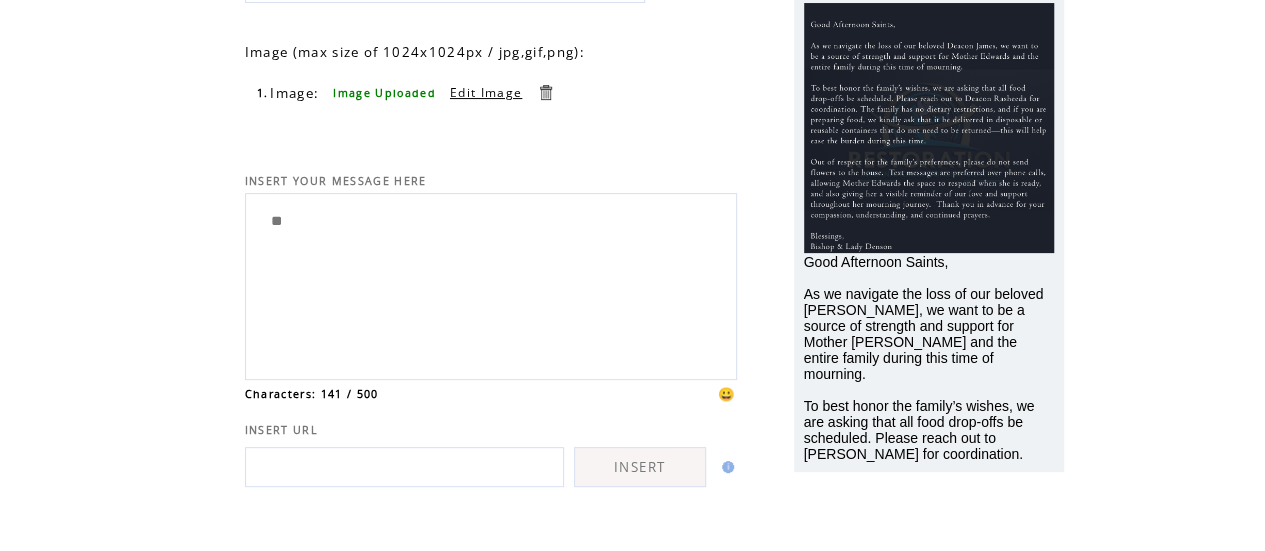 type on "*" 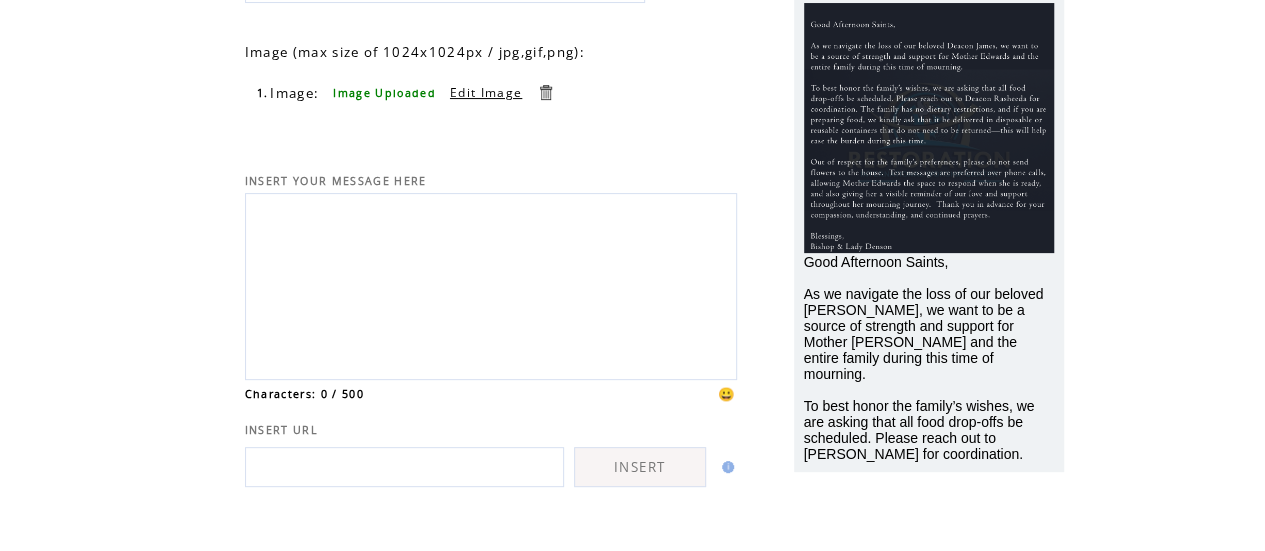 type 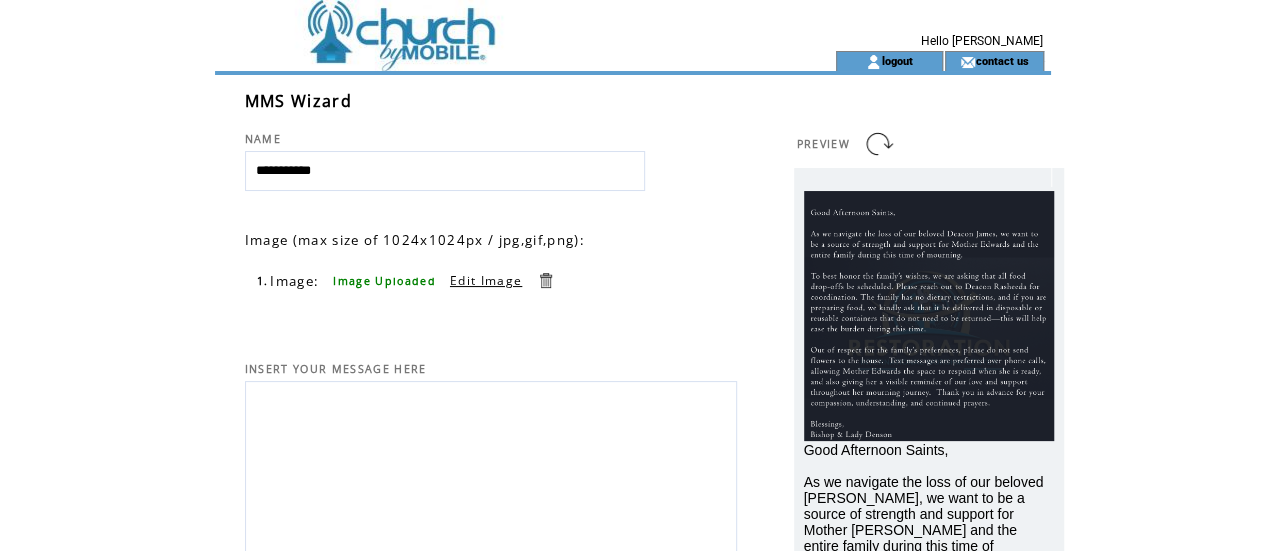 click at bounding box center (879, 144) 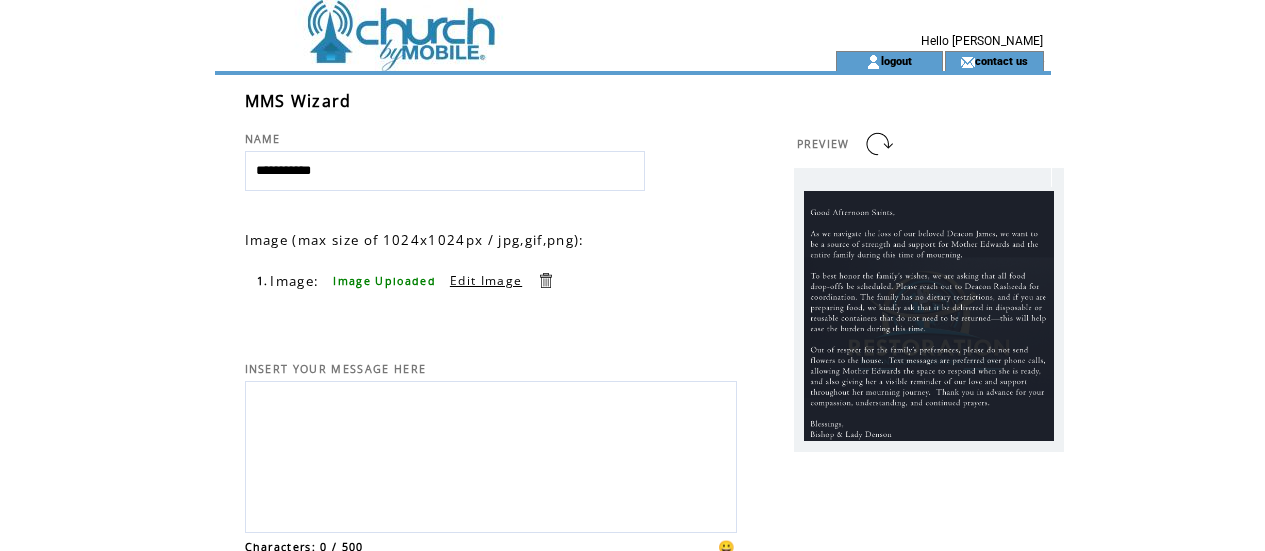 scroll, scrollTop: 0, scrollLeft: 0, axis: both 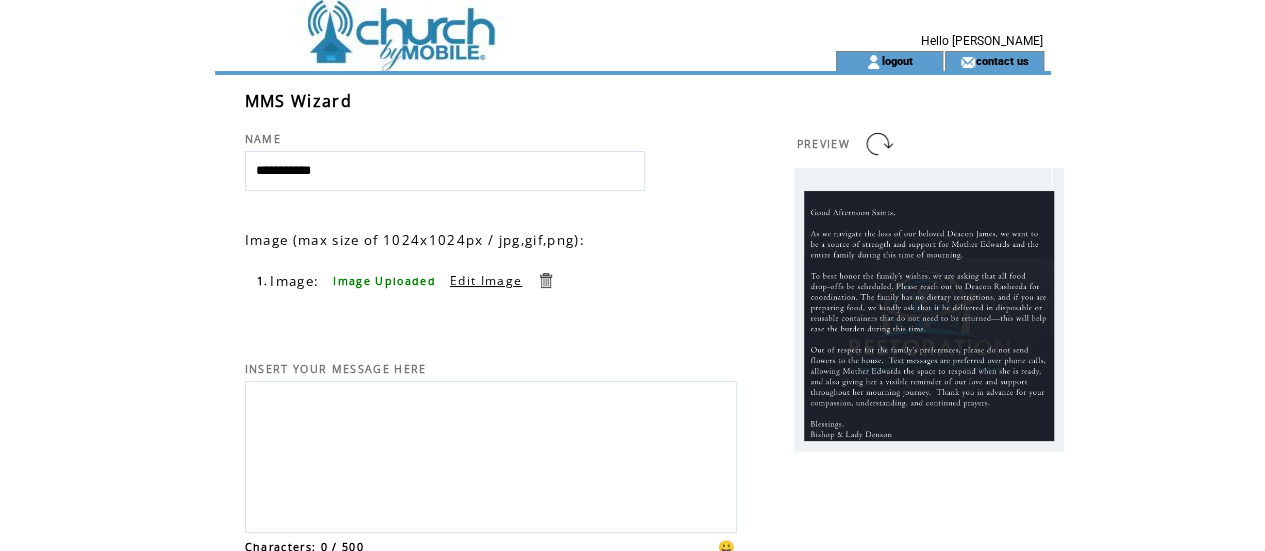 click on "Edit Image" at bounding box center (486, 280) 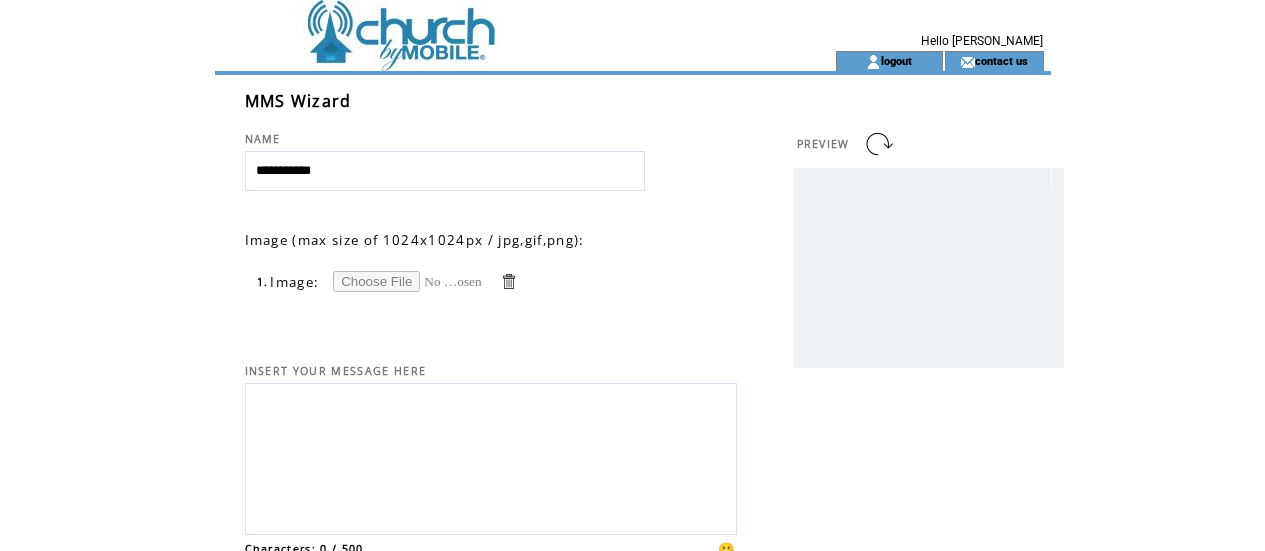 scroll, scrollTop: 0, scrollLeft: 0, axis: both 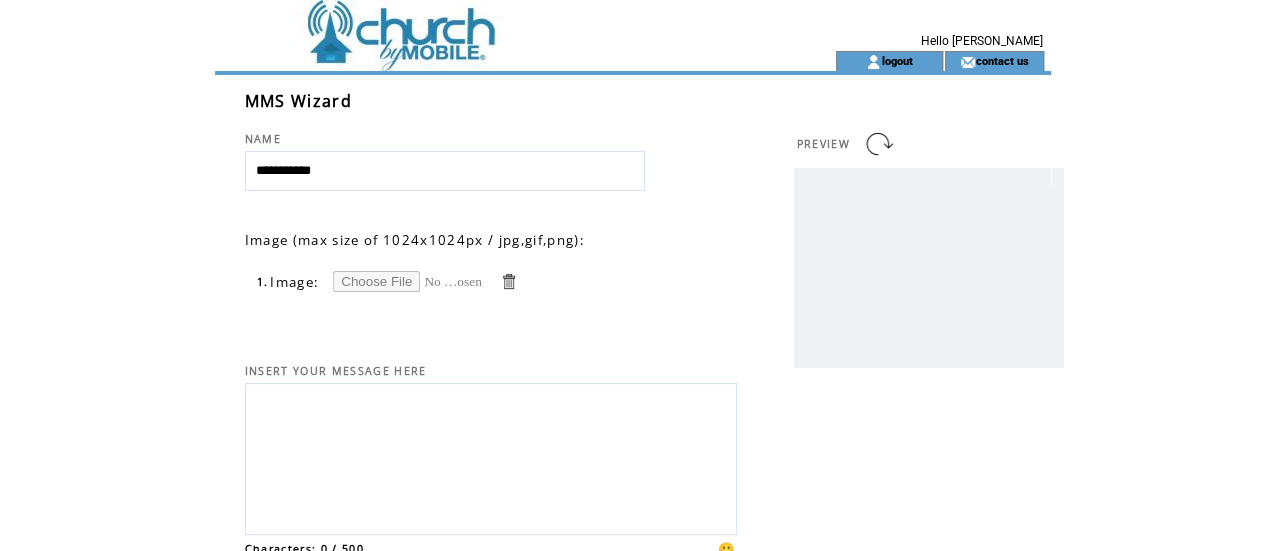 click at bounding box center (408, 281) 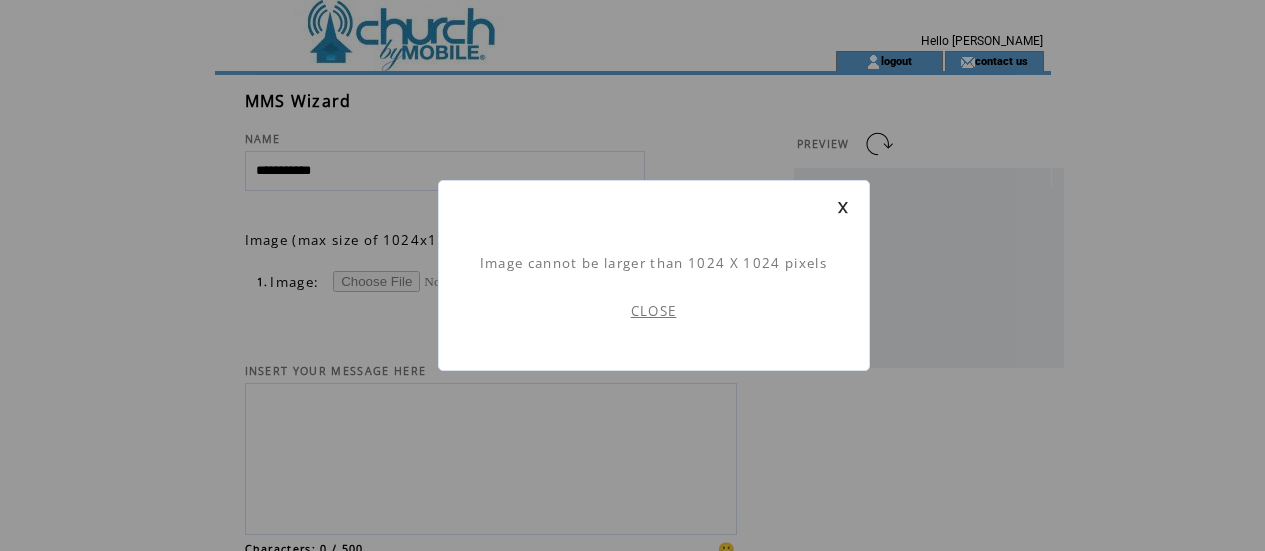 scroll, scrollTop: 1, scrollLeft: 0, axis: vertical 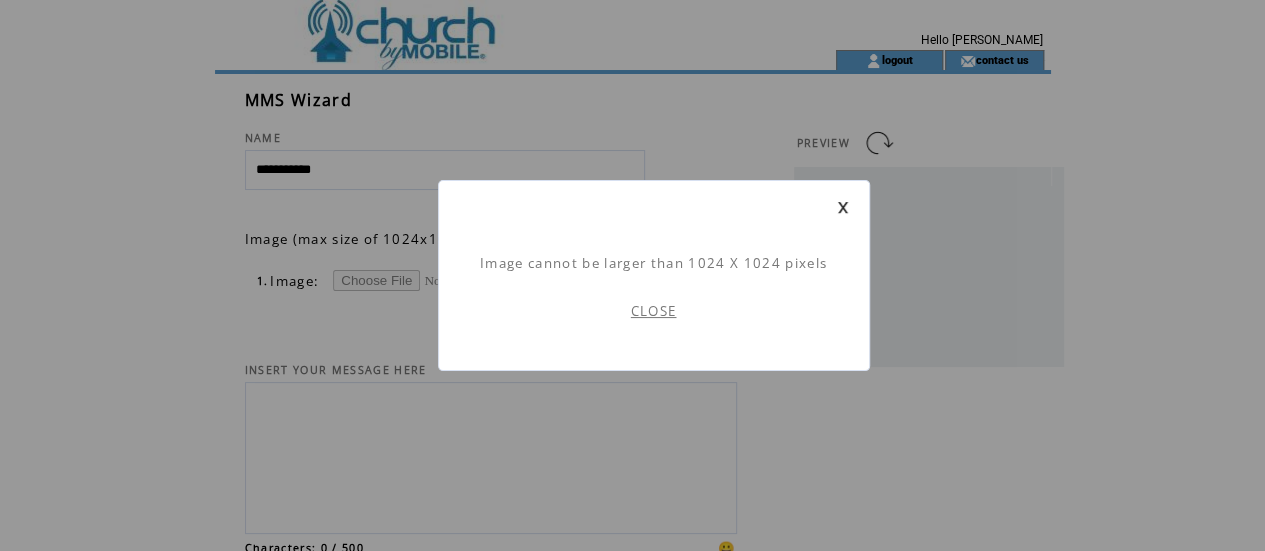 click on "CLOSE" at bounding box center [654, 311] 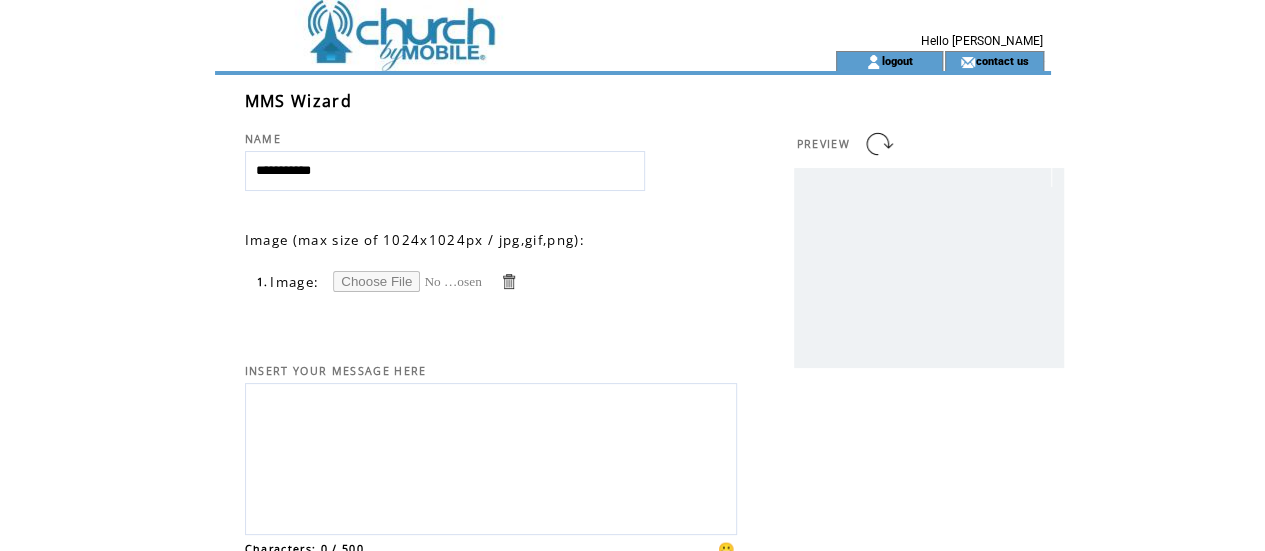 click at bounding box center (408, 281) 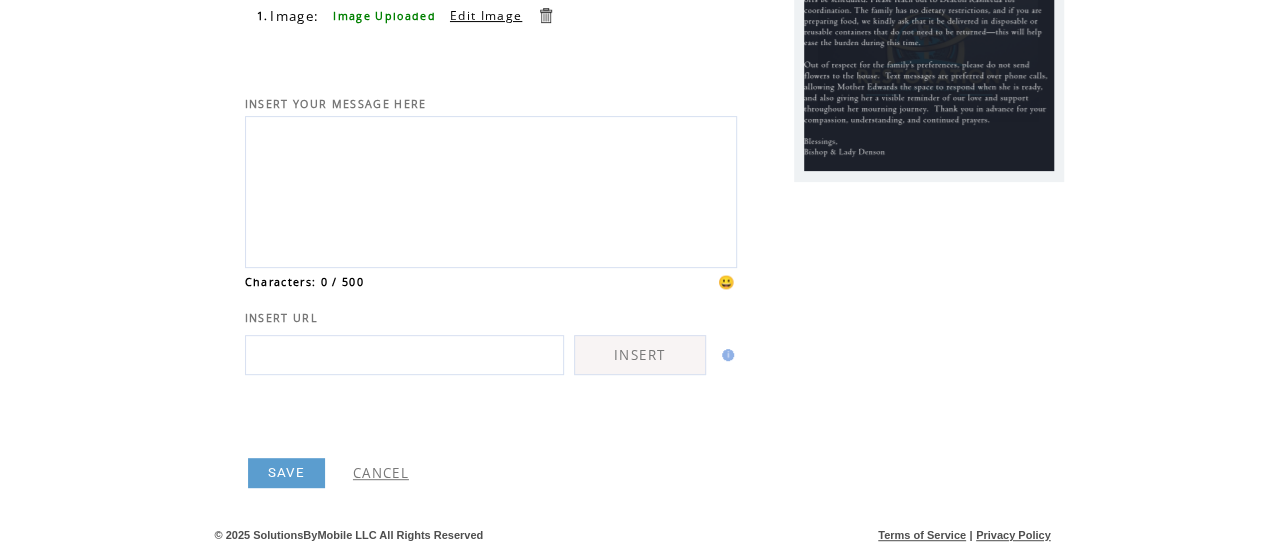 scroll, scrollTop: 284, scrollLeft: 0, axis: vertical 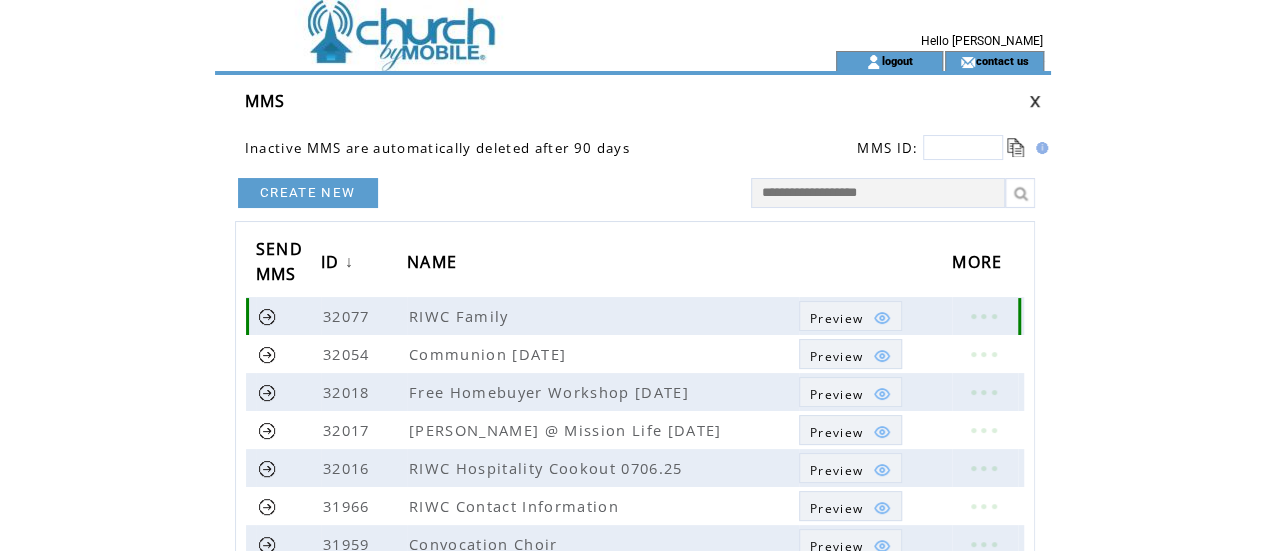 click at bounding box center [882, 318] 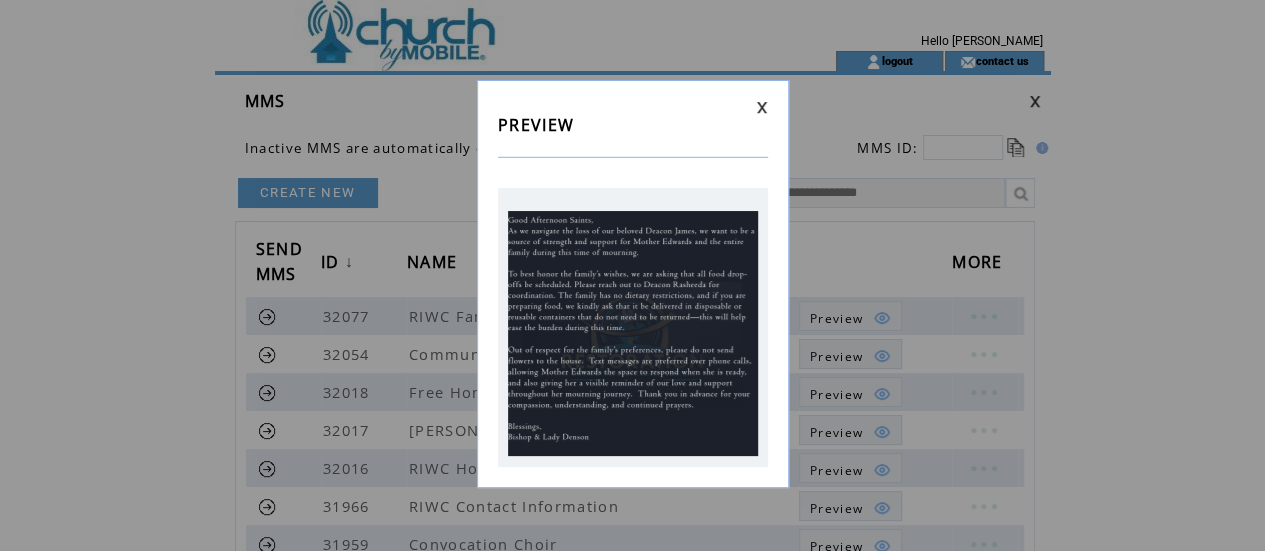 click at bounding box center (762, 107) 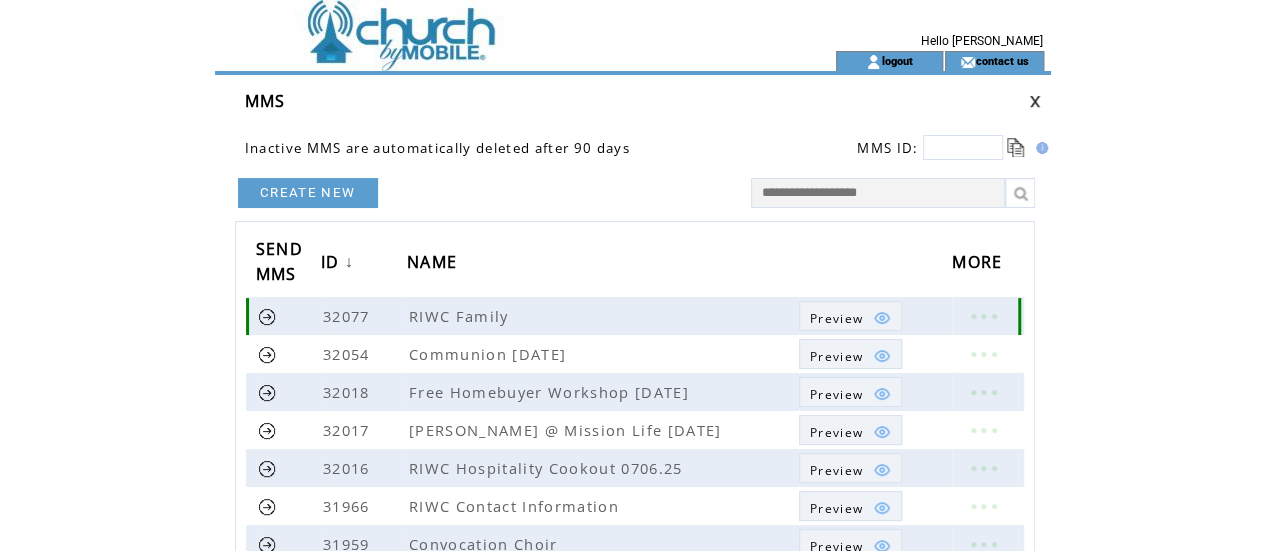 click at bounding box center (985, 316) 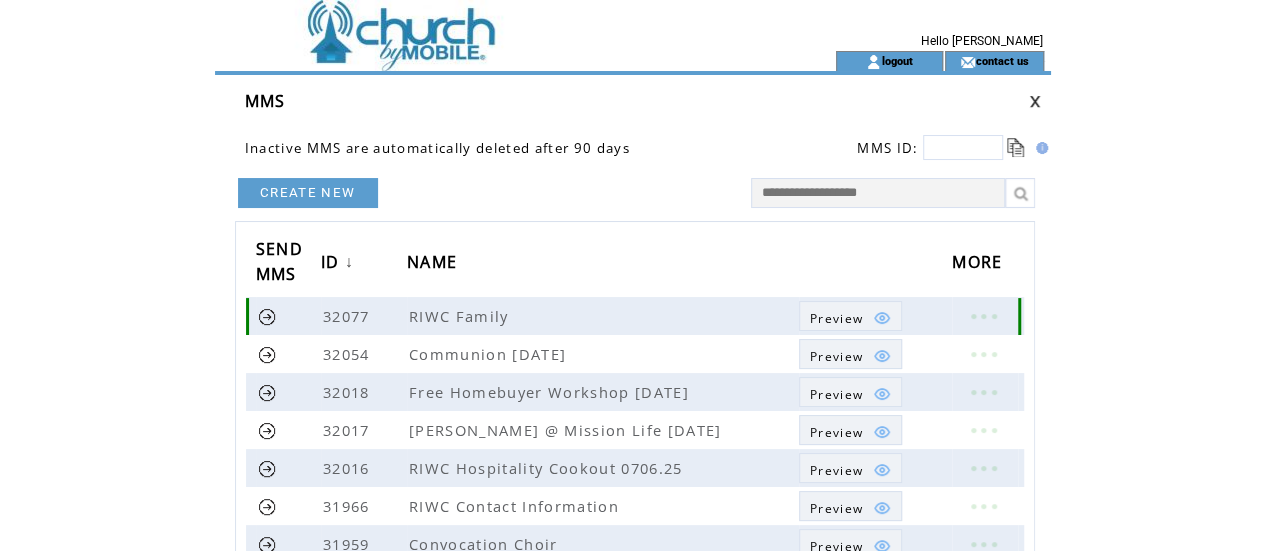click at bounding box center [267, 316] 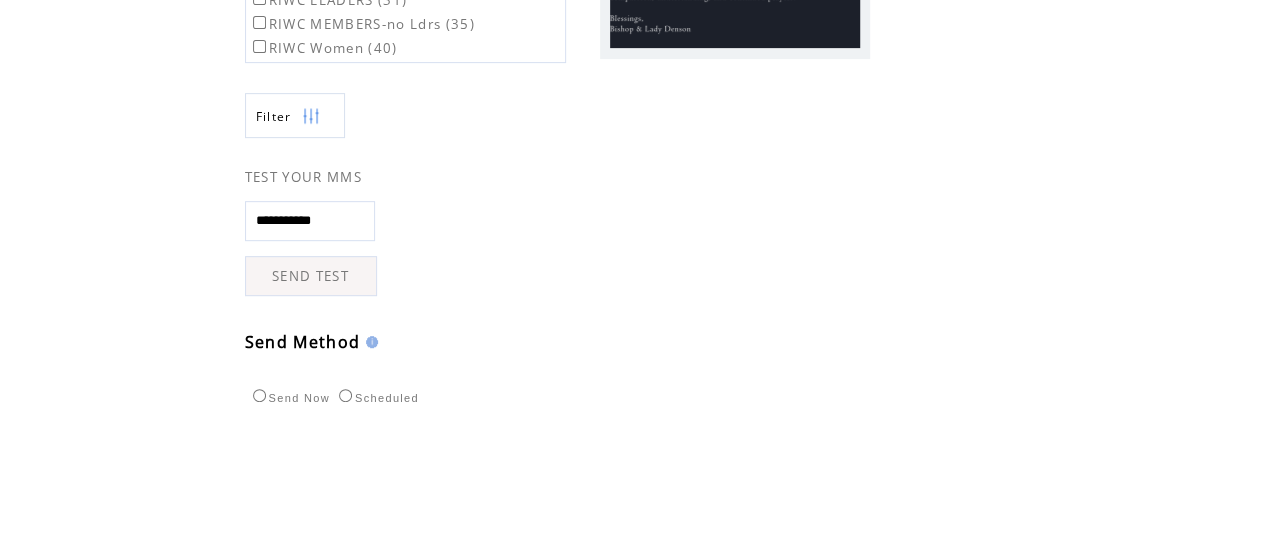 scroll, scrollTop: 392, scrollLeft: 0, axis: vertical 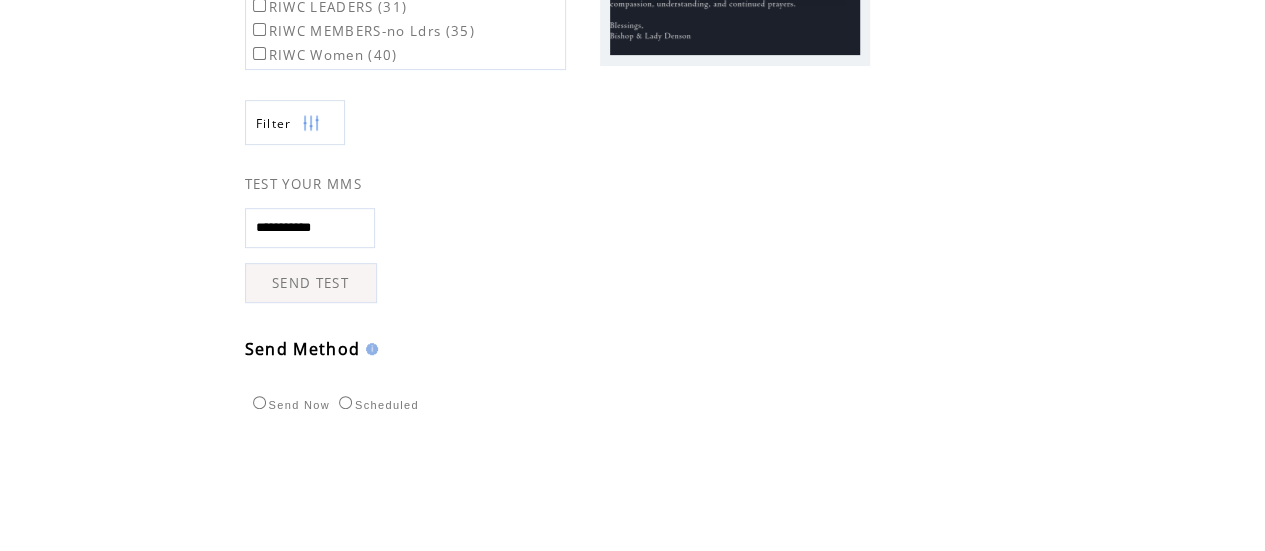 click on "SEND TEST" at bounding box center (311, 283) 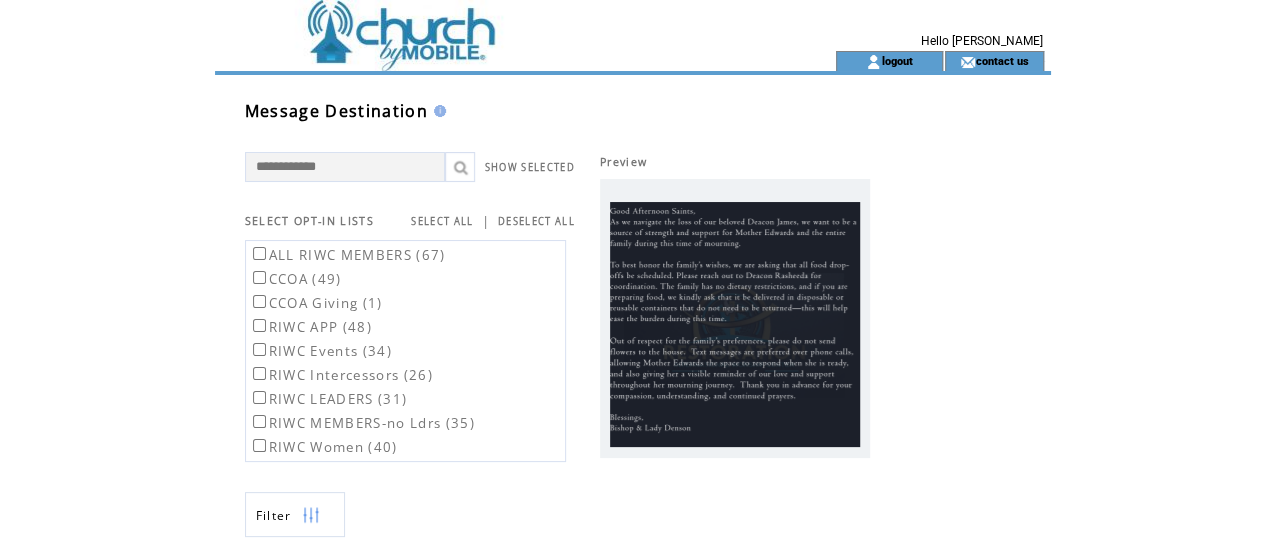scroll, scrollTop: 8, scrollLeft: 0, axis: vertical 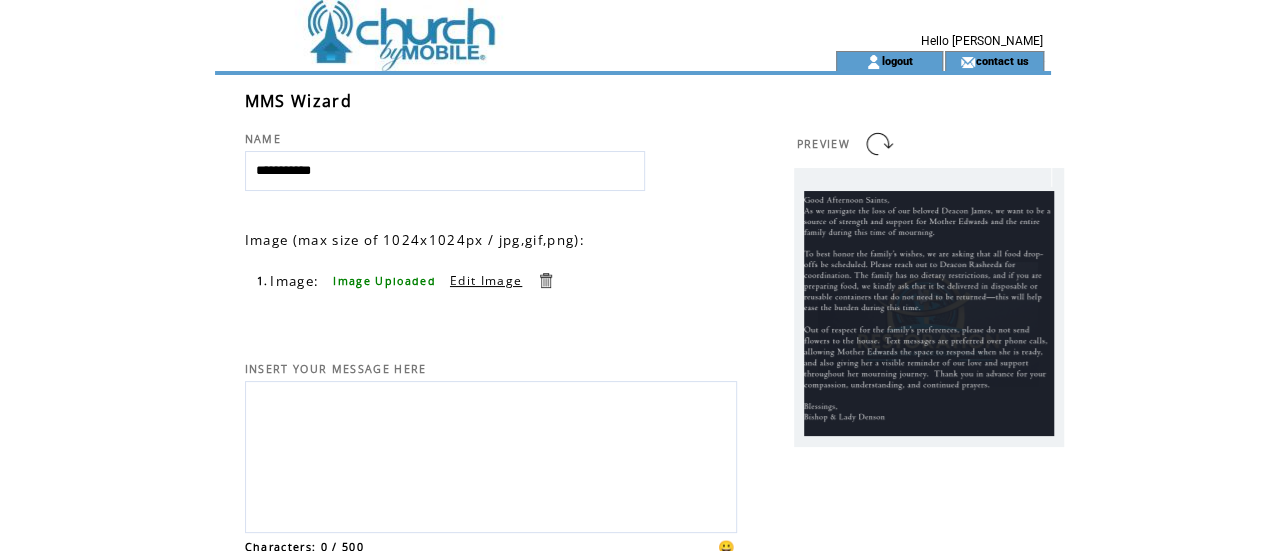 click on "Edit Image" at bounding box center [486, 280] 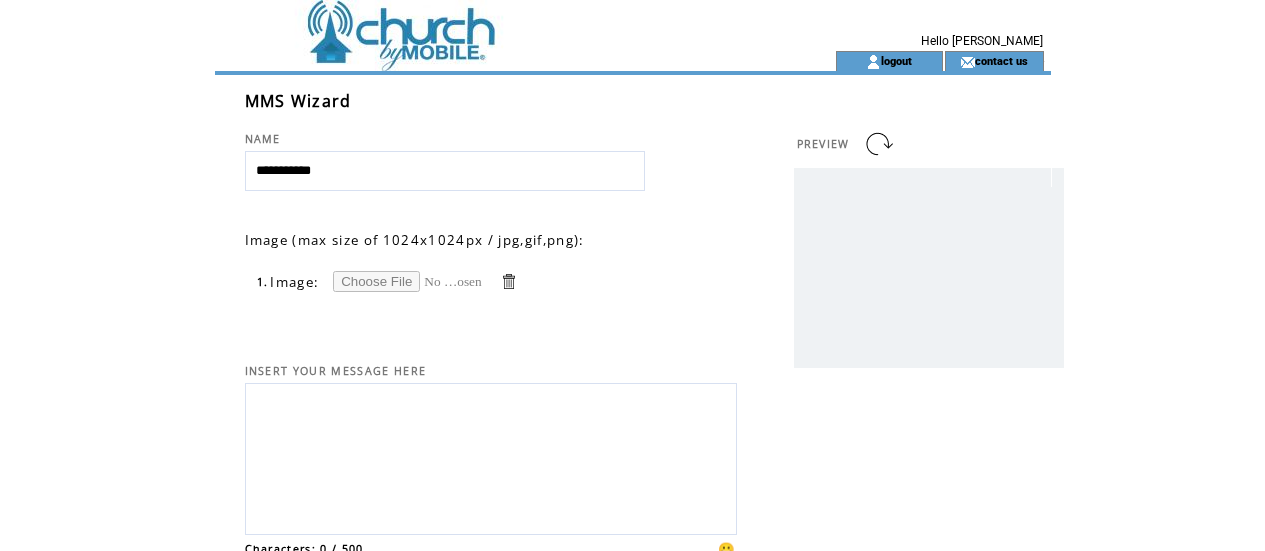 scroll, scrollTop: 0, scrollLeft: 0, axis: both 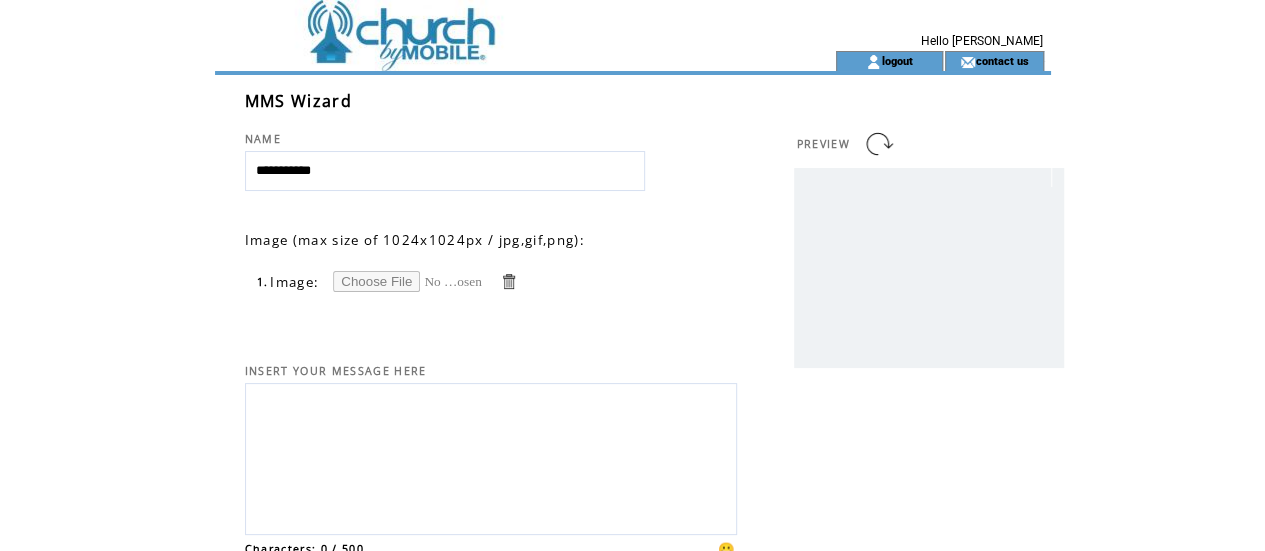 click at bounding box center [408, 281] 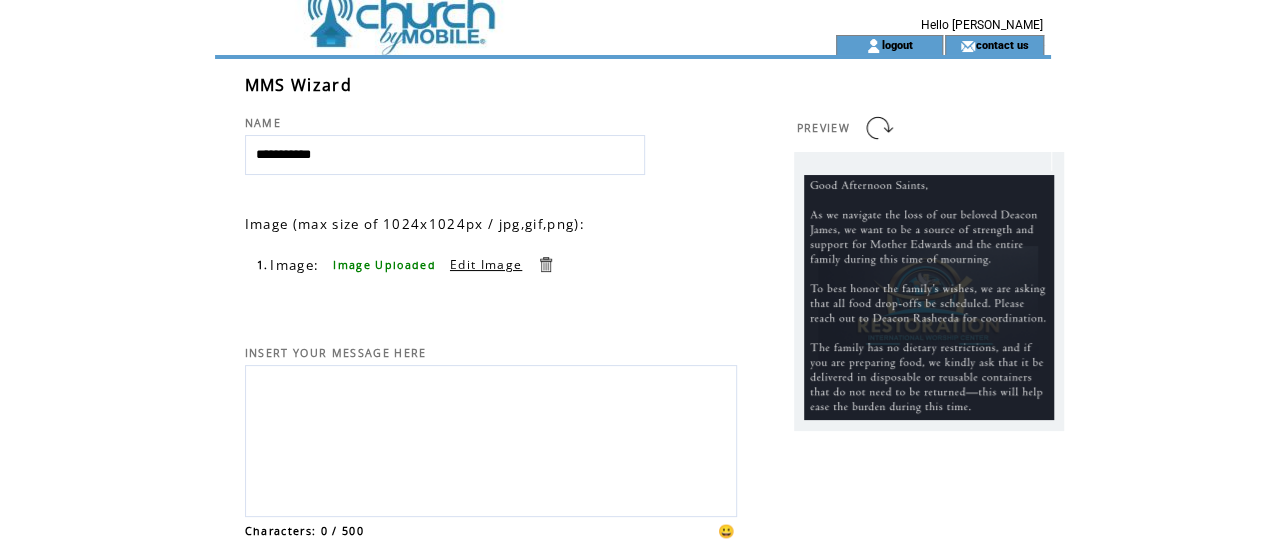 scroll, scrollTop: 14, scrollLeft: 0, axis: vertical 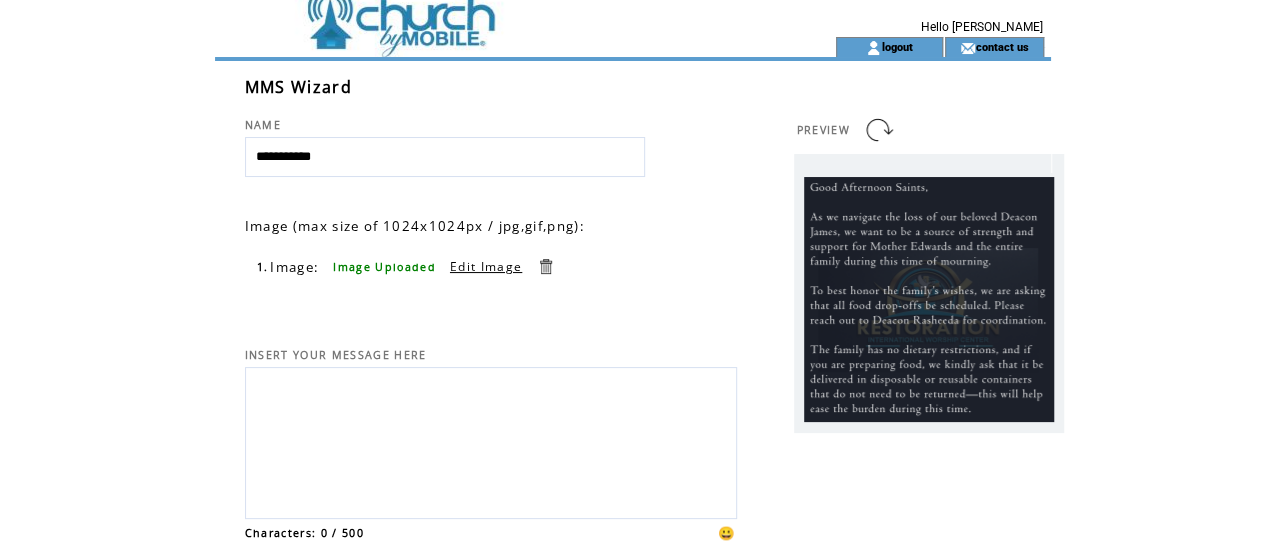 click at bounding box center (491, 197) 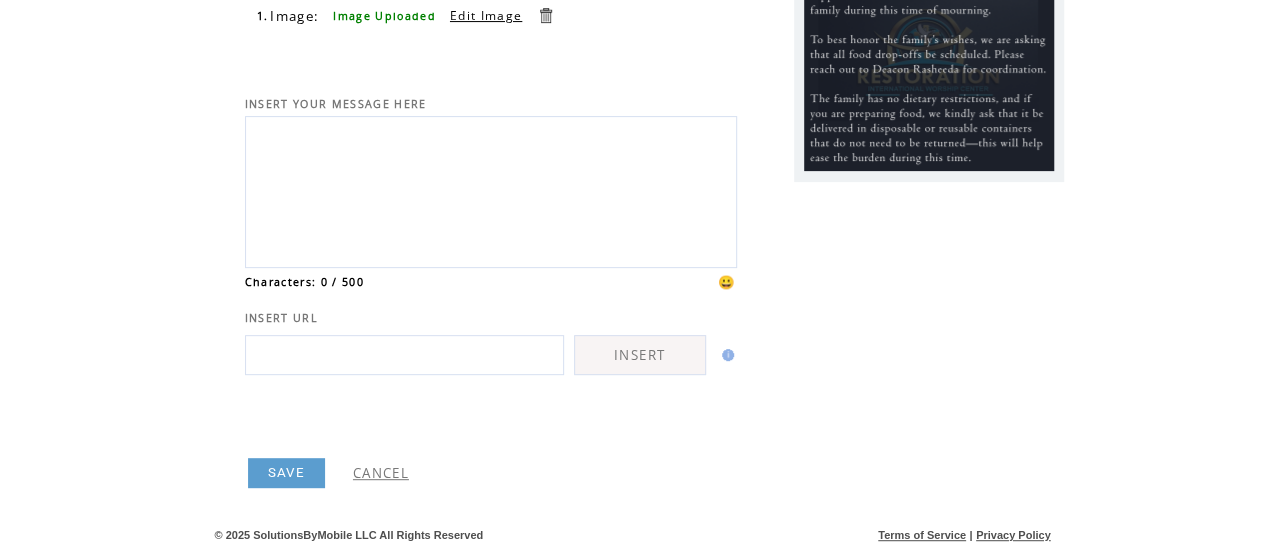 scroll, scrollTop: 302, scrollLeft: 0, axis: vertical 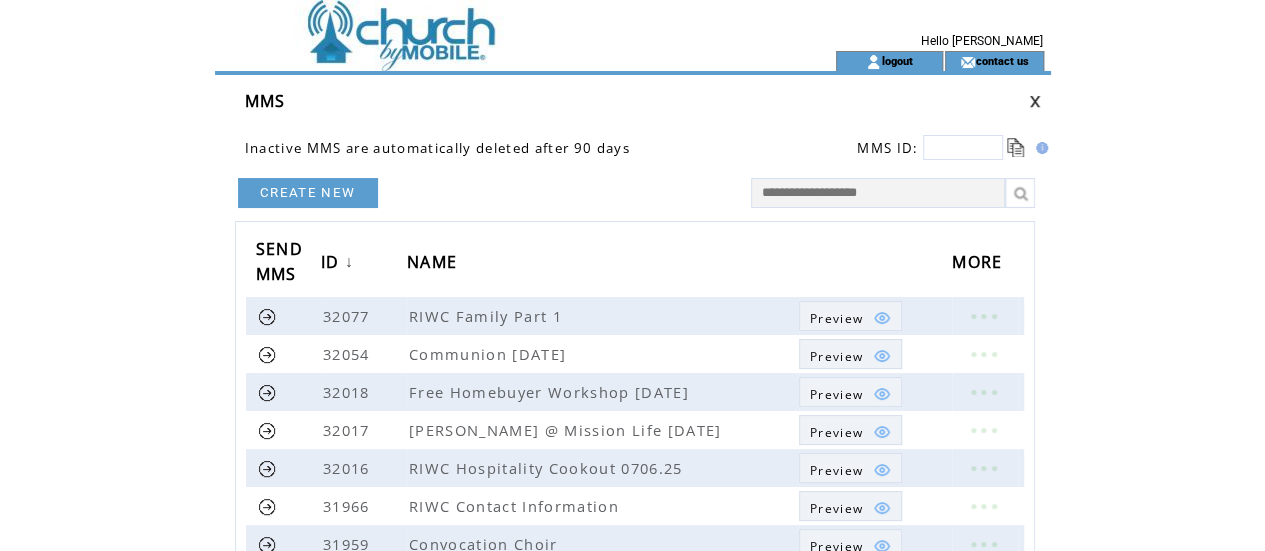 click on "CREATE NEW" at bounding box center (308, 193) 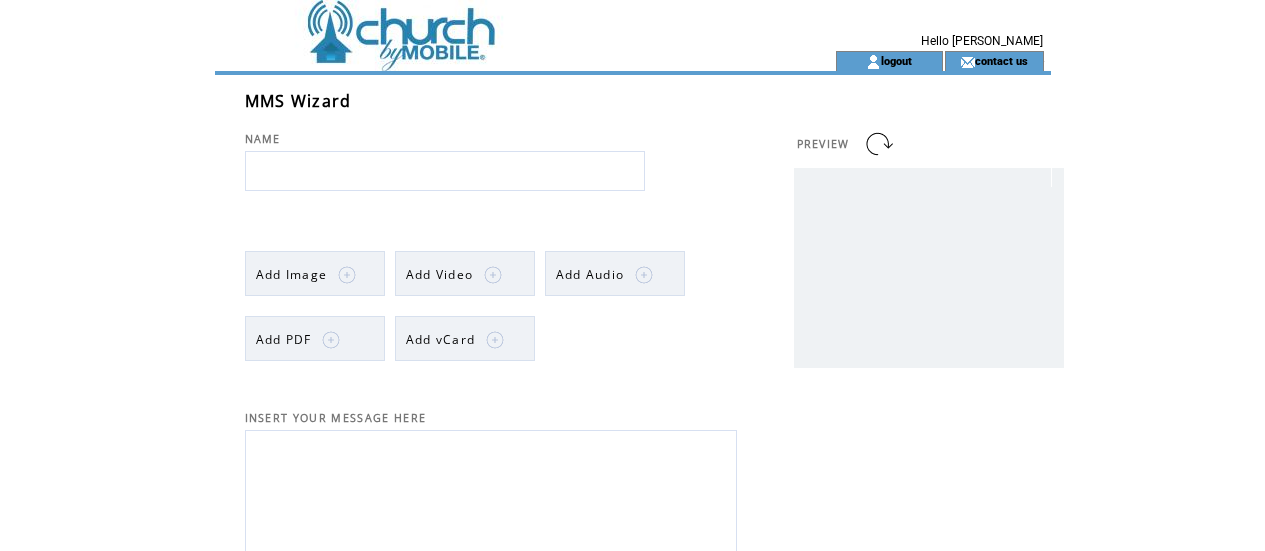 scroll, scrollTop: 0, scrollLeft: 0, axis: both 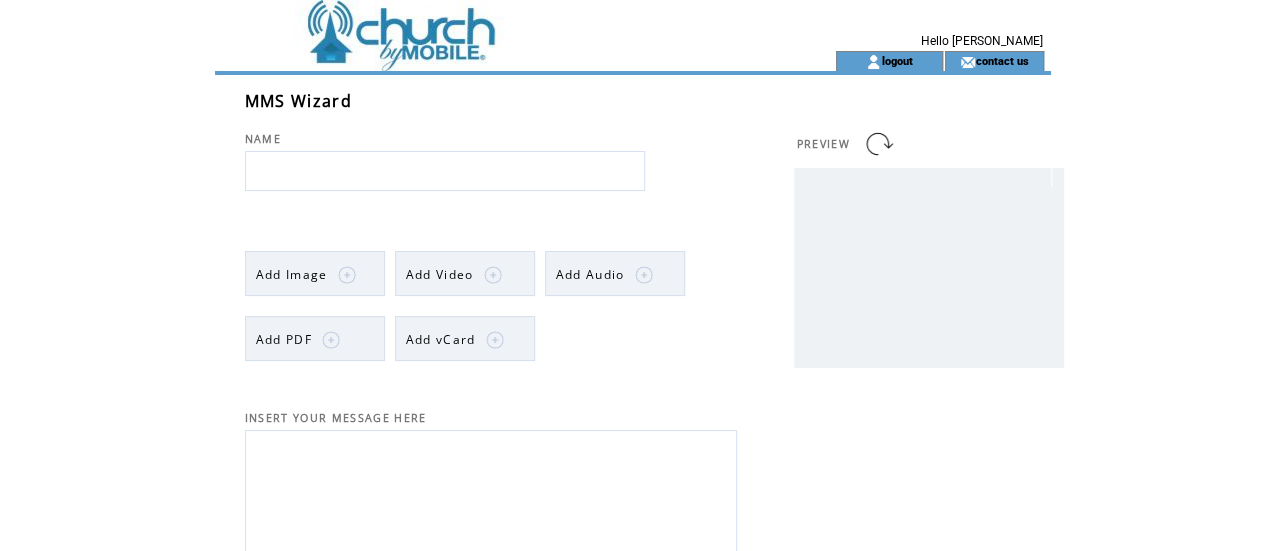 drag, startPoint x: 0, startPoint y: 0, endPoint x: 325, endPoint y: 189, distance: 375.9601 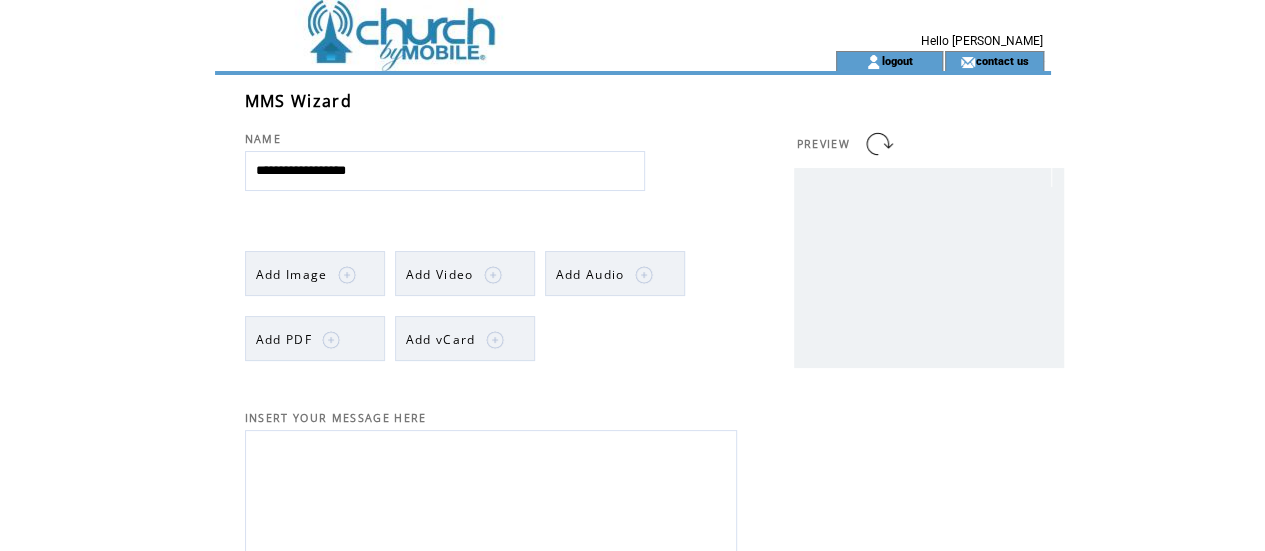 type on "**********" 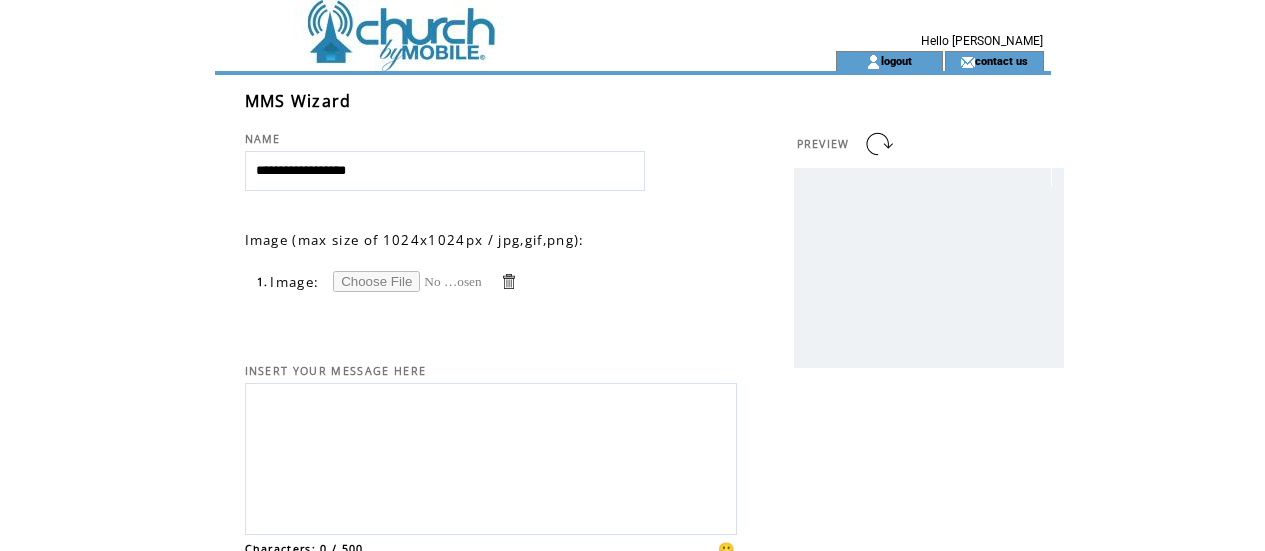 scroll, scrollTop: 0, scrollLeft: 0, axis: both 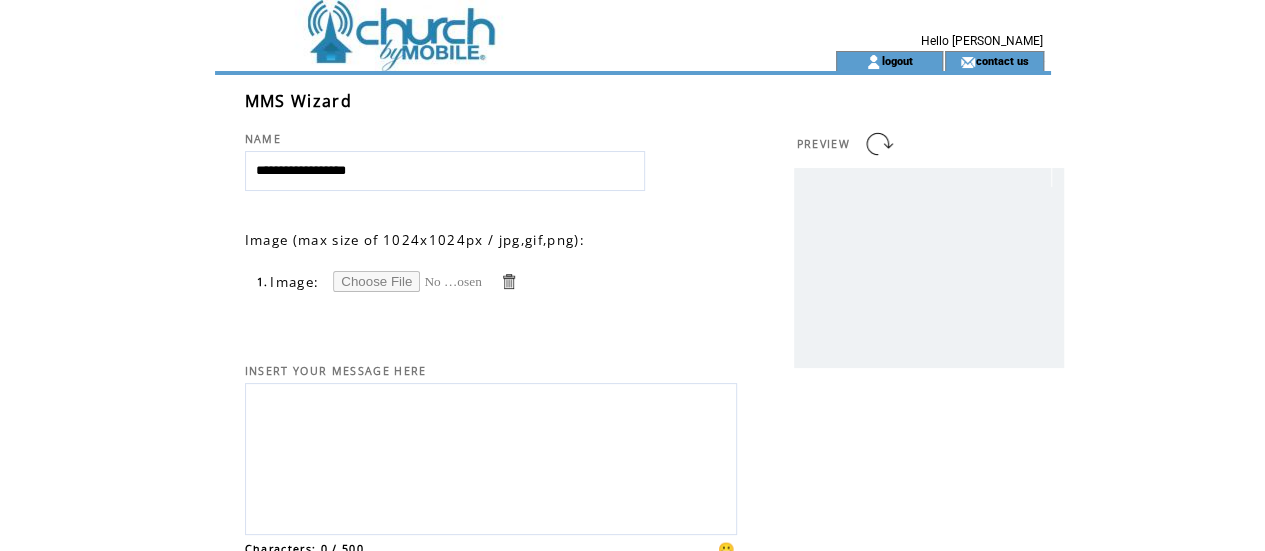 click at bounding box center [408, 281] 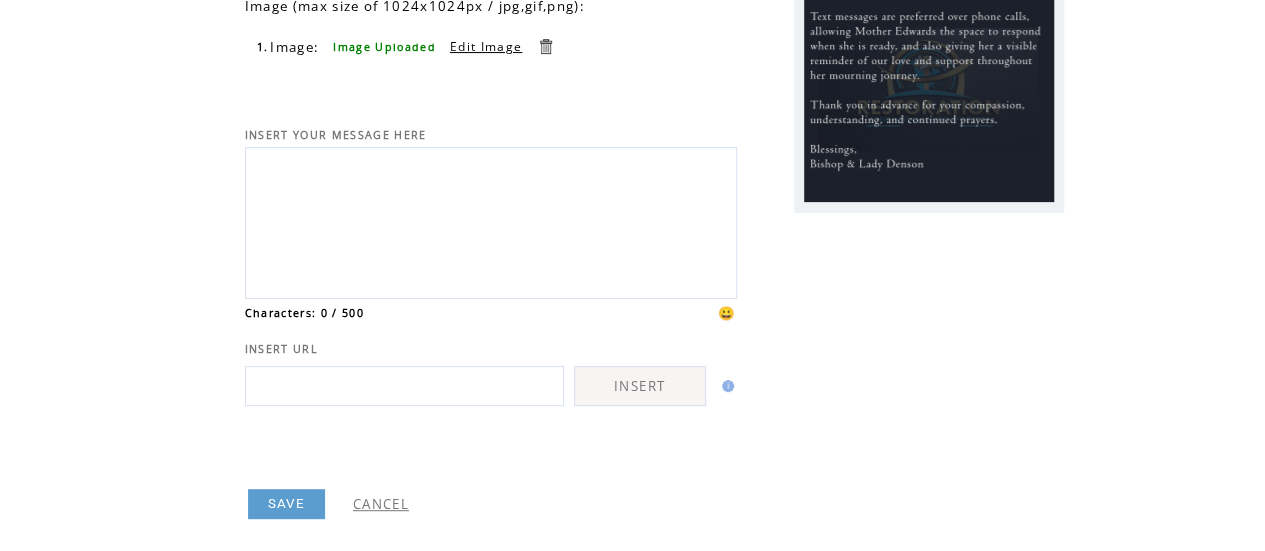 scroll, scrollTop: 283, scrollLeft: 0, axis: vertical 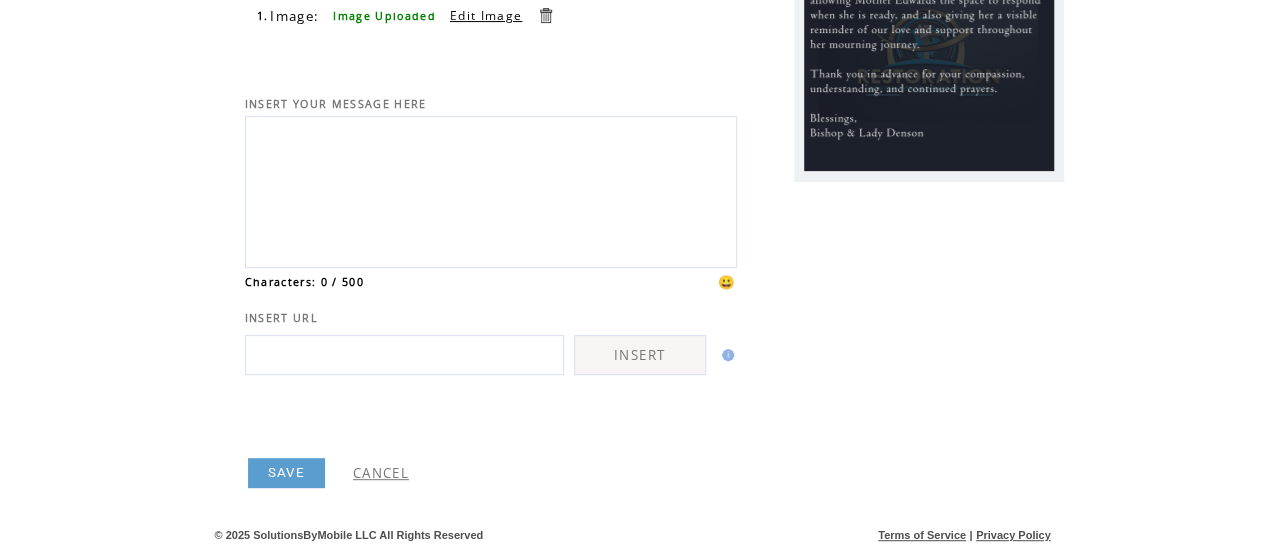 click on "SAVE" at bounding box center (286, 473) 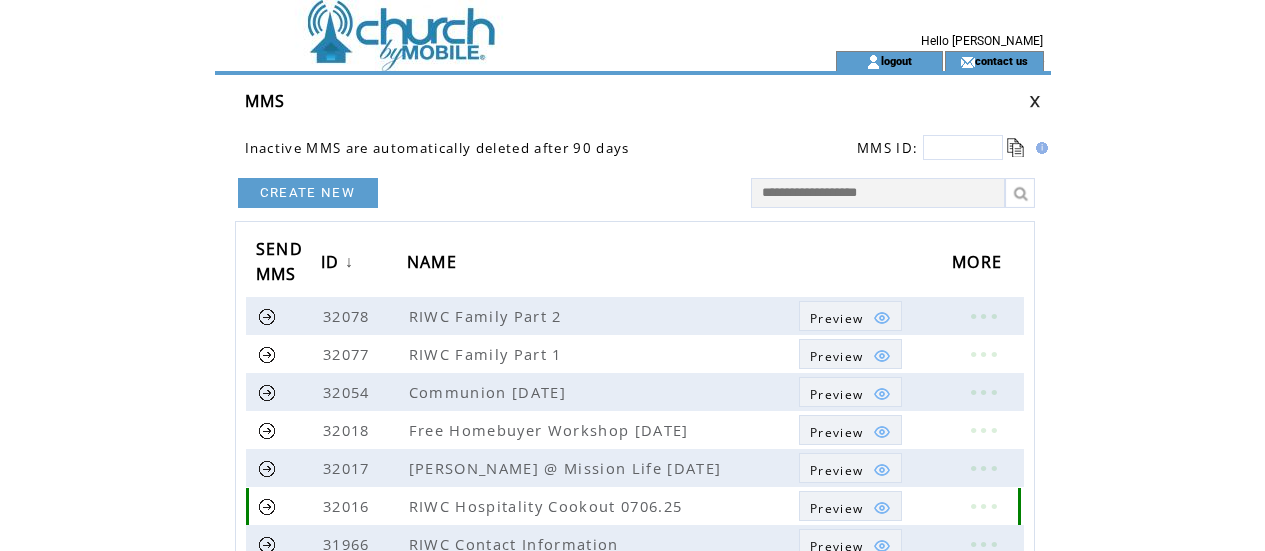 scroll, scrollTop: 0, scrollLeft: 0, axis: both 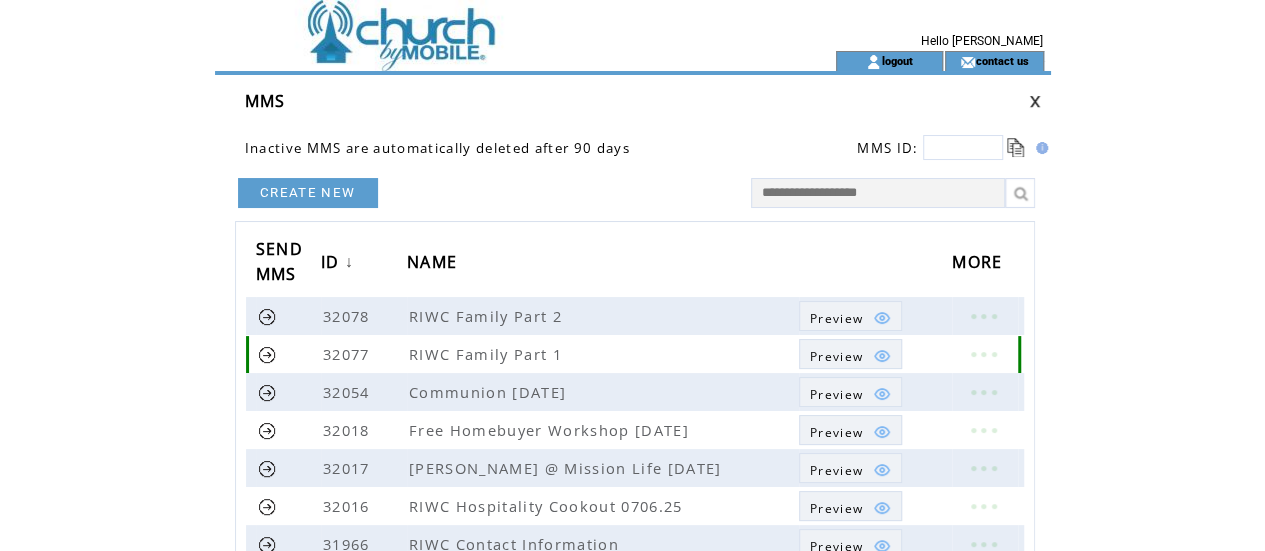 click at bounding box center [267, 354] 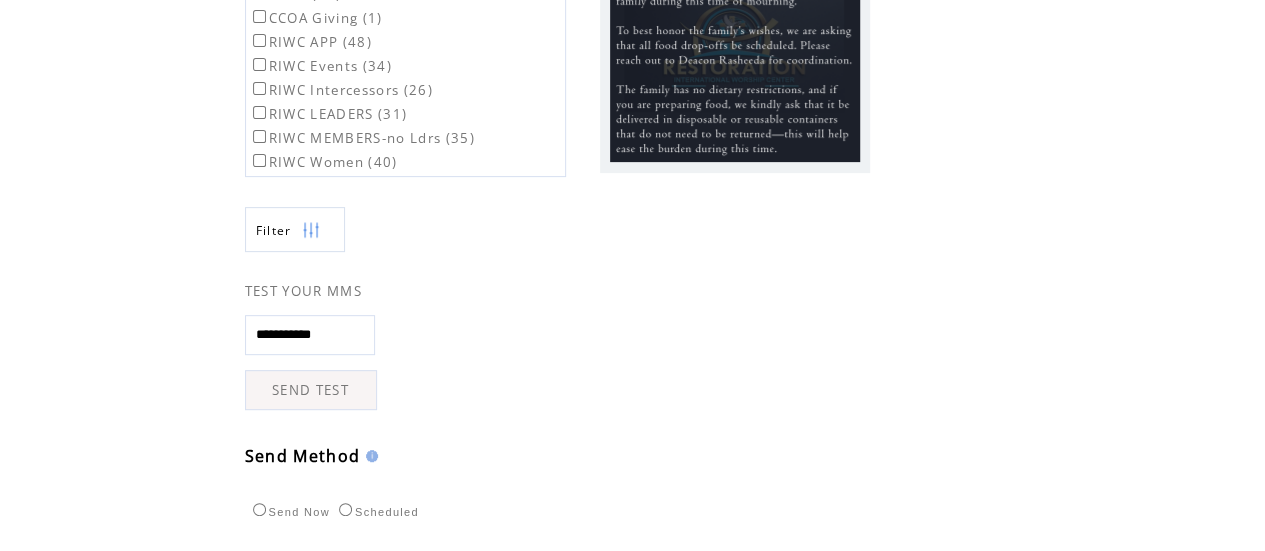 scroll, scrollTop: 288, scrollLeft: 0, axis: vertical 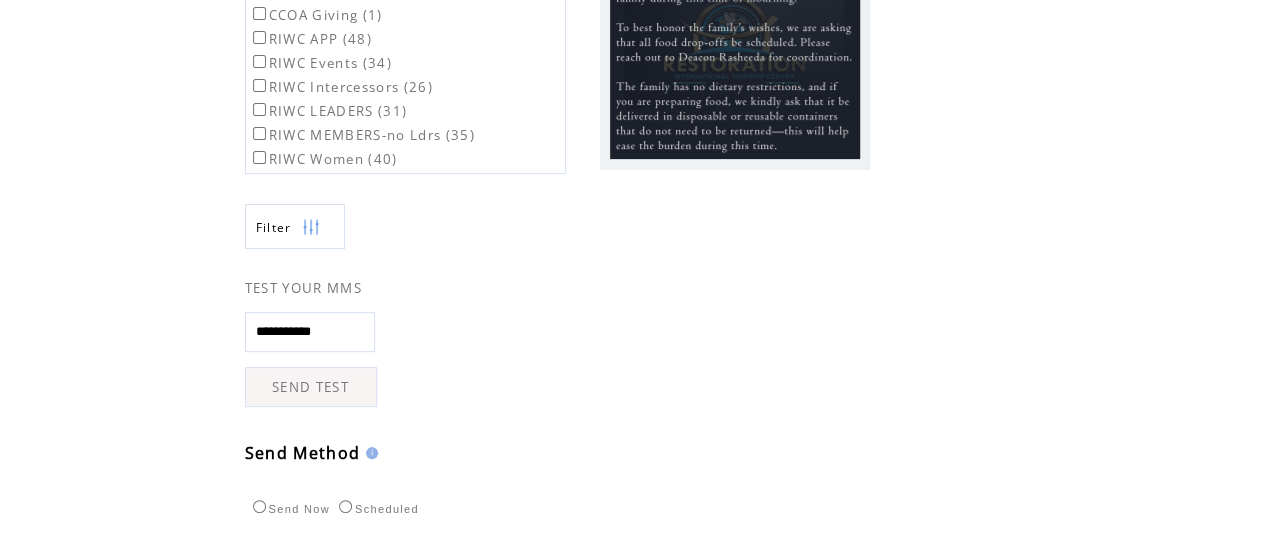 click on "SEND TEST" at bounding box center [311, 387] 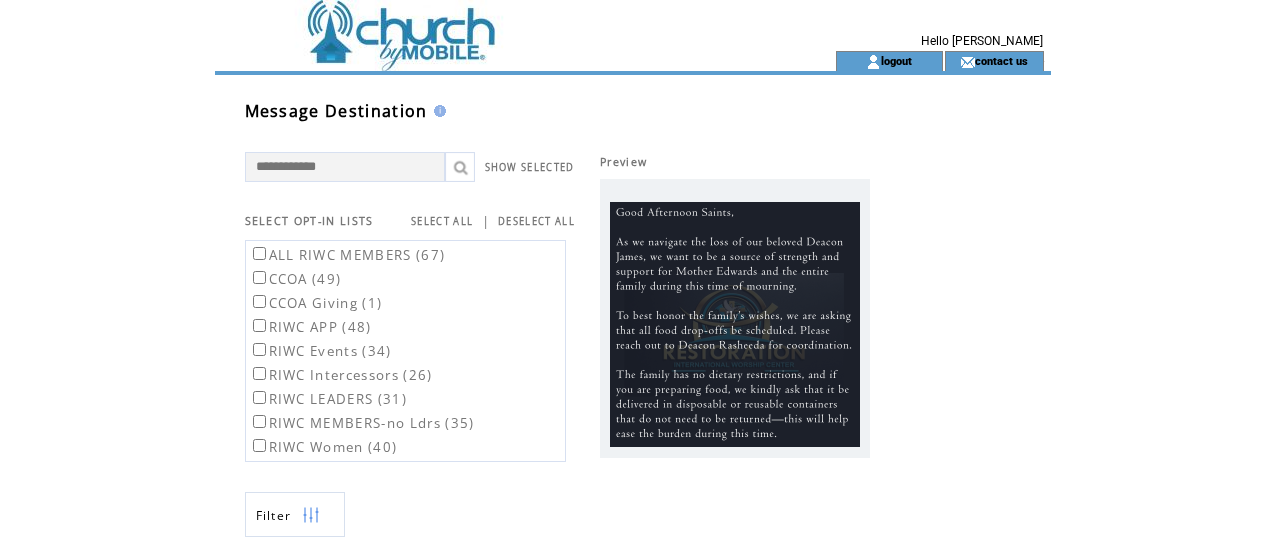 scroll, scrollTop: 0, scrollLeft: 0, axis: both 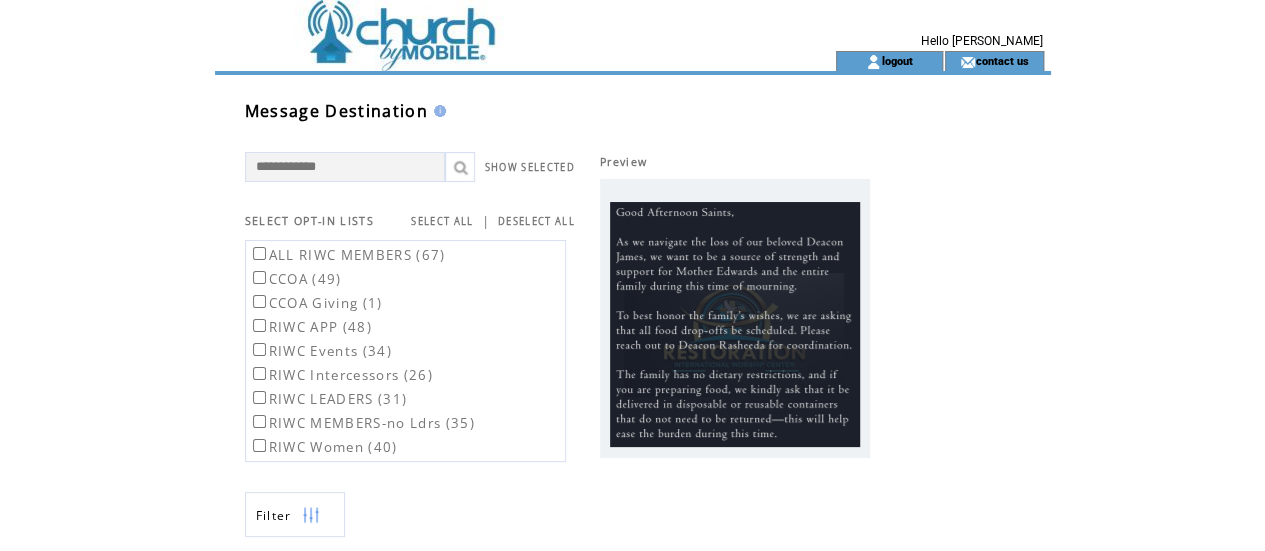 click on "ALL RIWC MEMBERS (67)" at bounding box center (362, 254) 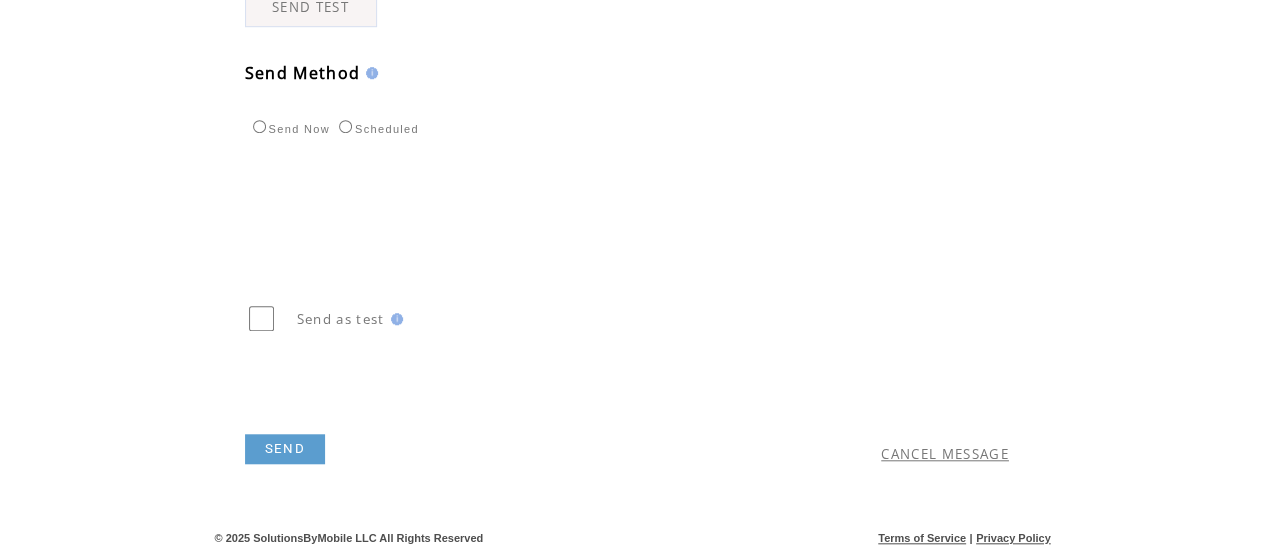 scroll, scrollTop: 670, scrollLeft: 0, axis: vertical 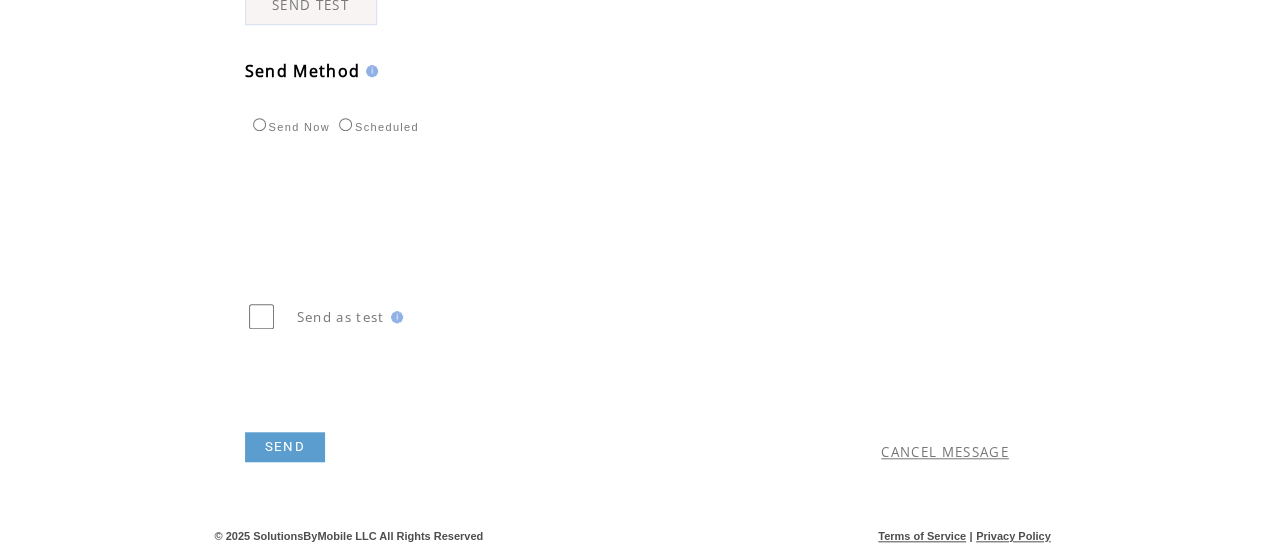 click on "SEND" at bounding box center (285, 447) 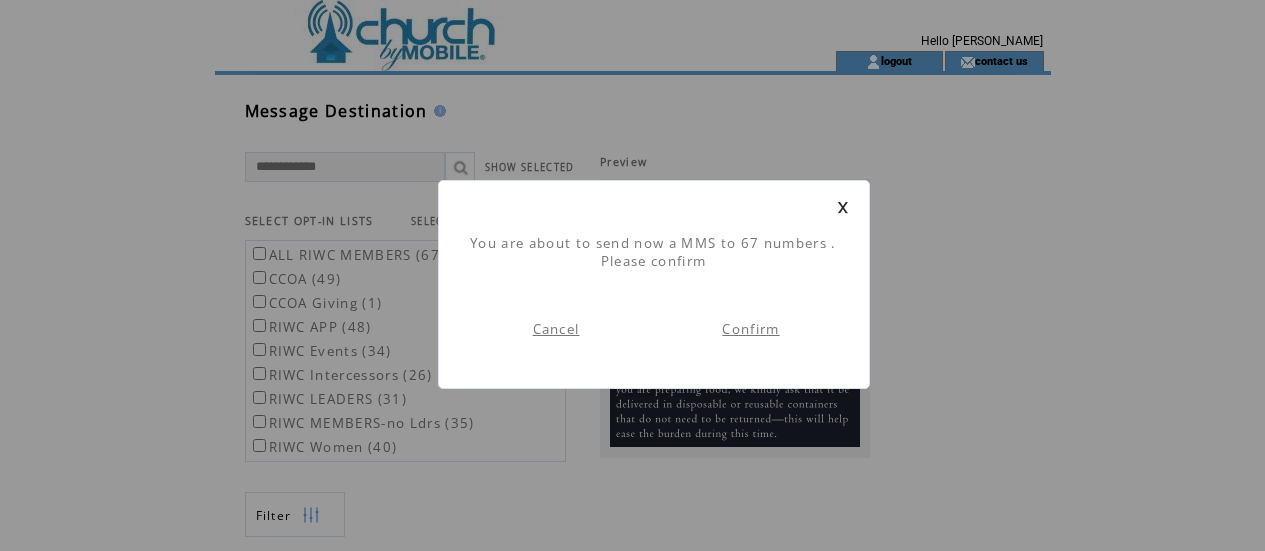 scroll, scrollTop: 1, scrollLeft: 0, axis: vertical 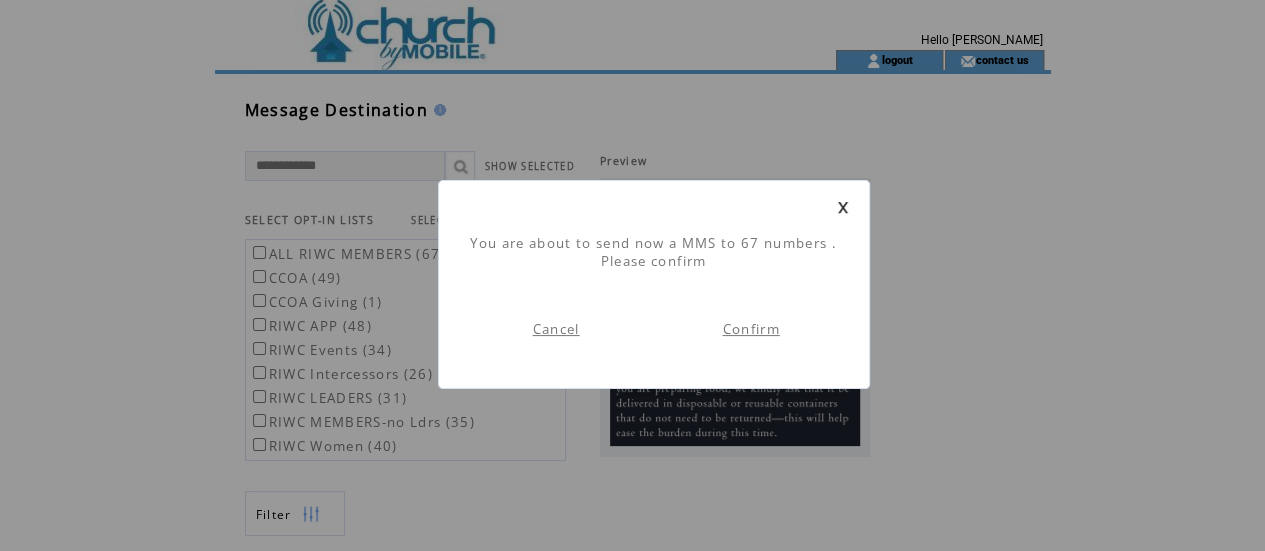 click on "Confirm" at bounding box center [750, 329] 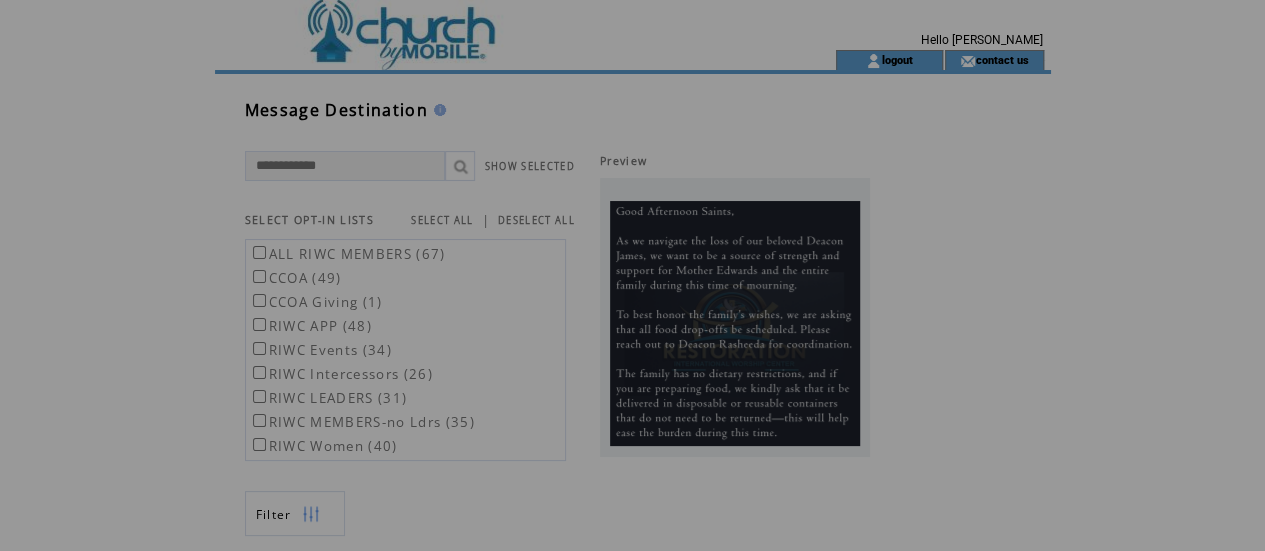 scroll, scrollTop: 0, scrollLeft: 0, axis: both 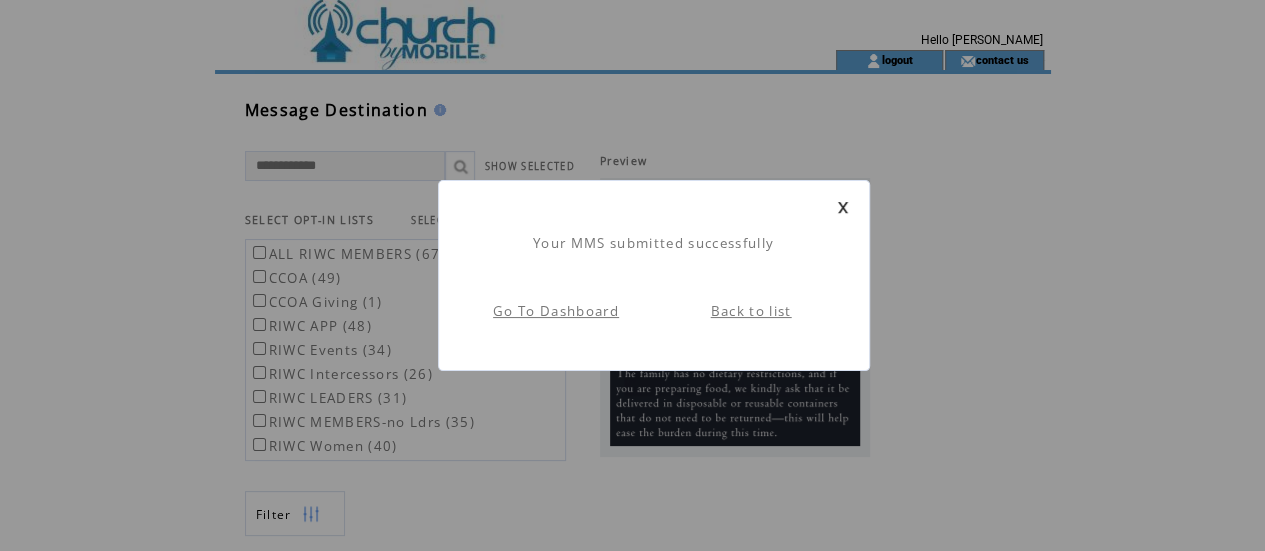 click on "Go To Dashboard" at bounding box center [556, 311] 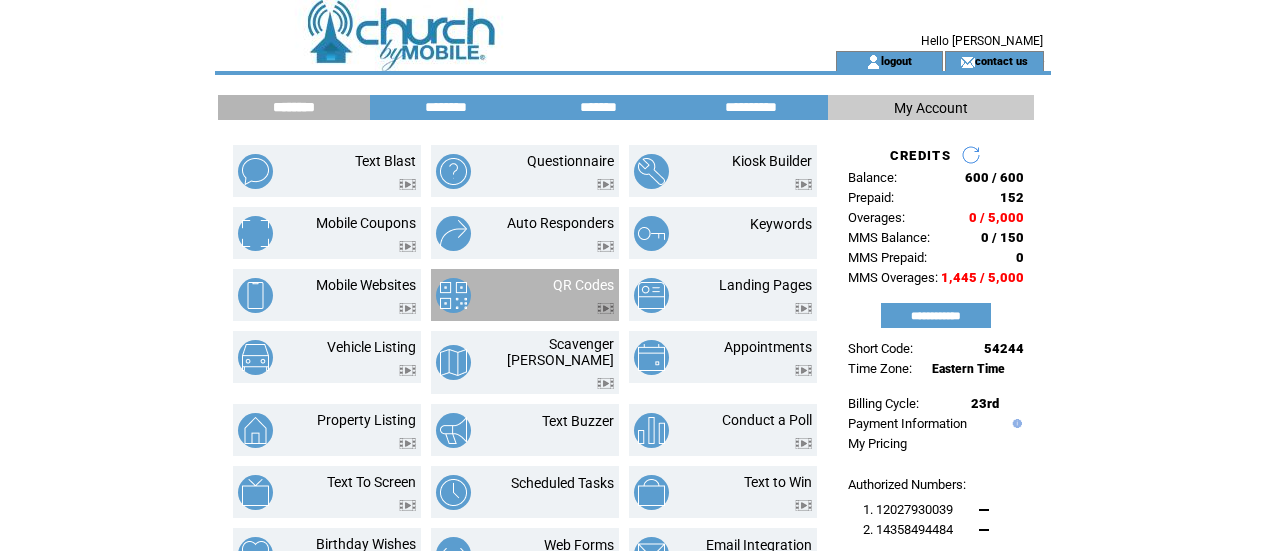 scroll, scrollTop: 0, scrollLeft: 0, axis: both 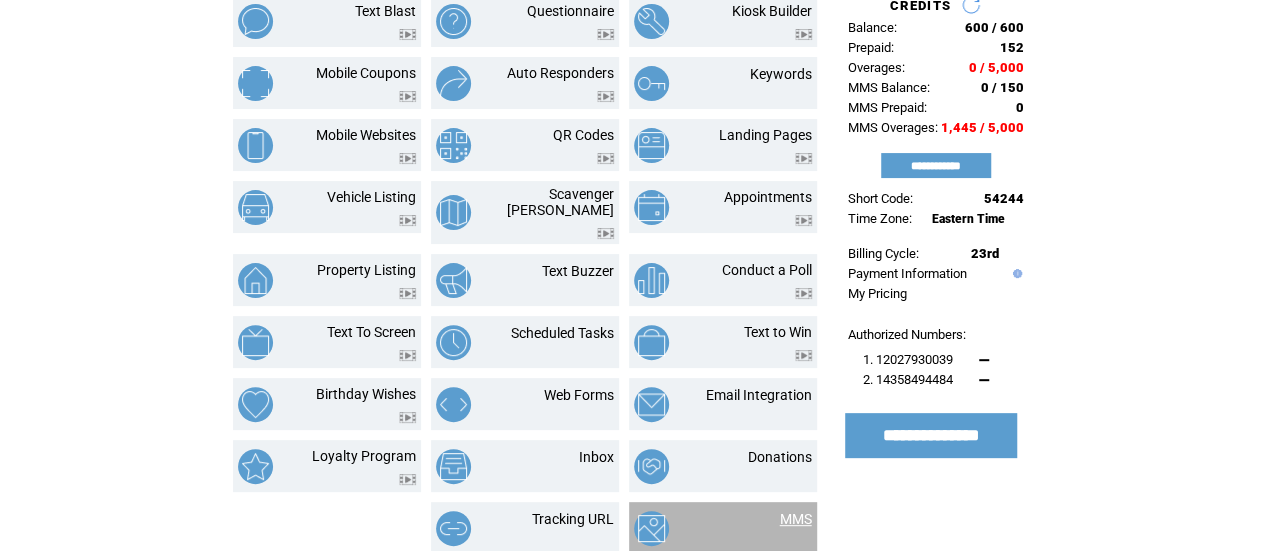 click on "MMS" at bounding box center (796, 519) 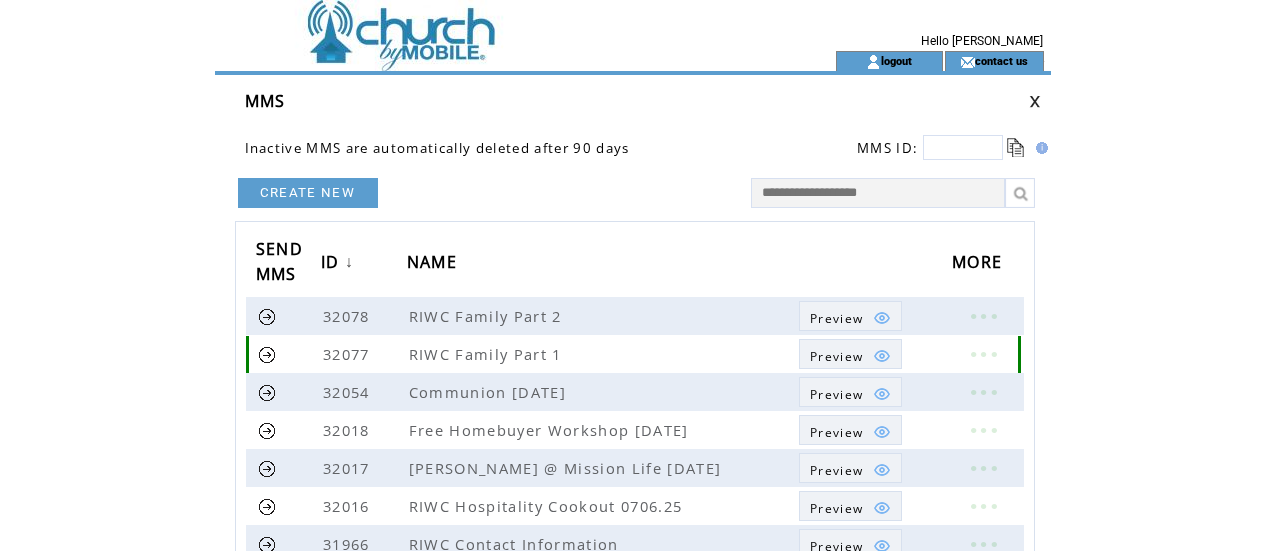scroll, scrollTop: 0, scrollLeft: 0, axis: both 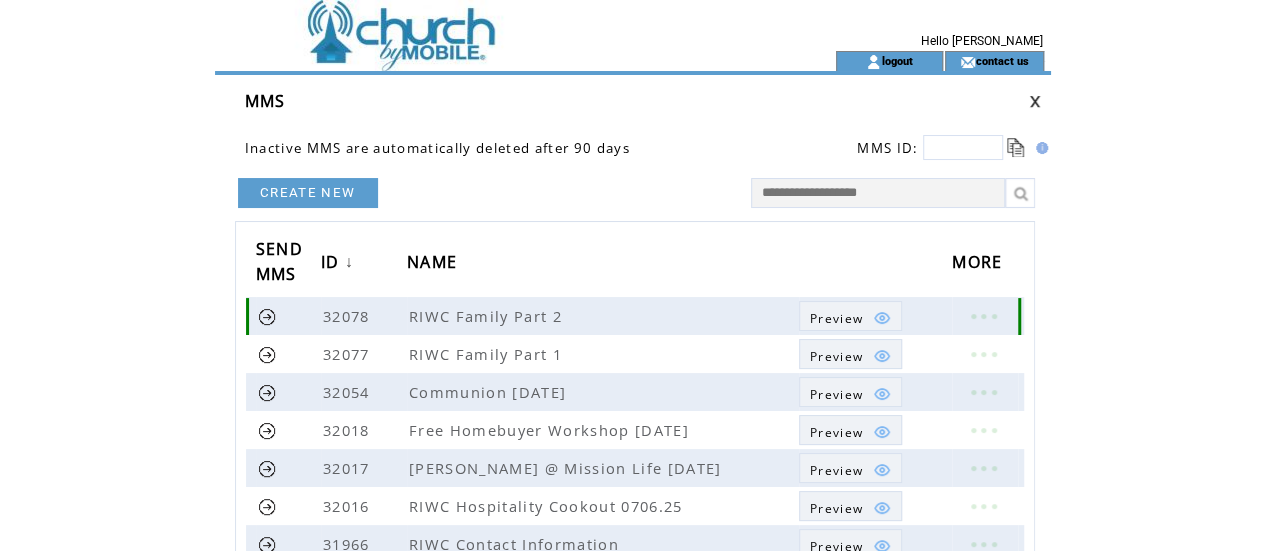 click at bounding box center [267, 316] 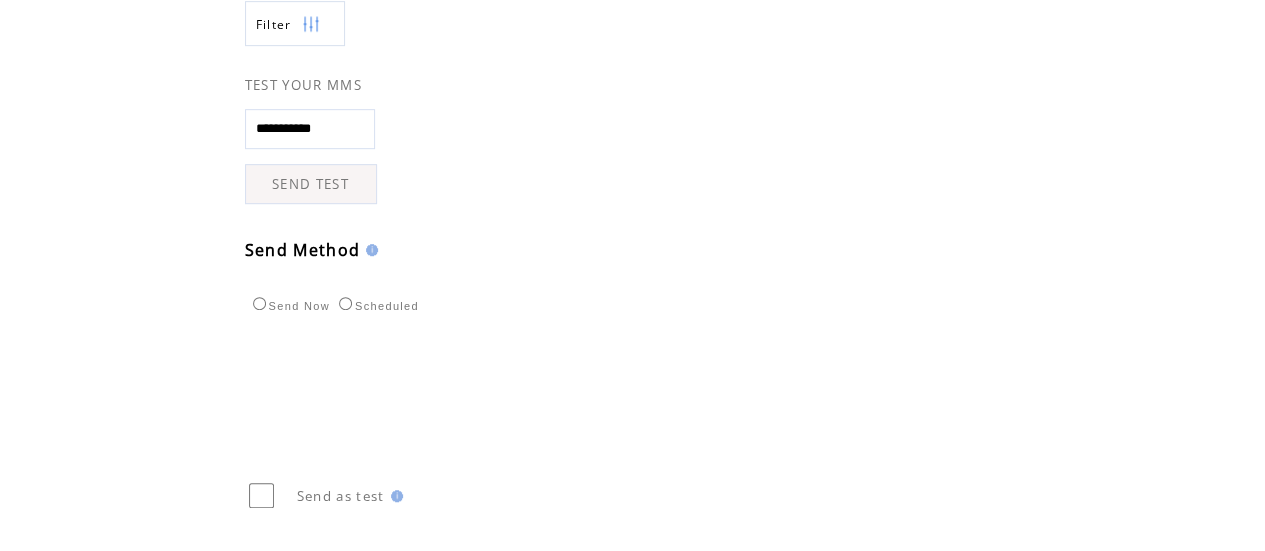 scroll, scrollTop: 670, scrollLeft: 0, axis: vertical 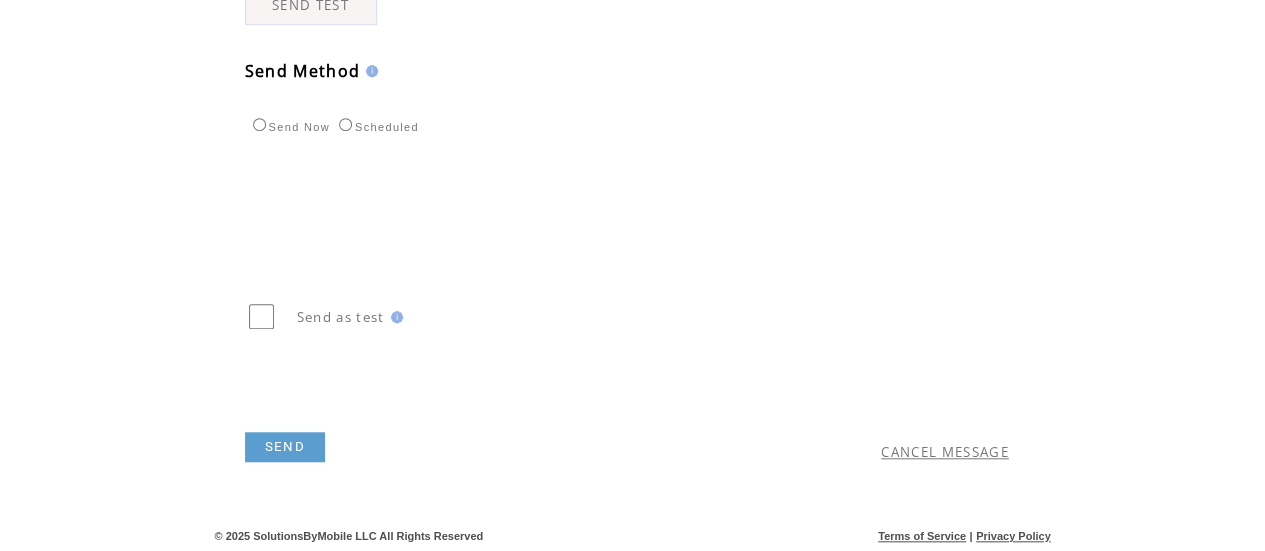 click on "SEND" at bounding box center [285, 447] 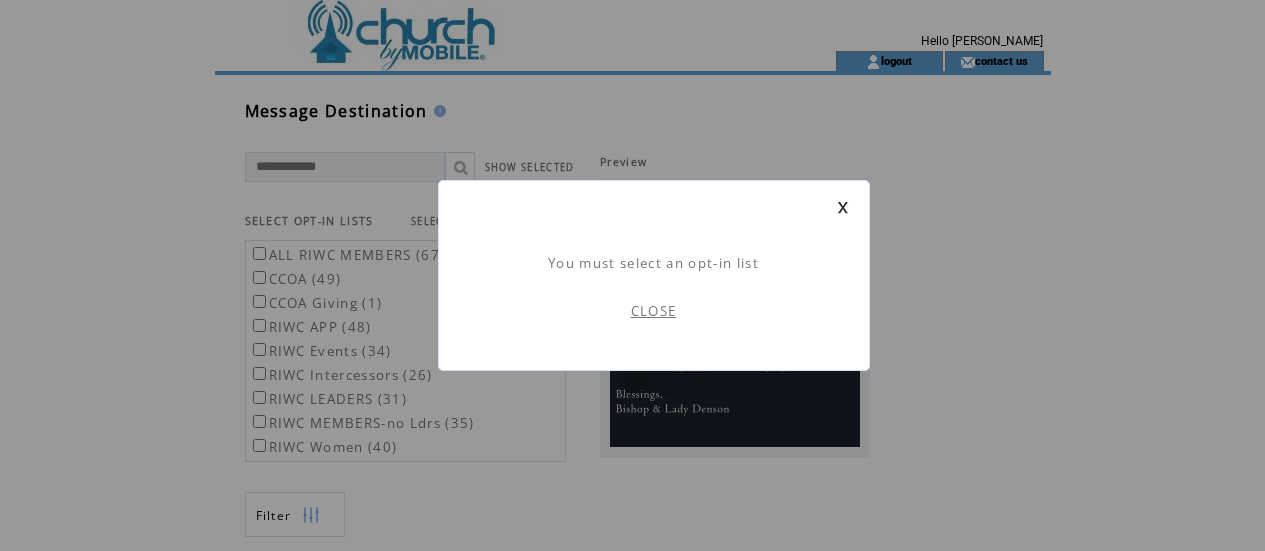 scroll, scrollTop: 1, scrollLeft: 0, axis: vertical 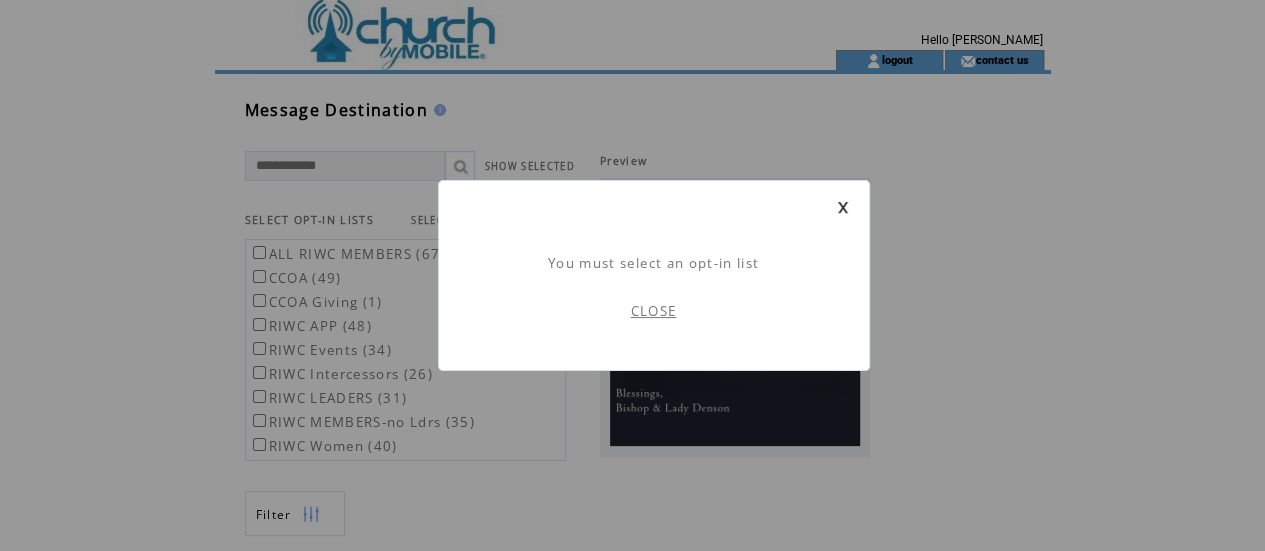 click on "CLOSE" at bounding box center (654, 311) 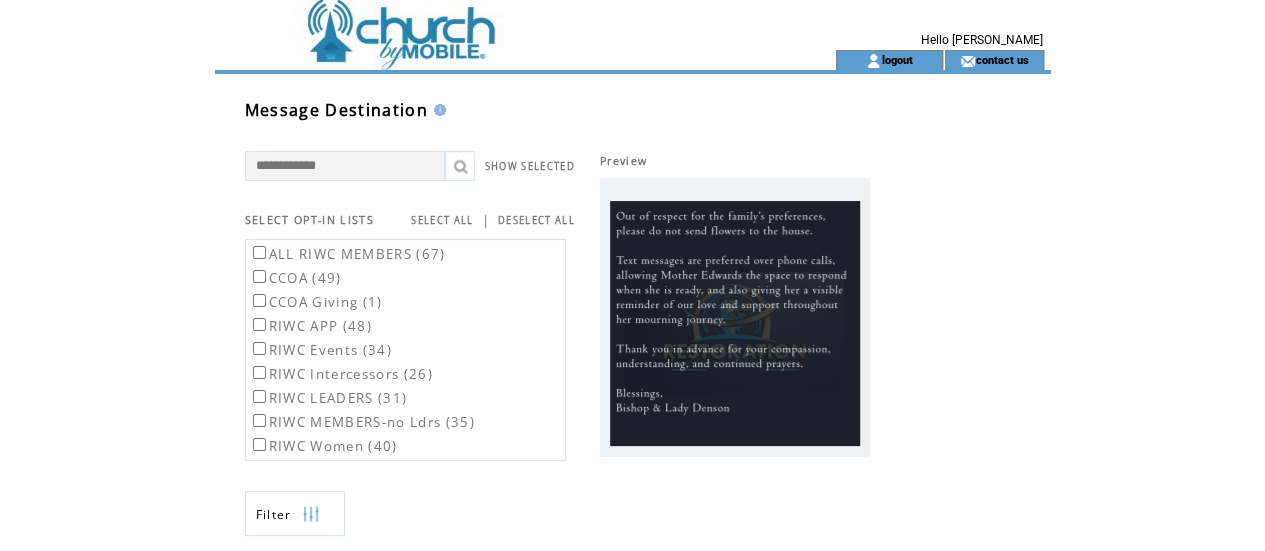 scroll, scrollTop: 0, scrollLeft: 0, axis: both 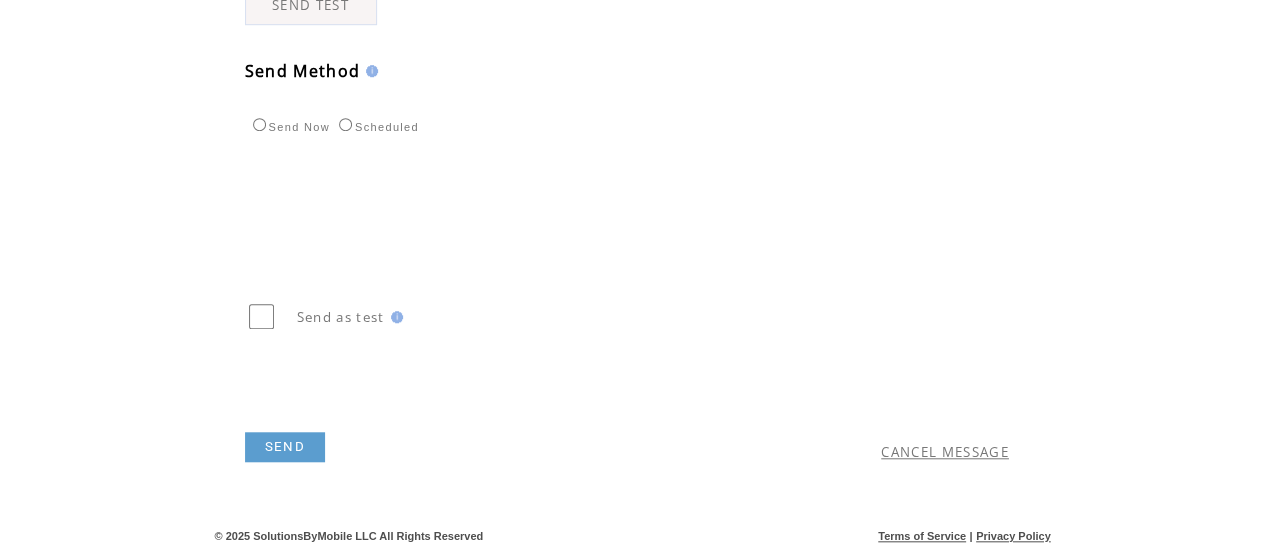 click on "SEND" at bounding box center (285, 447) 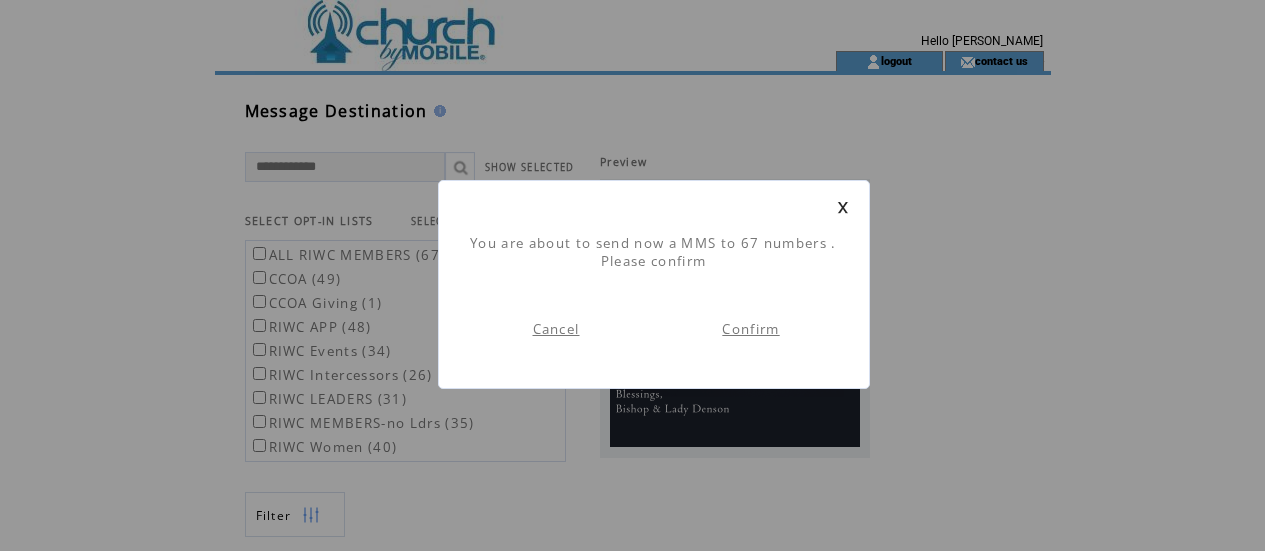 scroll, scrollTop: 1, scrollLeft: 0, axis: vertical 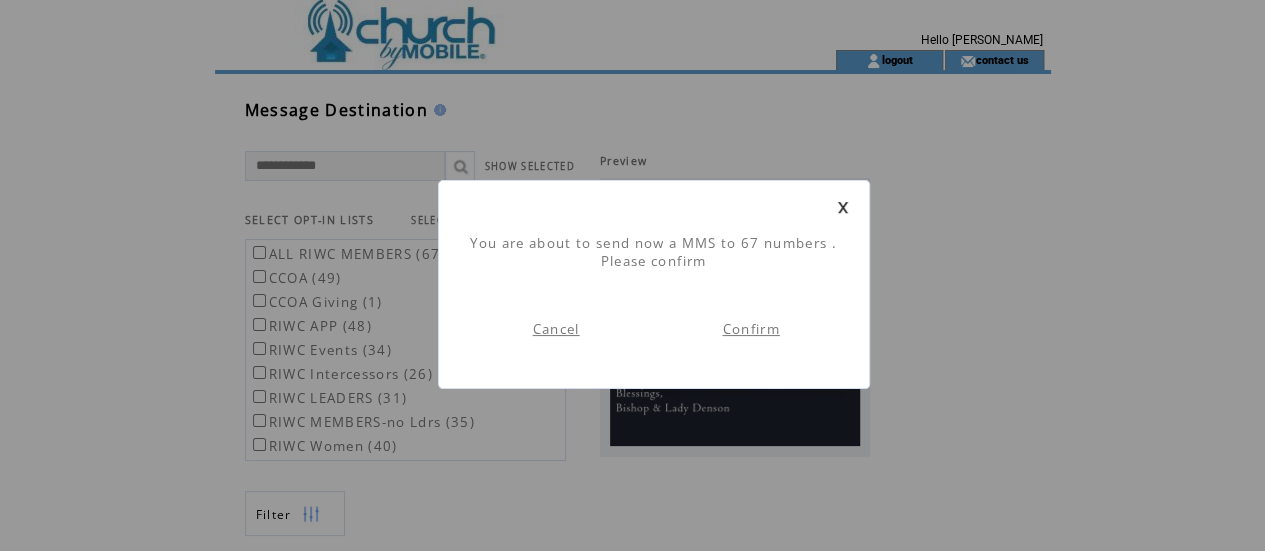 click on "Confirm" at bounding box center [750, 329] 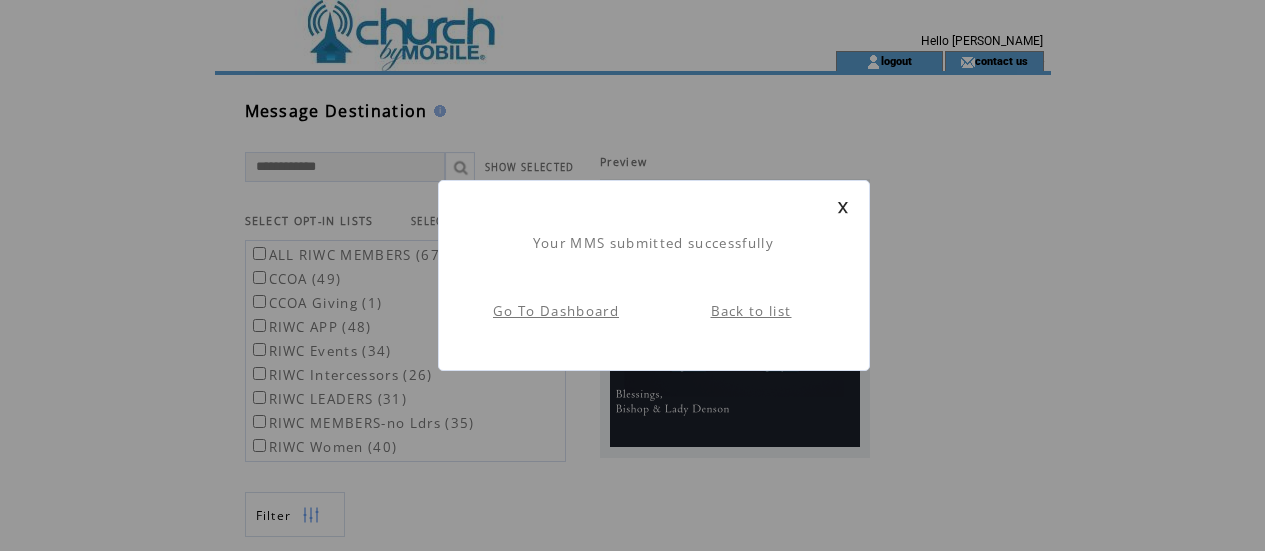 scroll, scrollTop: 1, scrollLeft: 0, axis: vertical 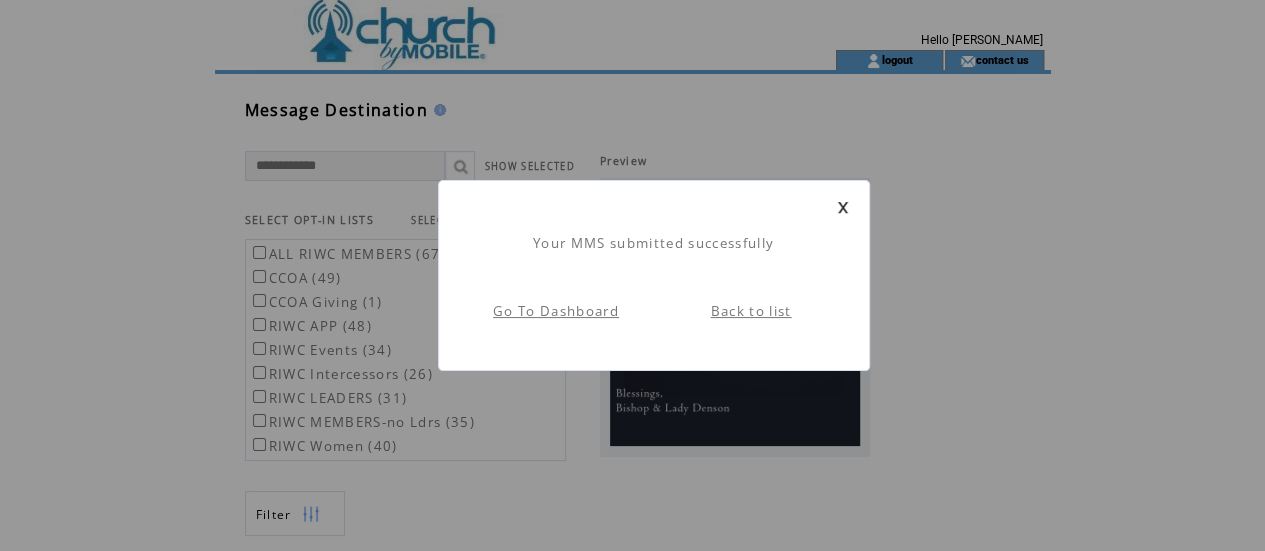 click at bounding box center [843, 207] 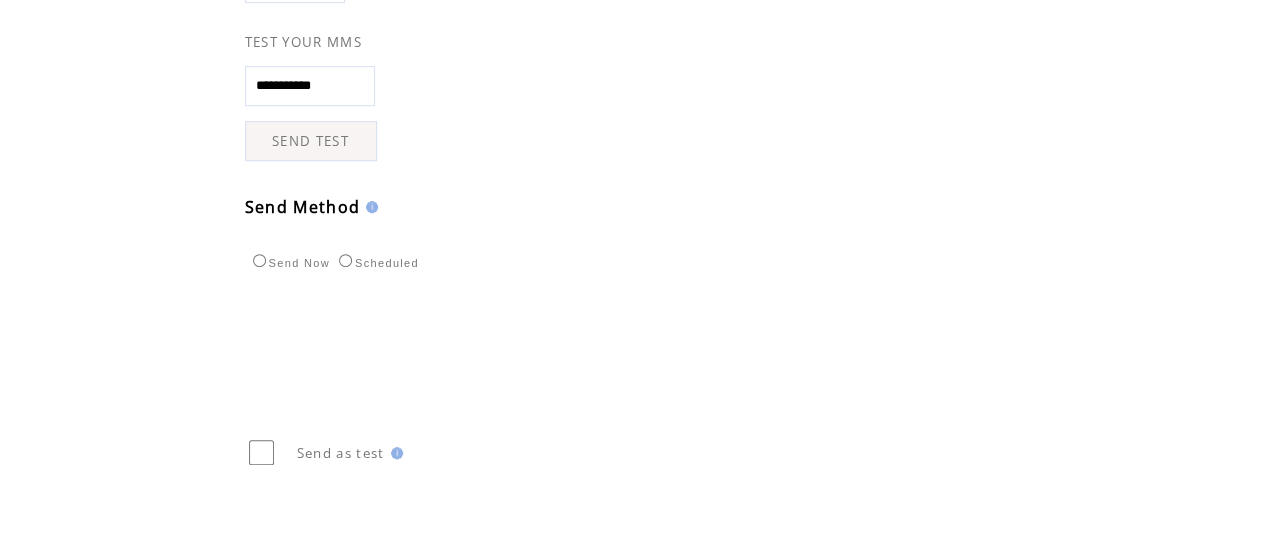 scroll, scrollTop: 0, scrollLeft: 0, axis: both 